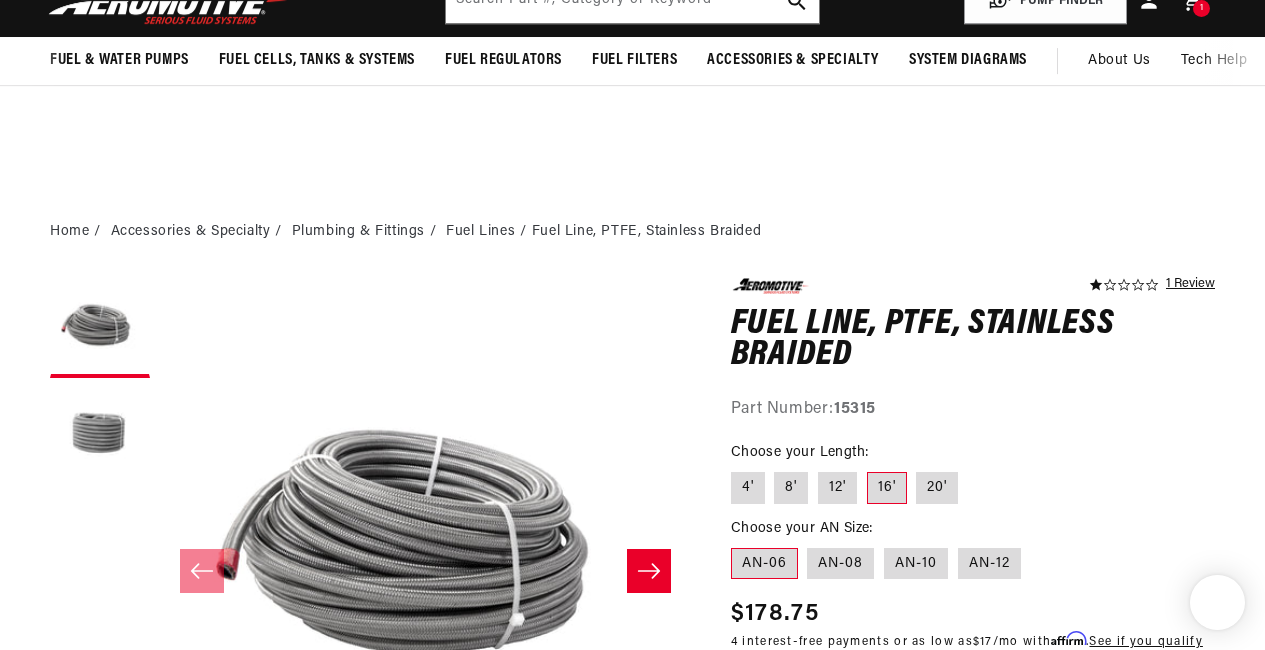 type 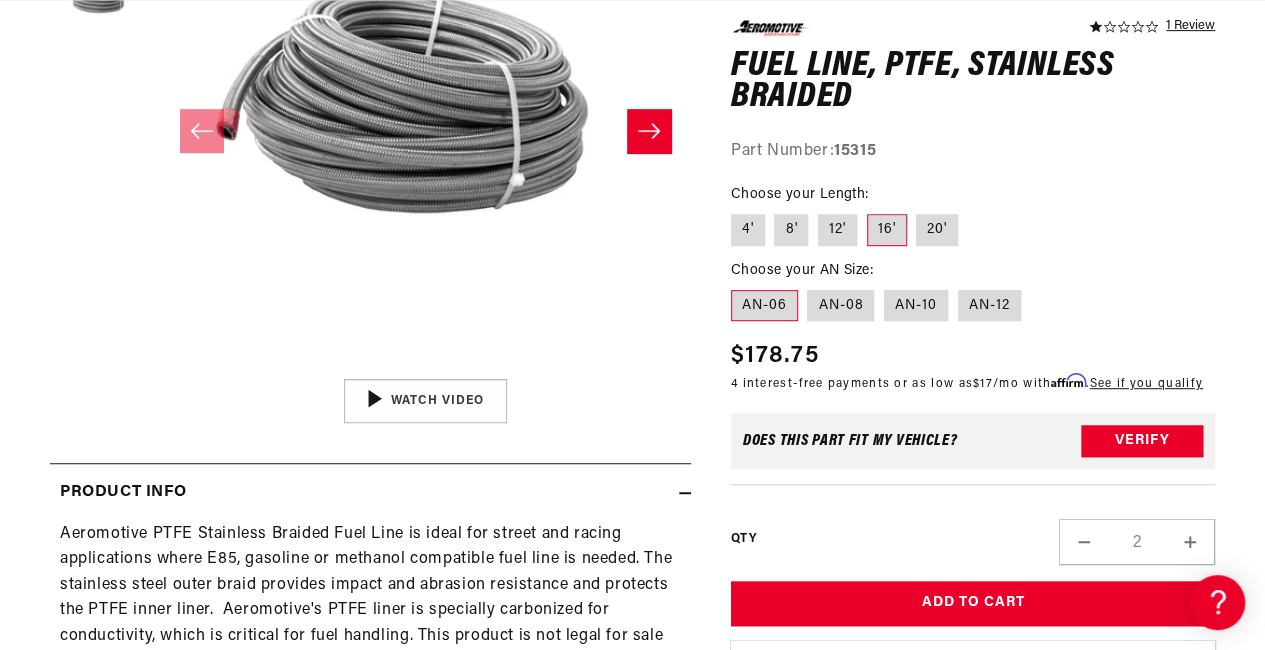 scroll, scrollTop: 0, scrollLeft: 0, axis: both 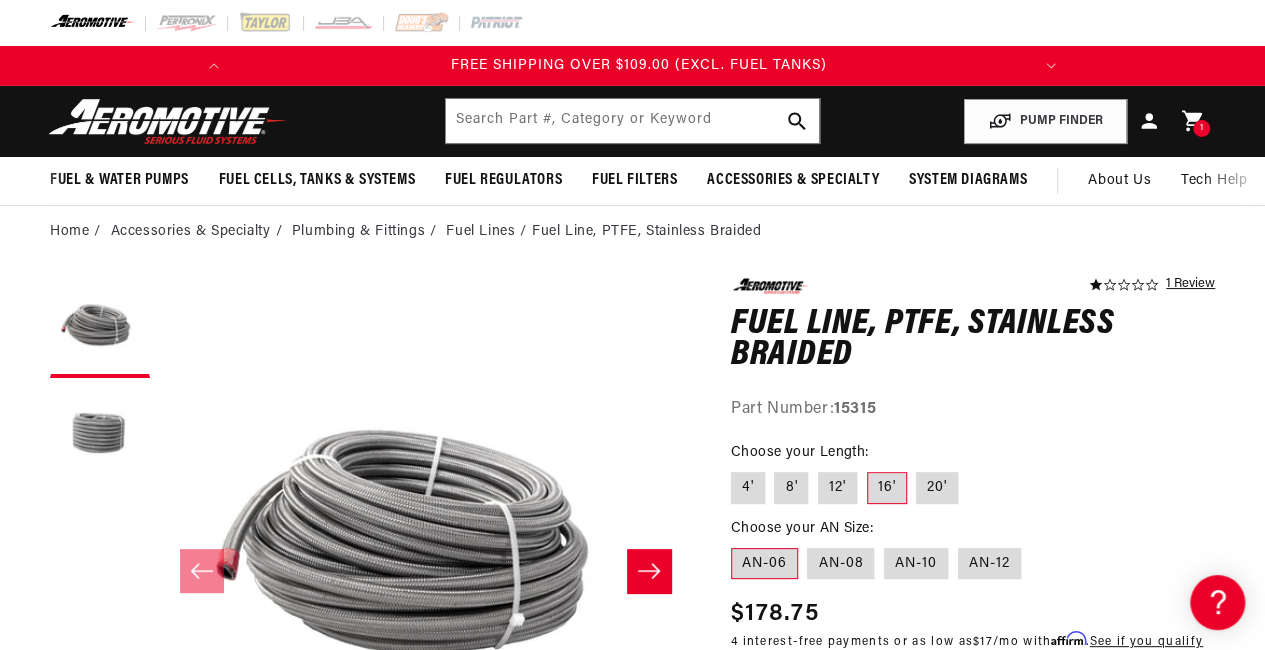 click 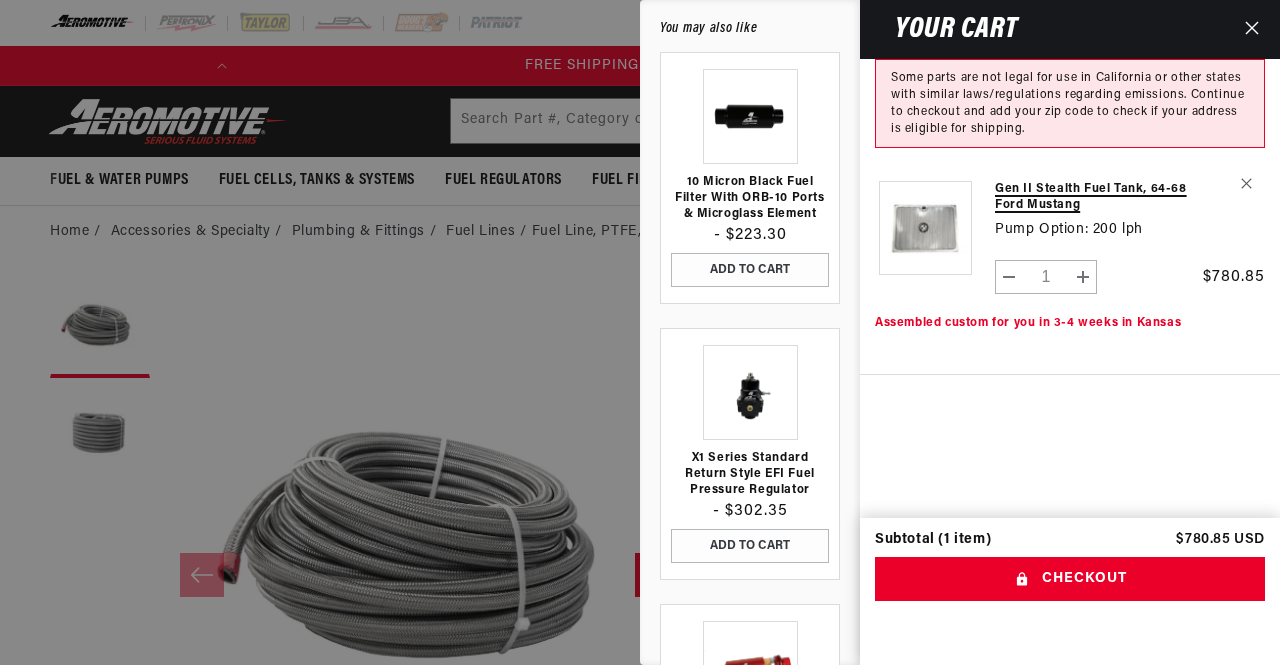 click on "Gen II Stealth Fuel Tank, 64-68 Ford Mustang" at bounding box center (1094, 197) 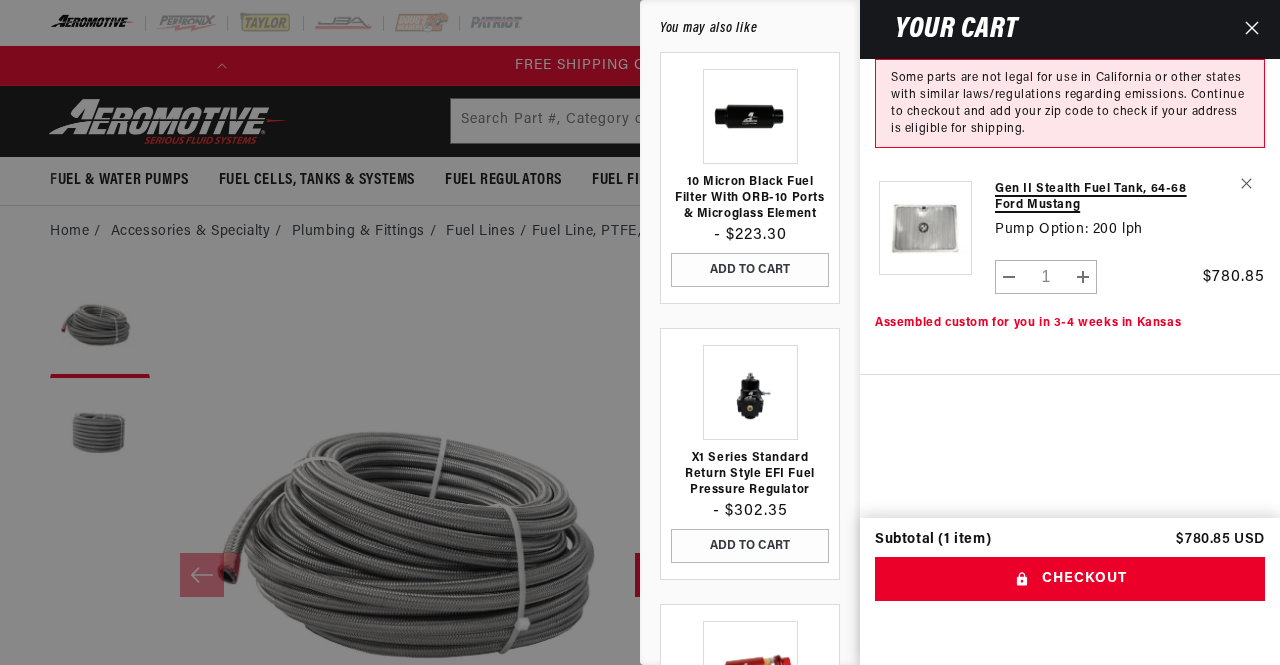 scroll, scrollTop: 0, scrollLeft: 791, axis: horizontal 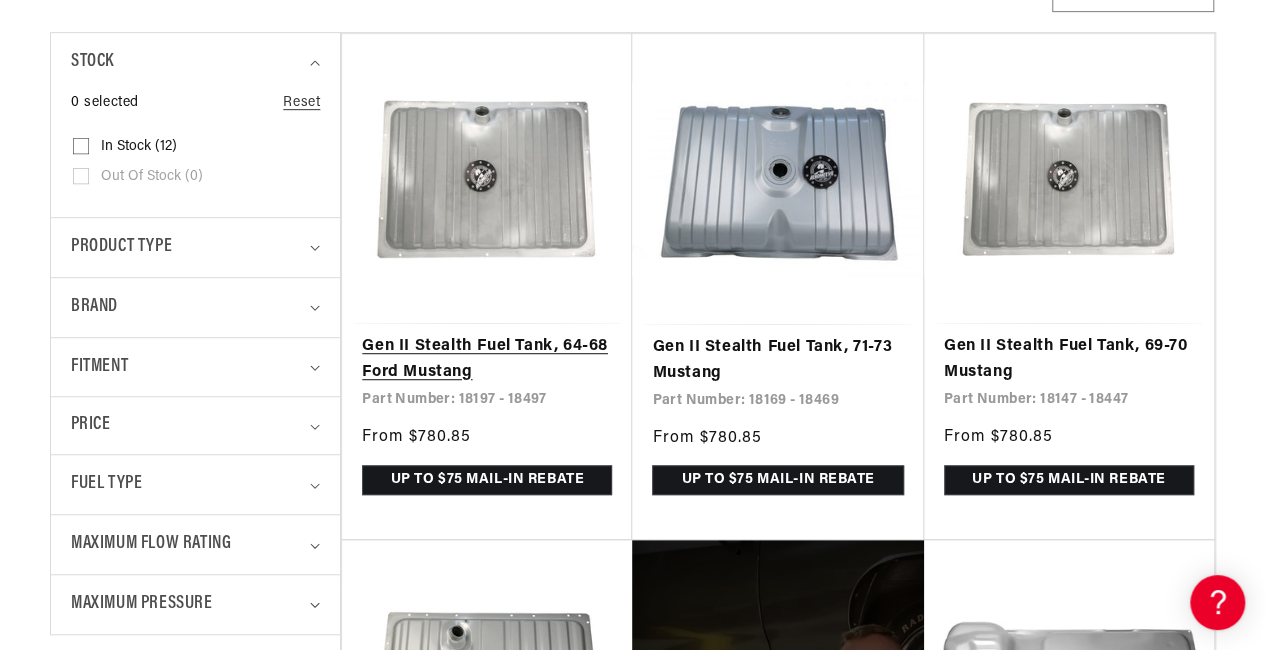 click on "Gen II Stealth Fuel Tank, 64-68 Ford Mustang" at bounding box center [487, 359] 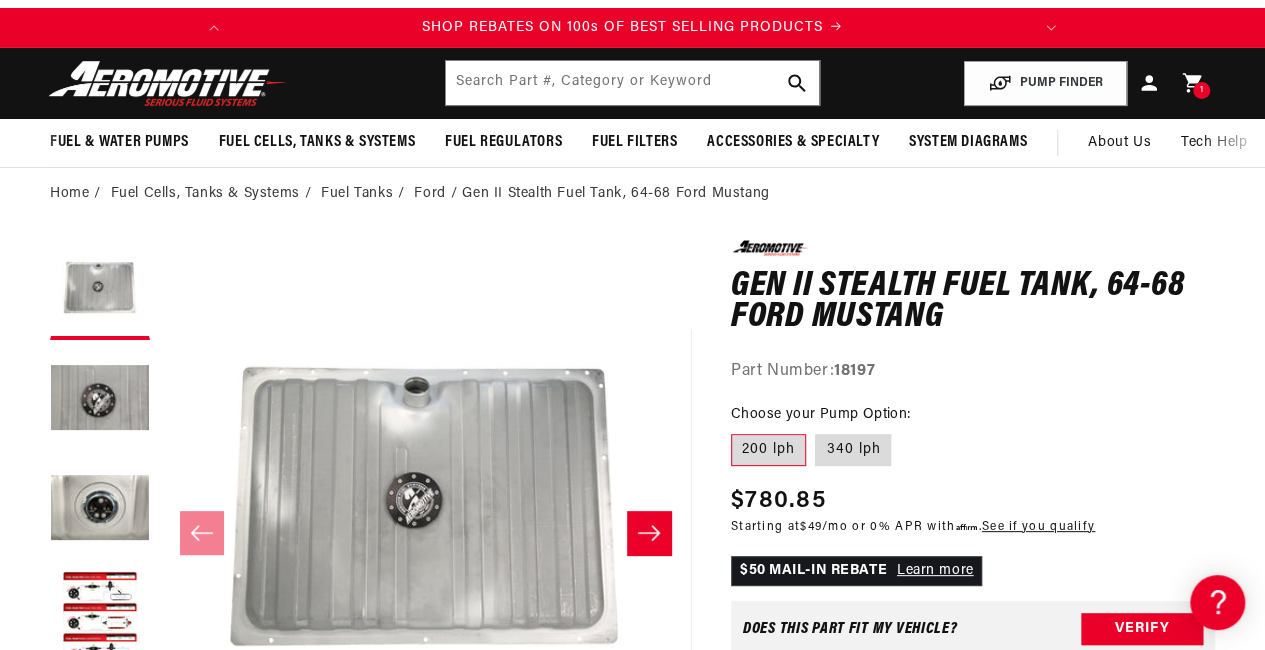 scroll, scrollTop: 41, scrollLeft: 0, axis: vertical 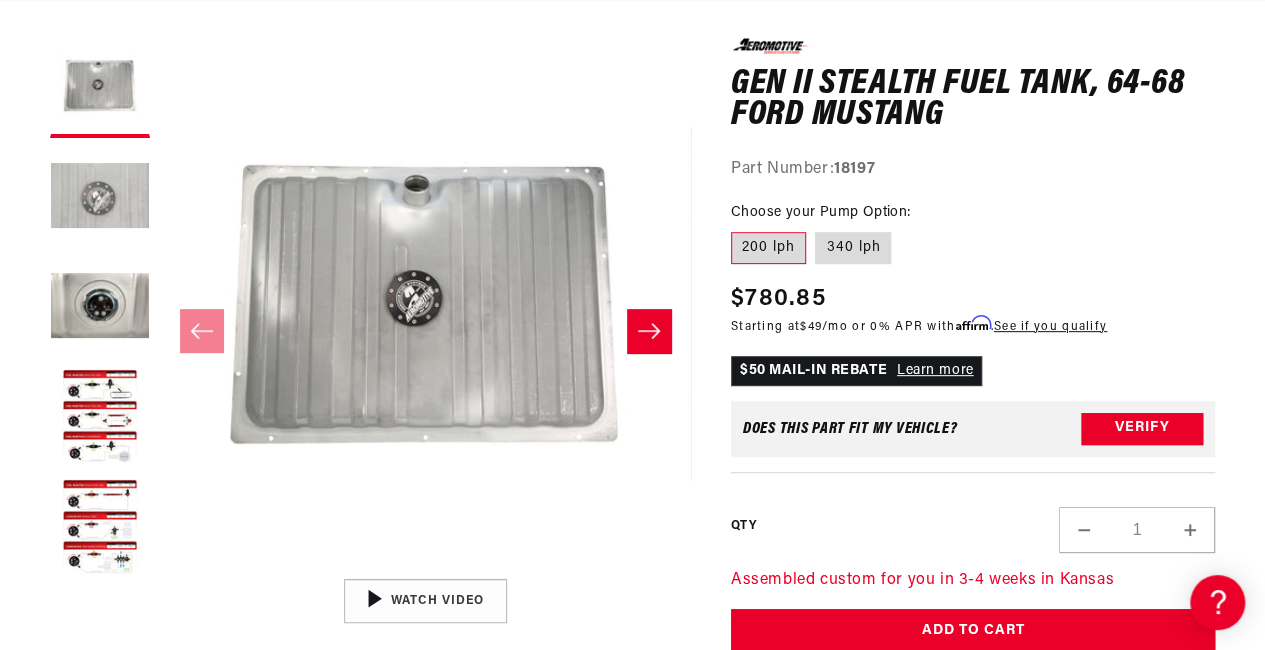 click at bounding box center [100, 198] 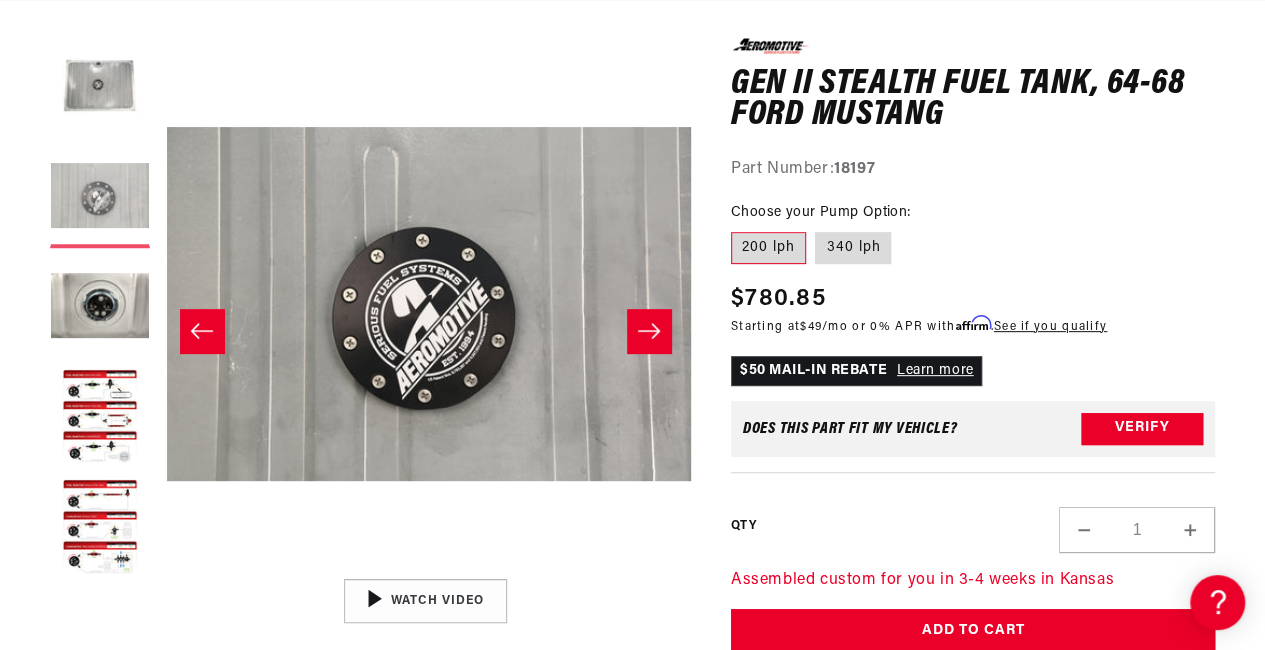scroll, scrollTop: 0, scrollLeft: 530, axis: horizontal 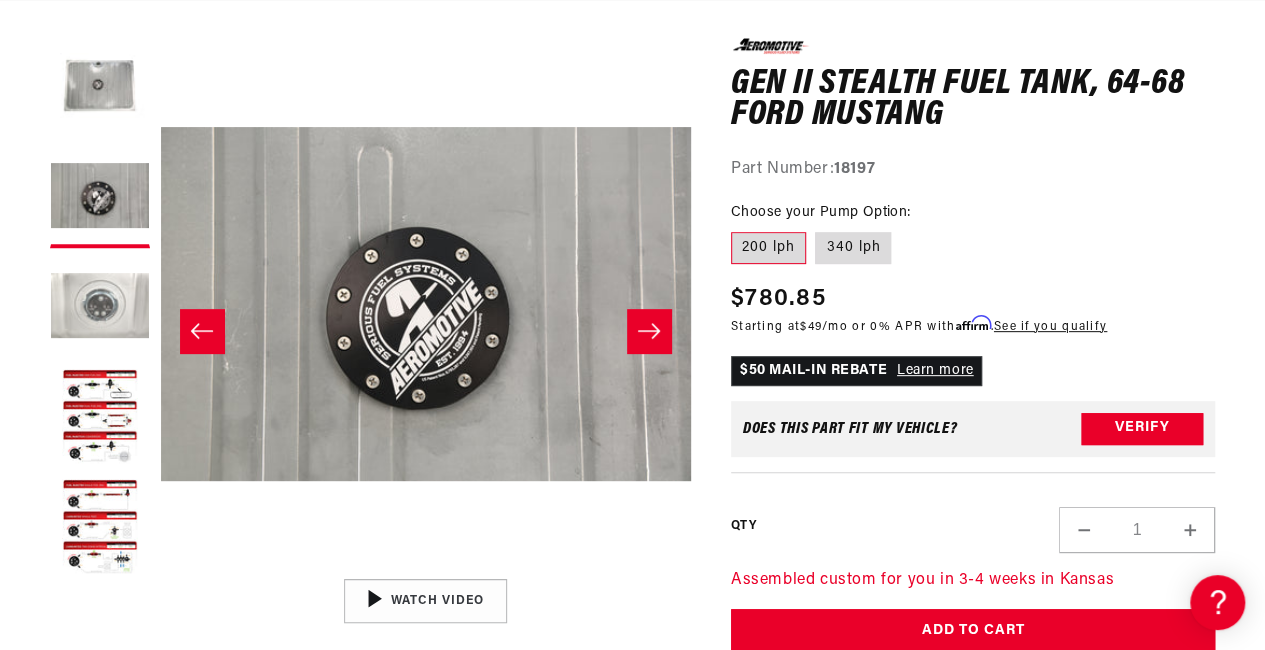 click at bounding box center [100, 308] 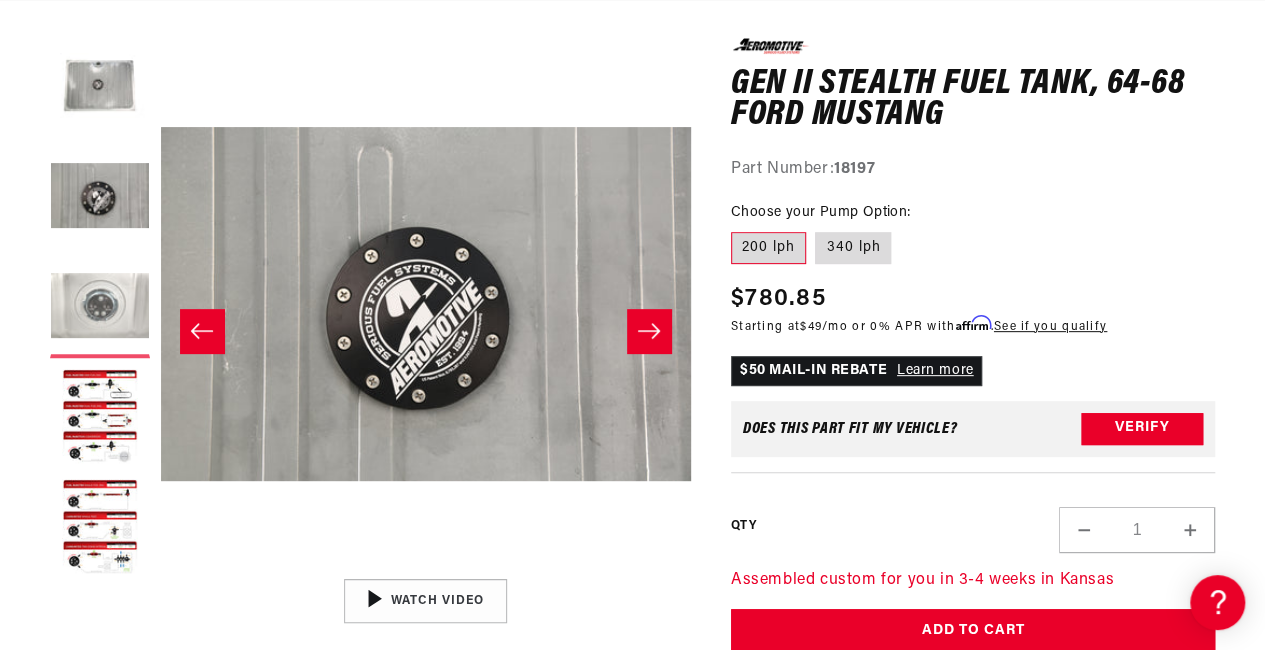 scroll, scrollTop: 0, scrollLeft: 791, axis: horizontal 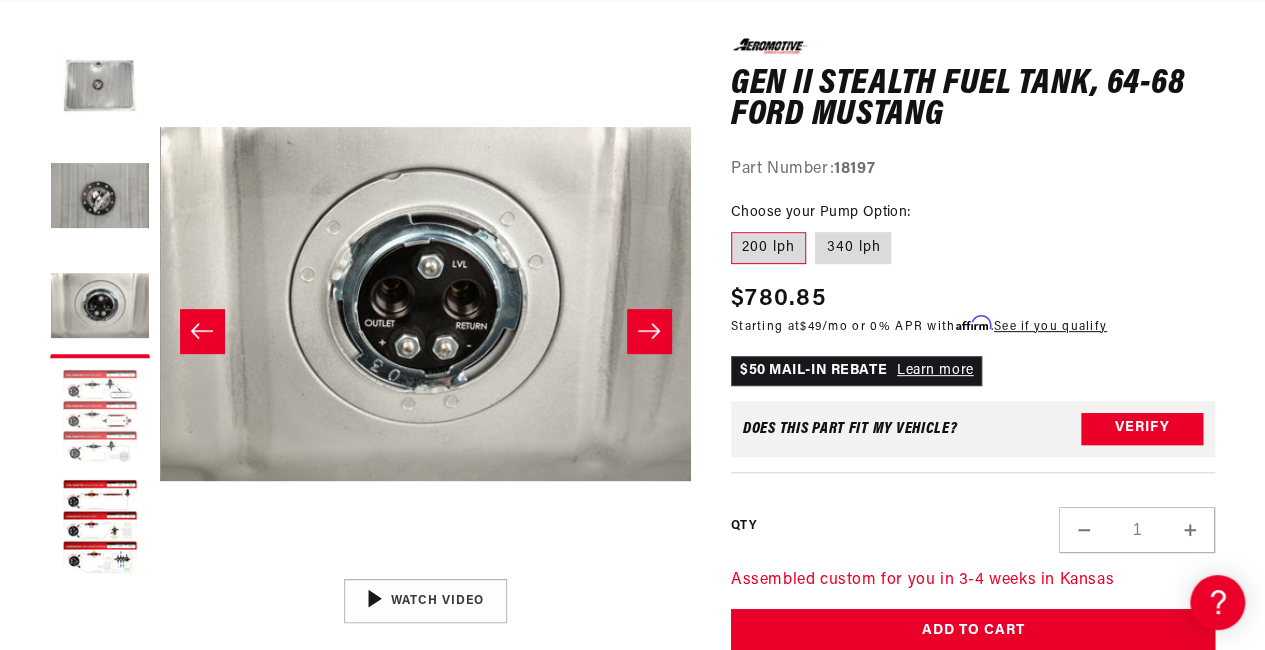 click at bounding box center [100, 418] 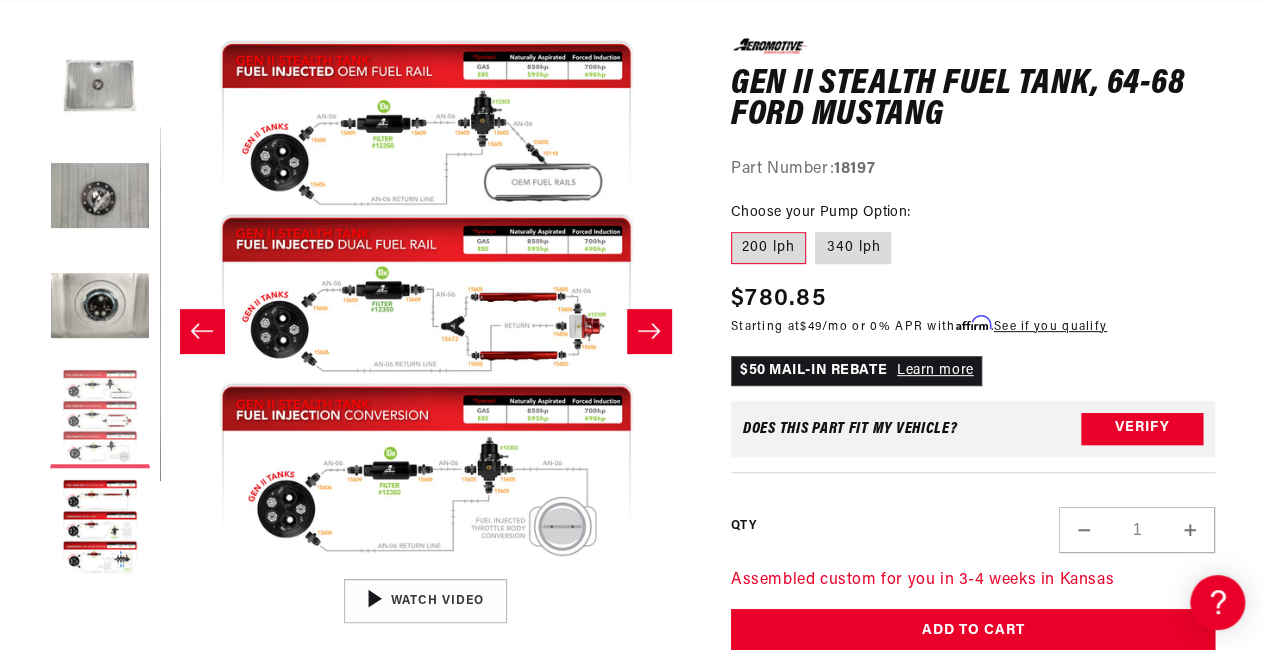 scroll, scrollTop: 0, scrollLeft: 1592, axis: horizontal 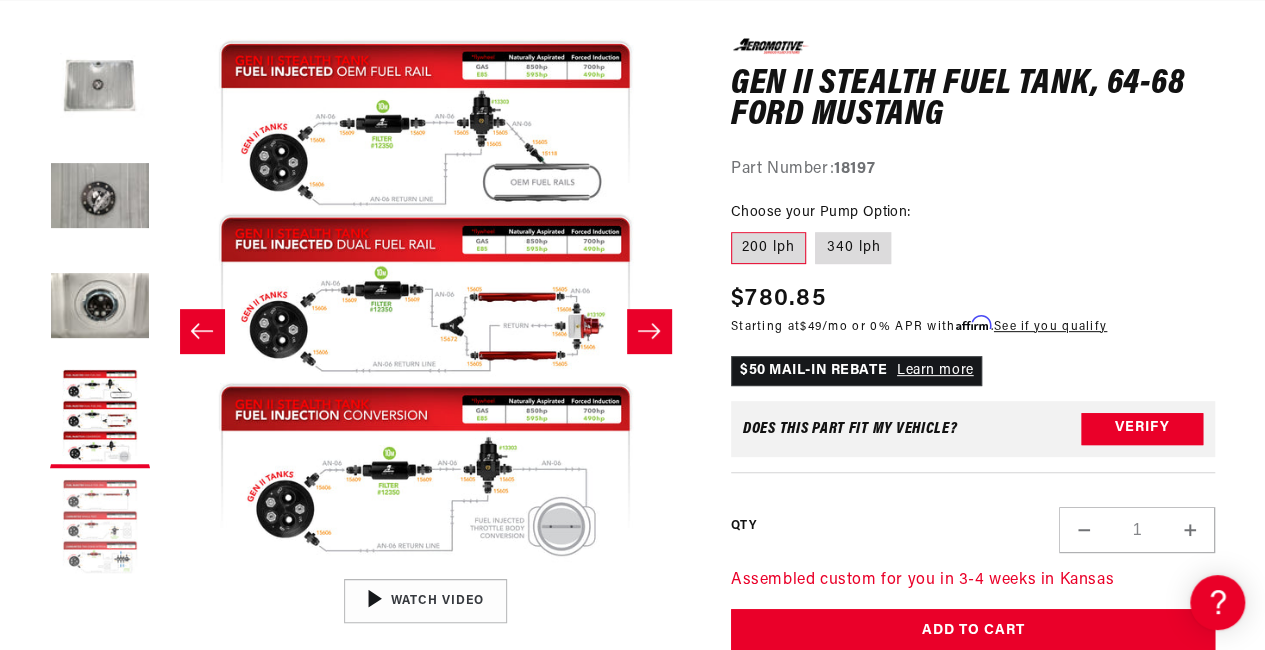 click at bounding box center [100, 528] 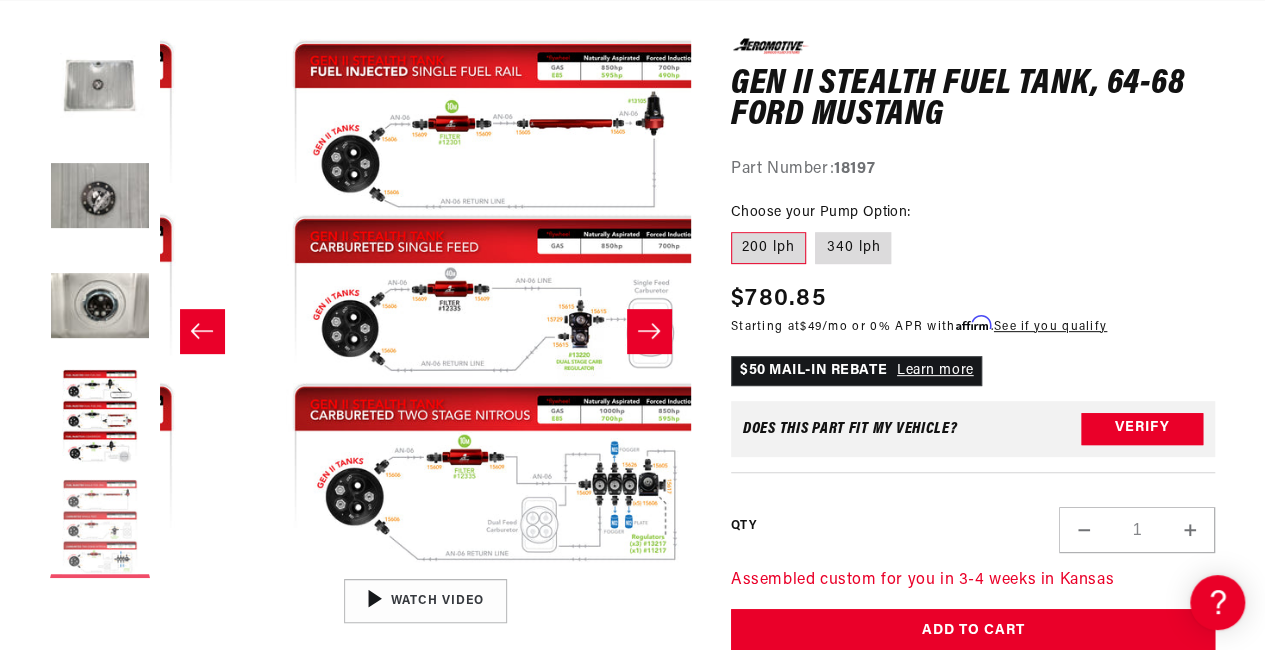 scroll, scrollTop: 0, scrollLeft: 2122, axis: horizontal 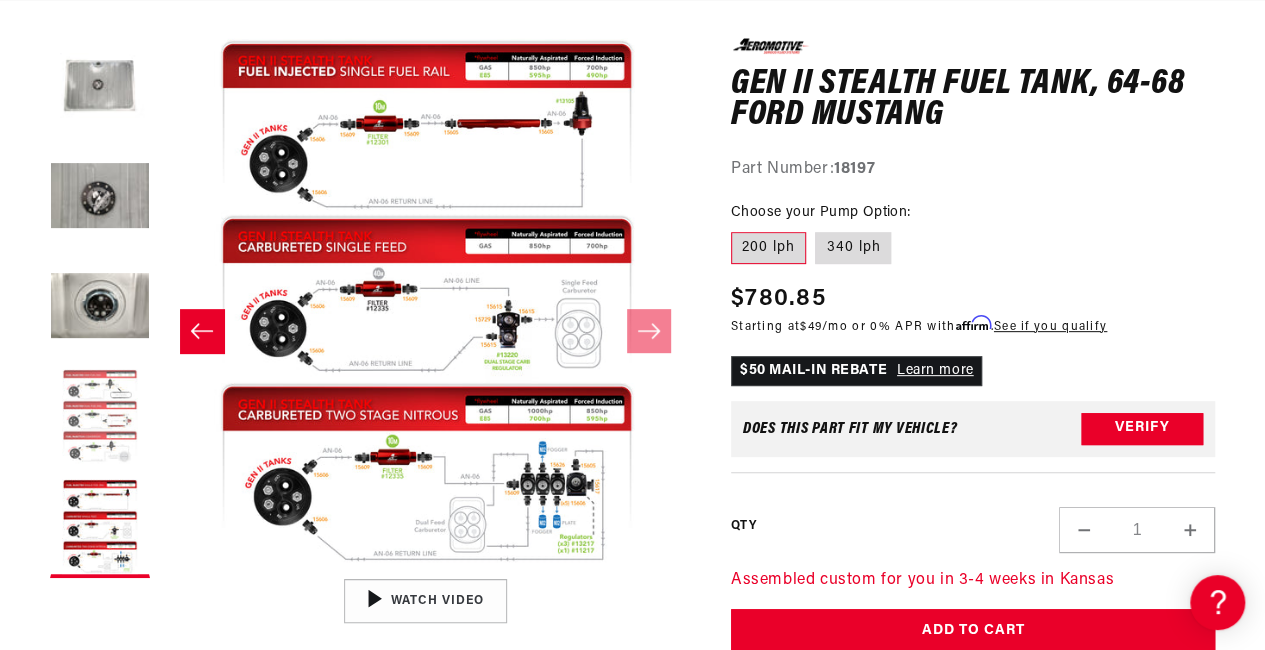 click at bounding box center (100, 418) 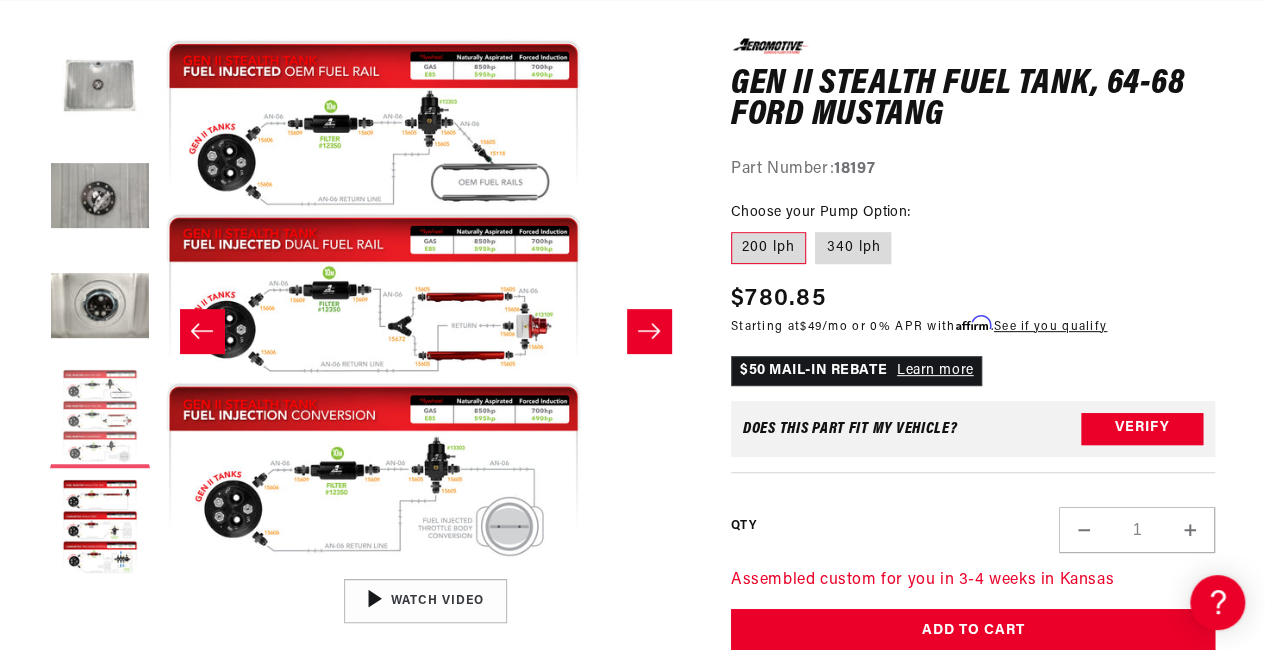 scroll, scrollTop: 0, scrollLeft: 1592, axis: horizontal 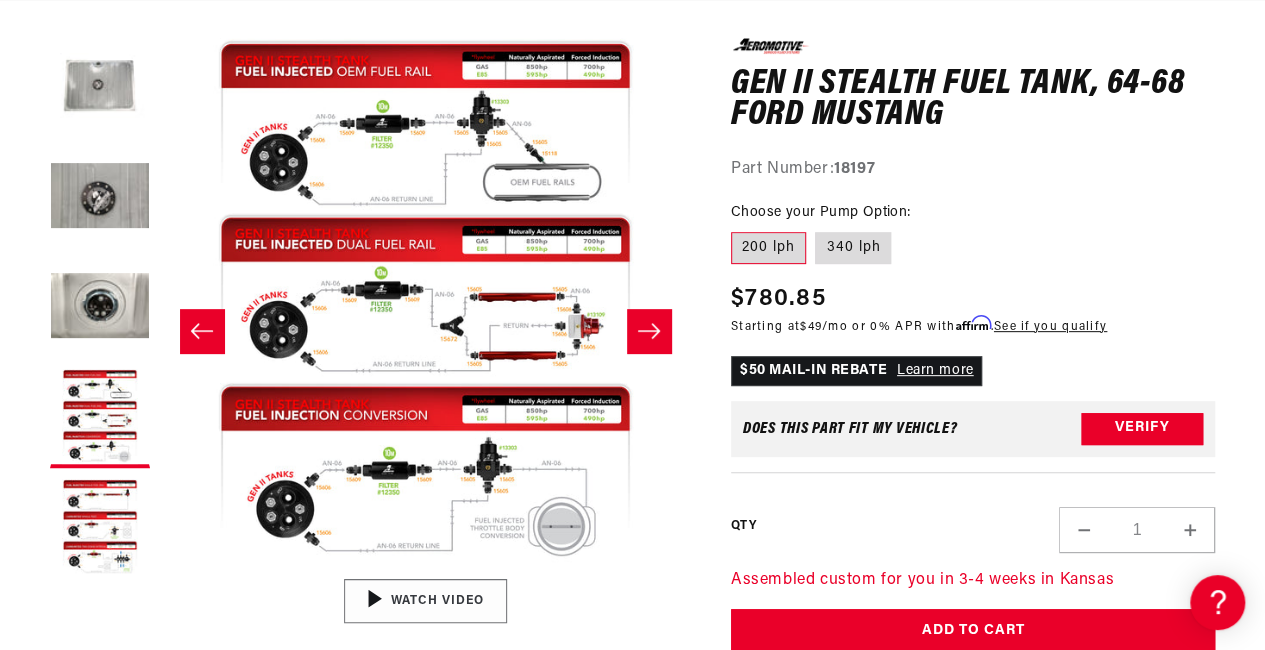 click on "01:47" at bounding box center (425, 601) 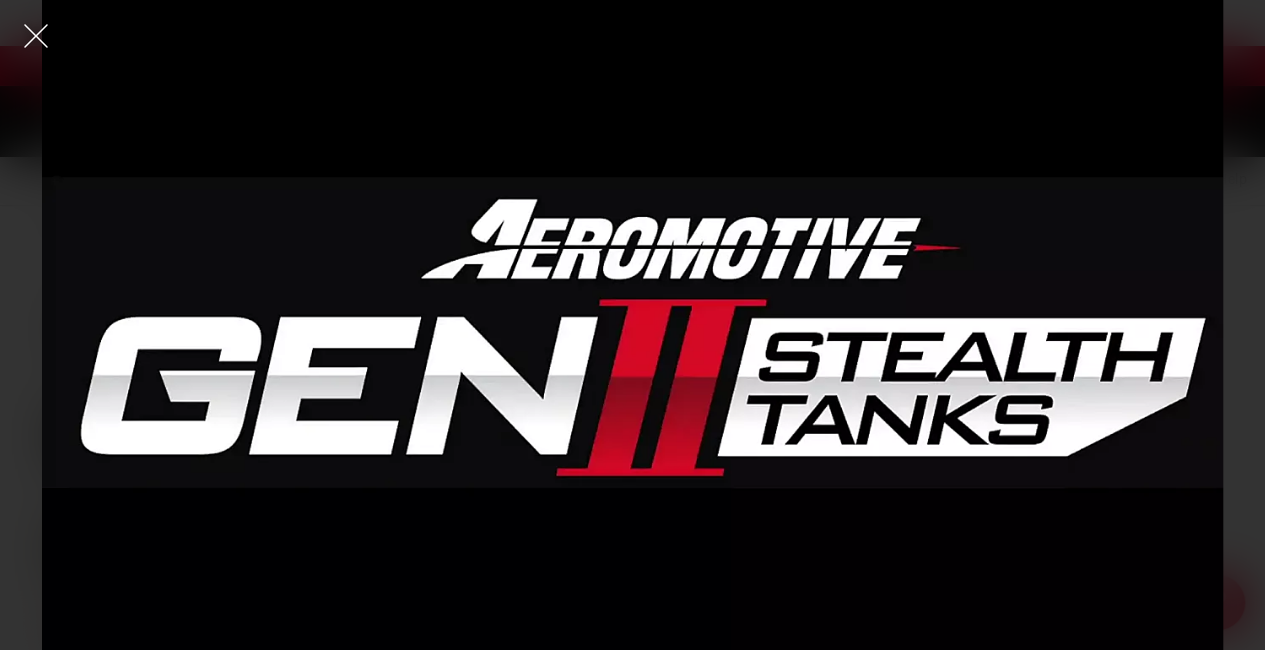 scroll, scrollTop: 0, scrollLeft: 1617, axis: horizontal 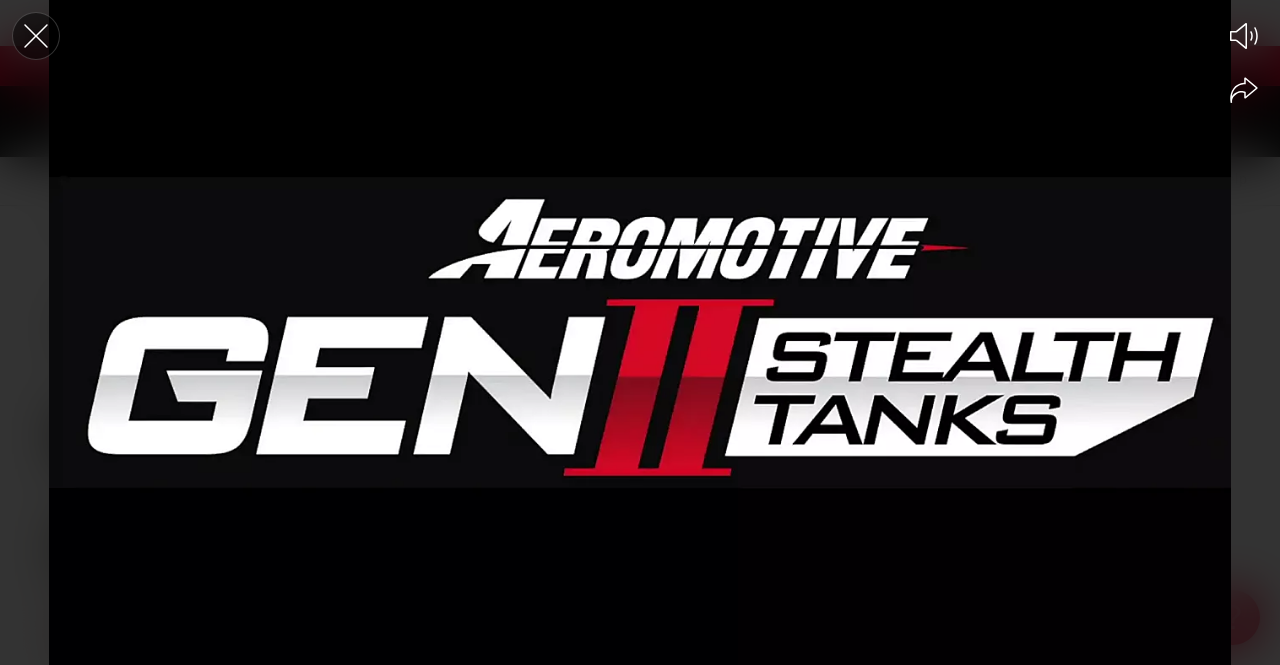 click 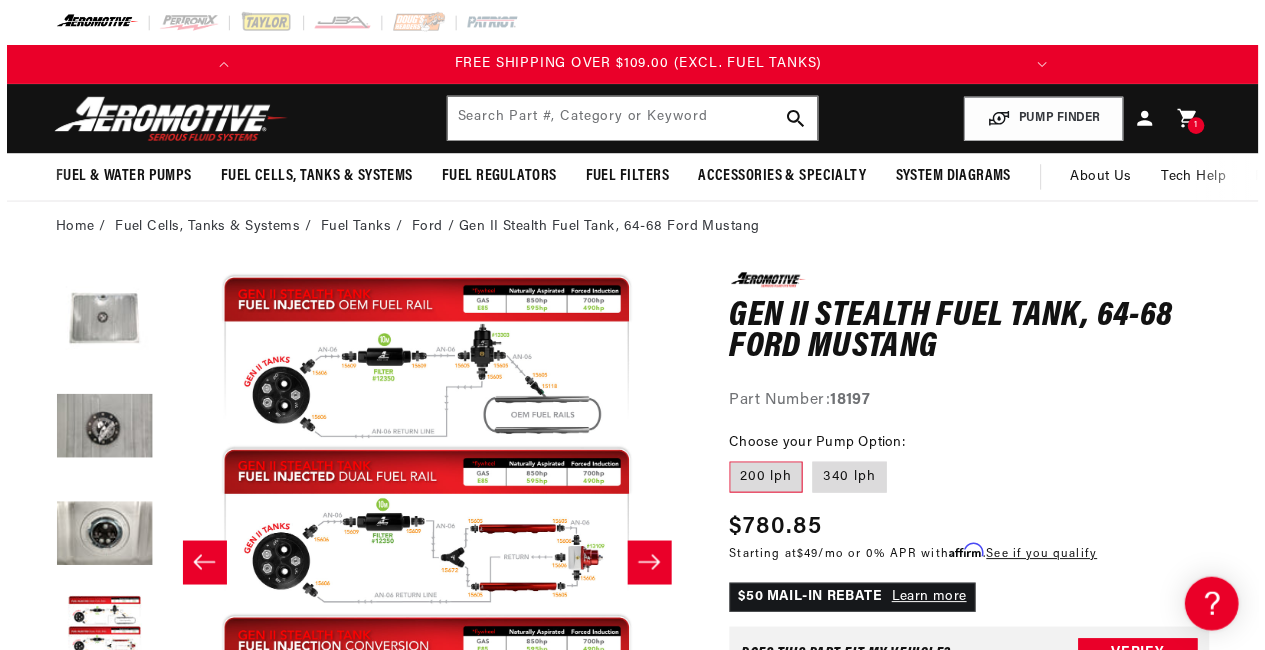 scroll, scrollTop: 242, scrollLeft: 0, axis: vertical 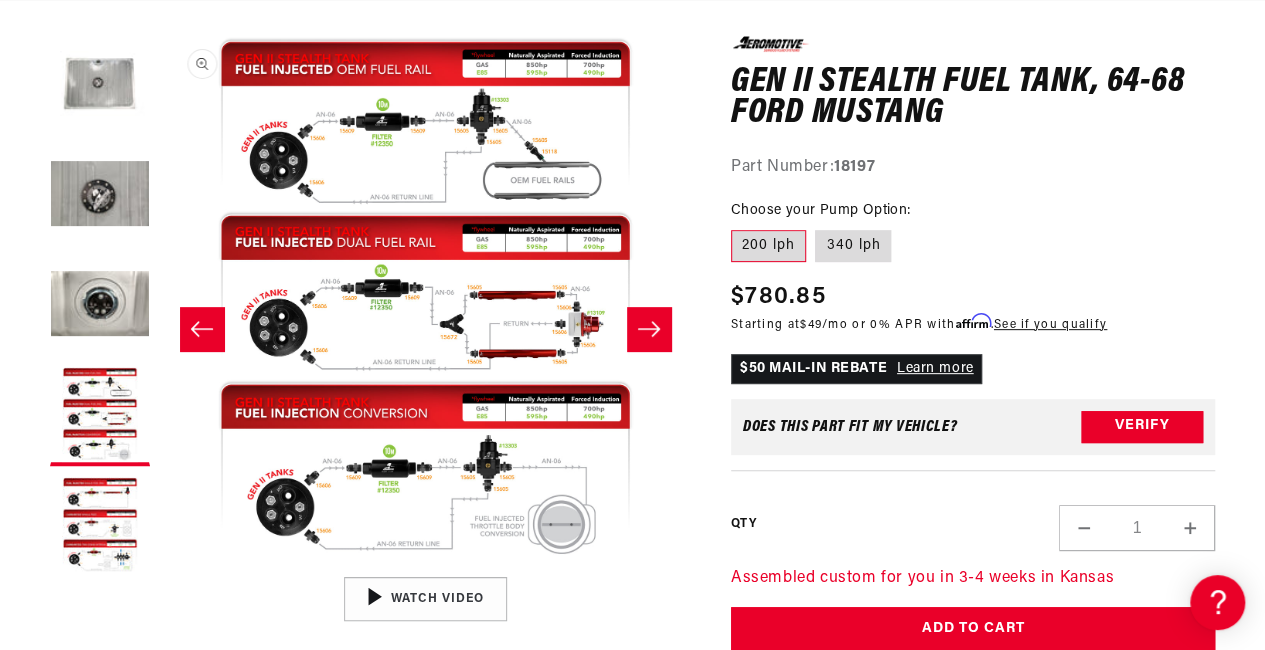 click on "Open media 4 in modal" at bounding box center [160, 567] 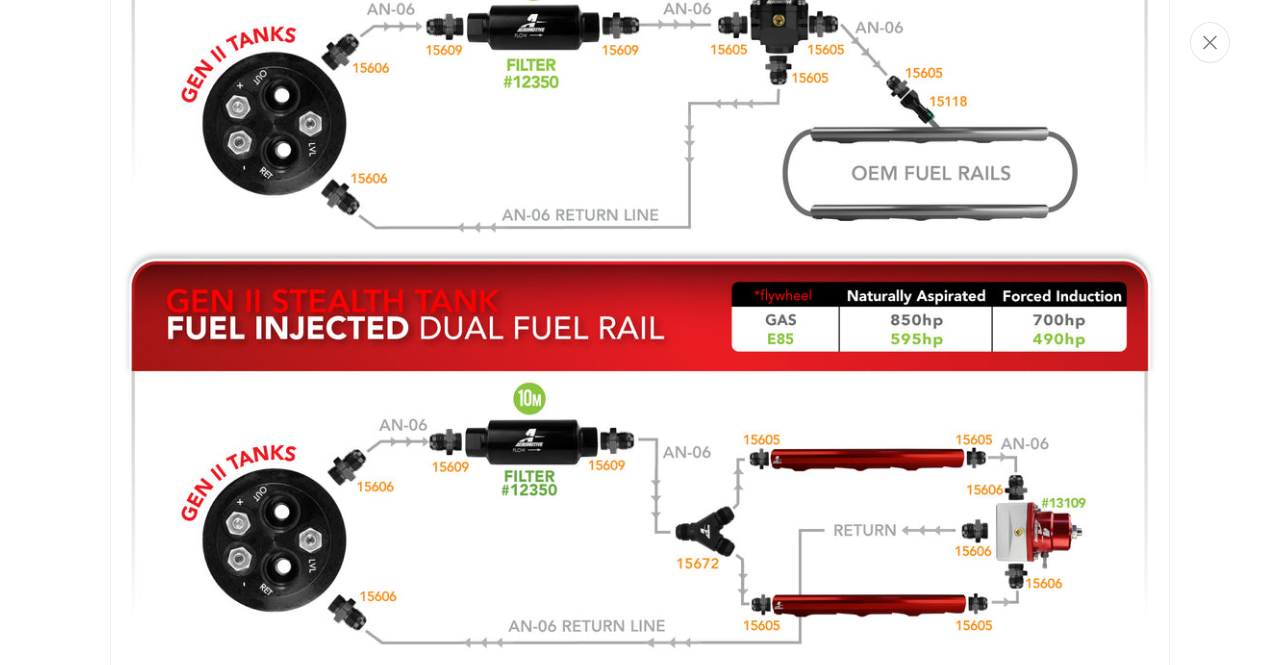 scroll, scrollTop: 2474, scrollLeft: 0, axis: vertical 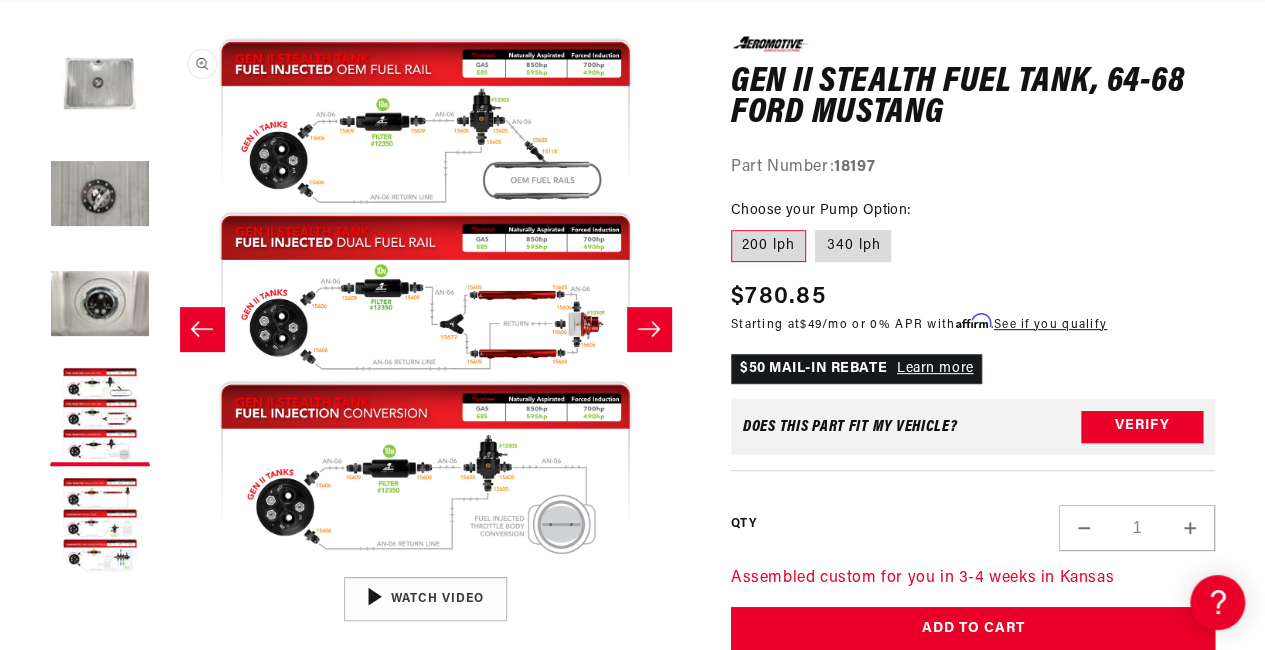 click on "Open media 4 in modal" at bounding box center [160, 567] 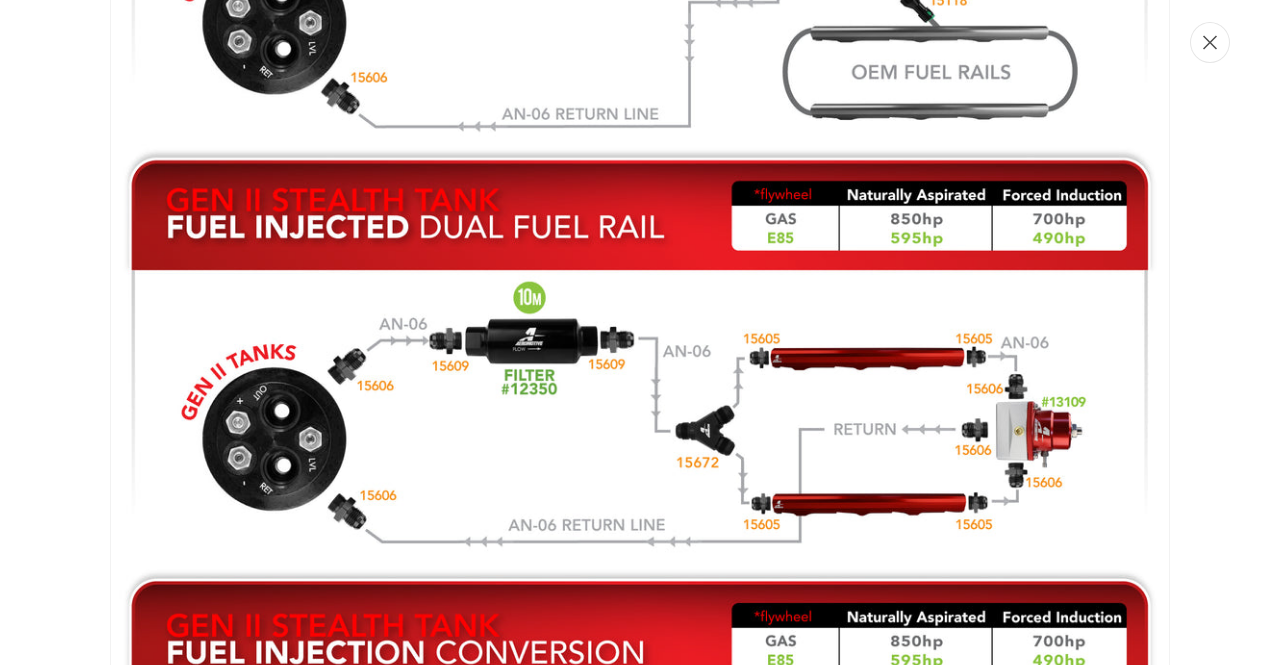 click at bounding box center (1210, 42) 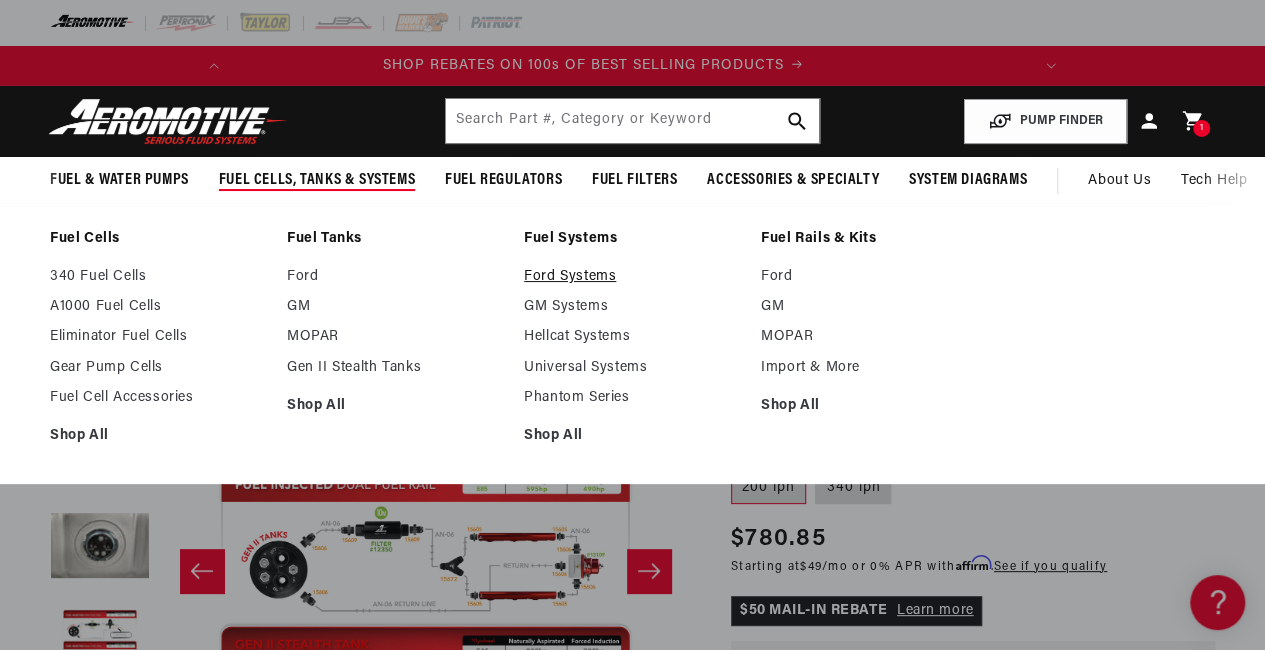 scroll, scrollTop: 0, scrollLeft: 0, axis: both 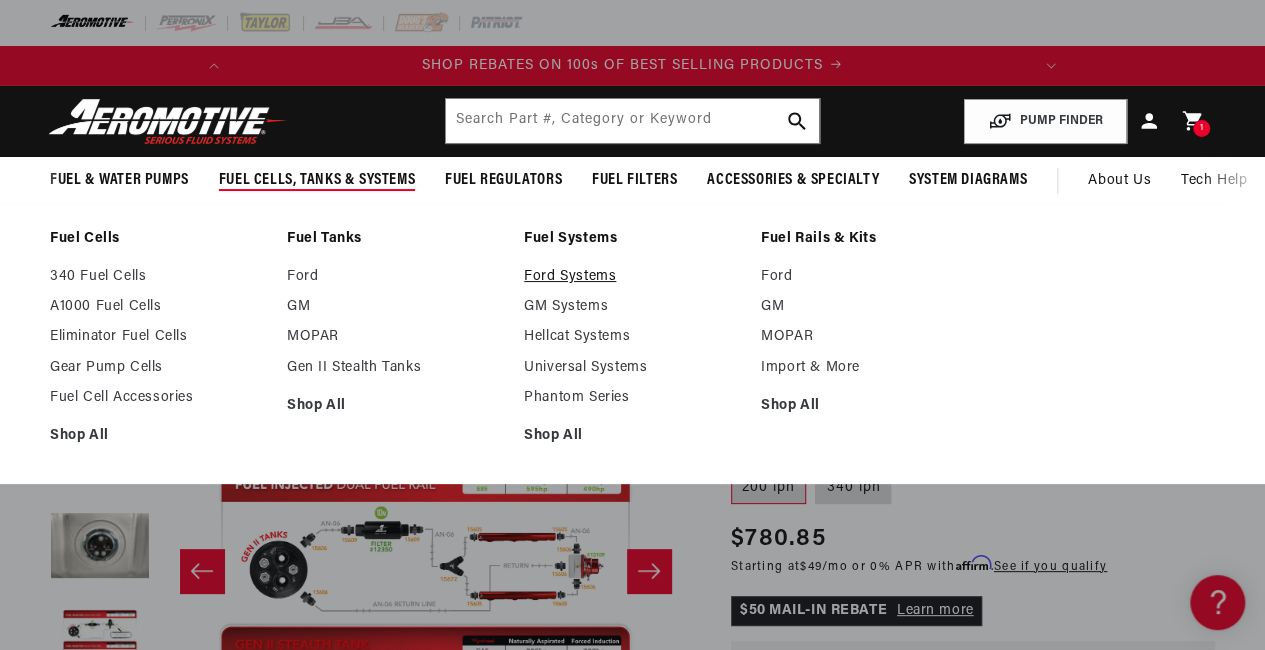 click on "Ford Systems" at bounding box center (632, 277) 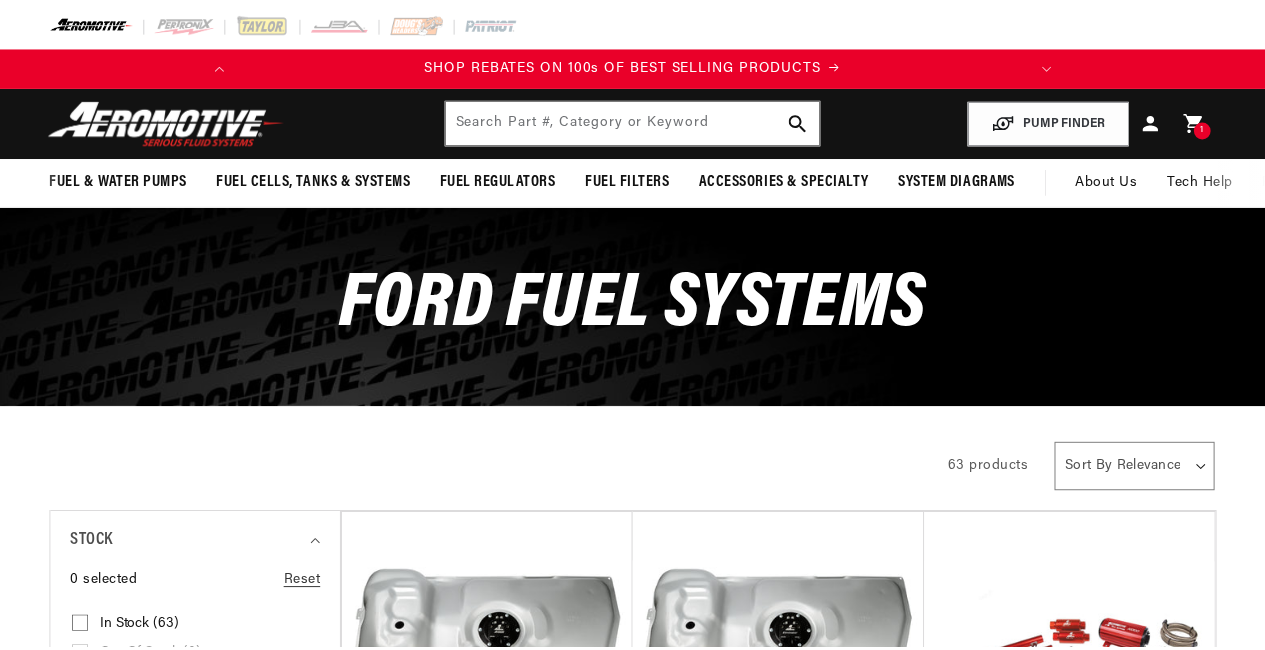 scroll, scrollTop: 0, scrollLeft: 0, axis: both 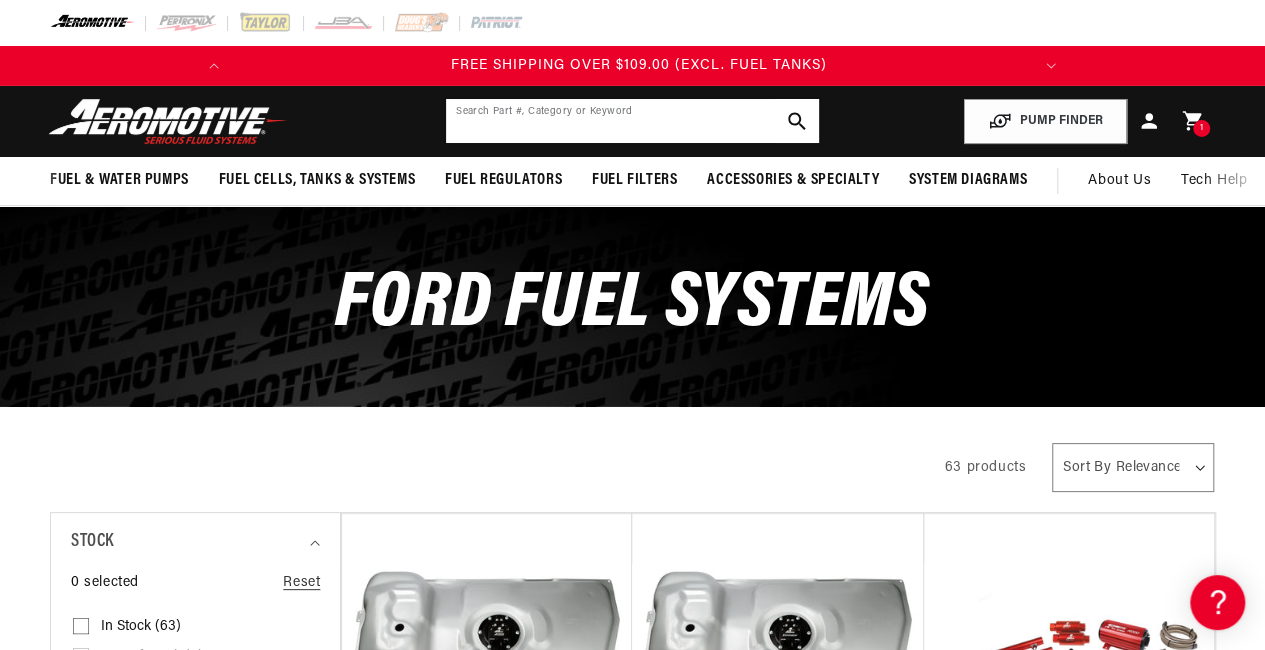 click 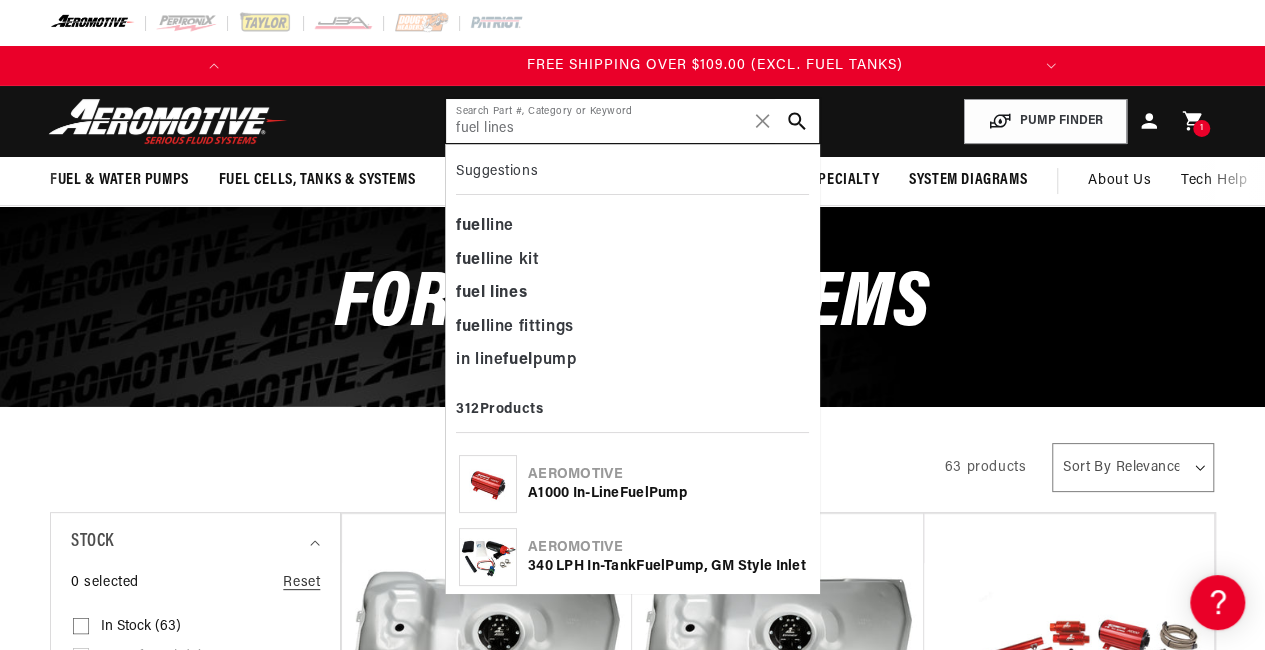 scroll, scrollTop: 0, scrollLeft: 791, axis: horizontal 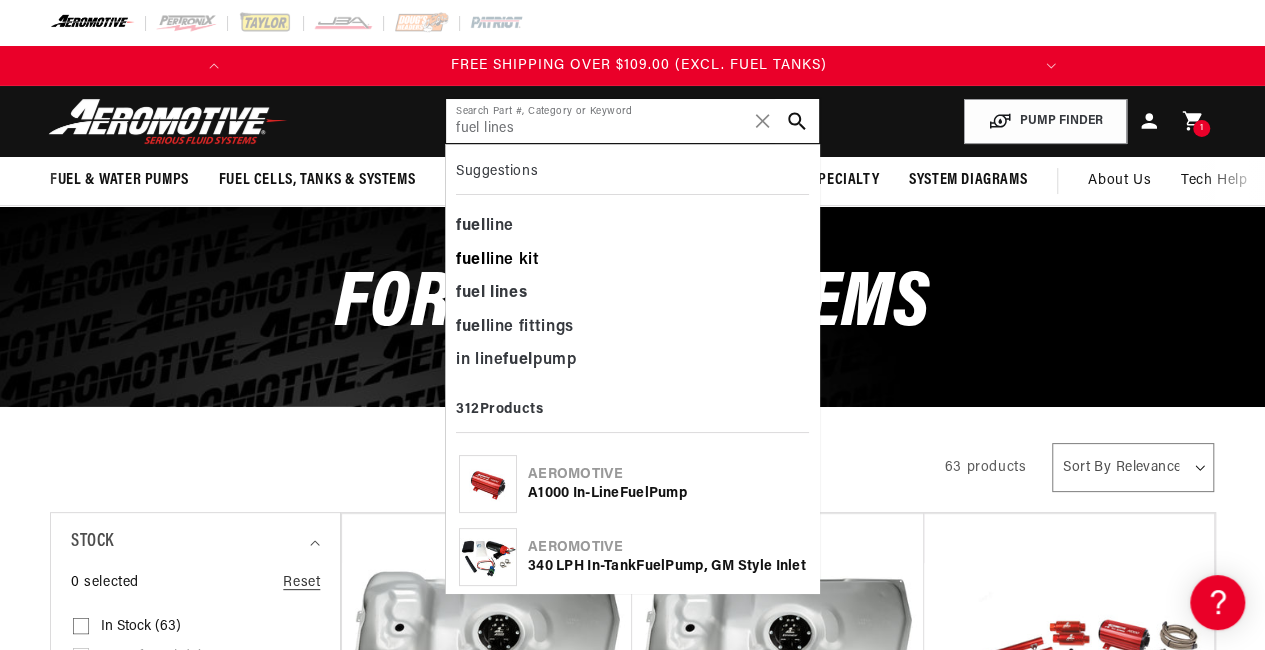type on "fuel lines" 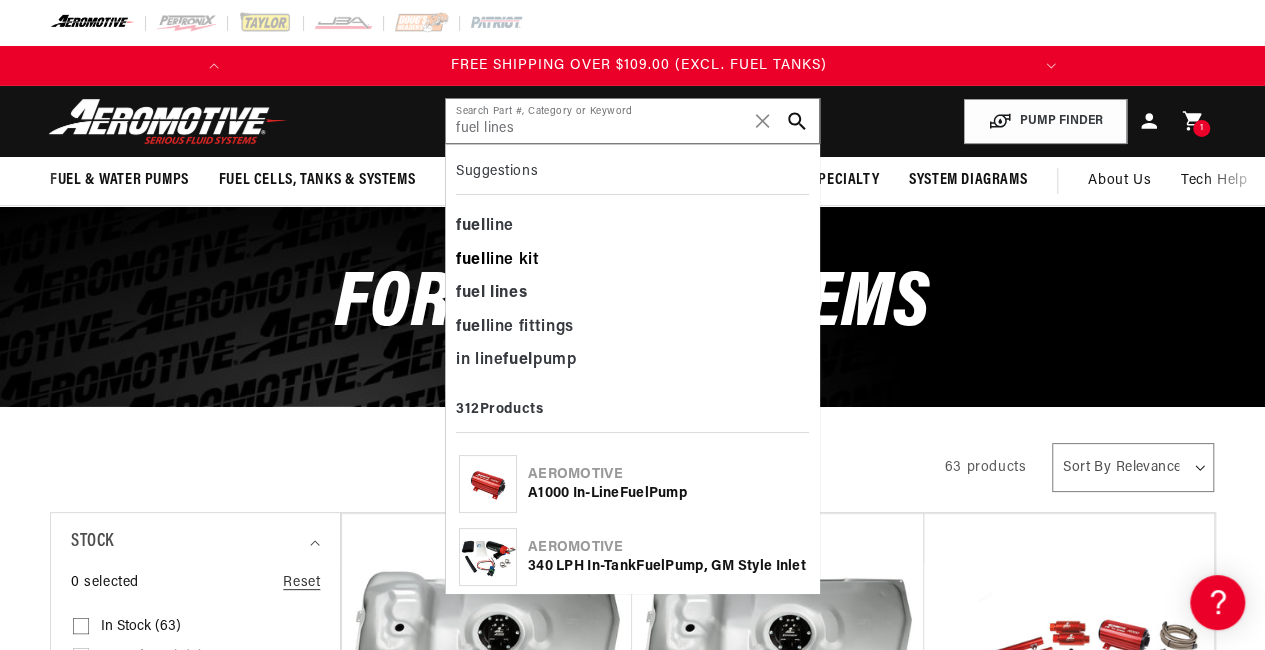 click on "fuel  line kit" 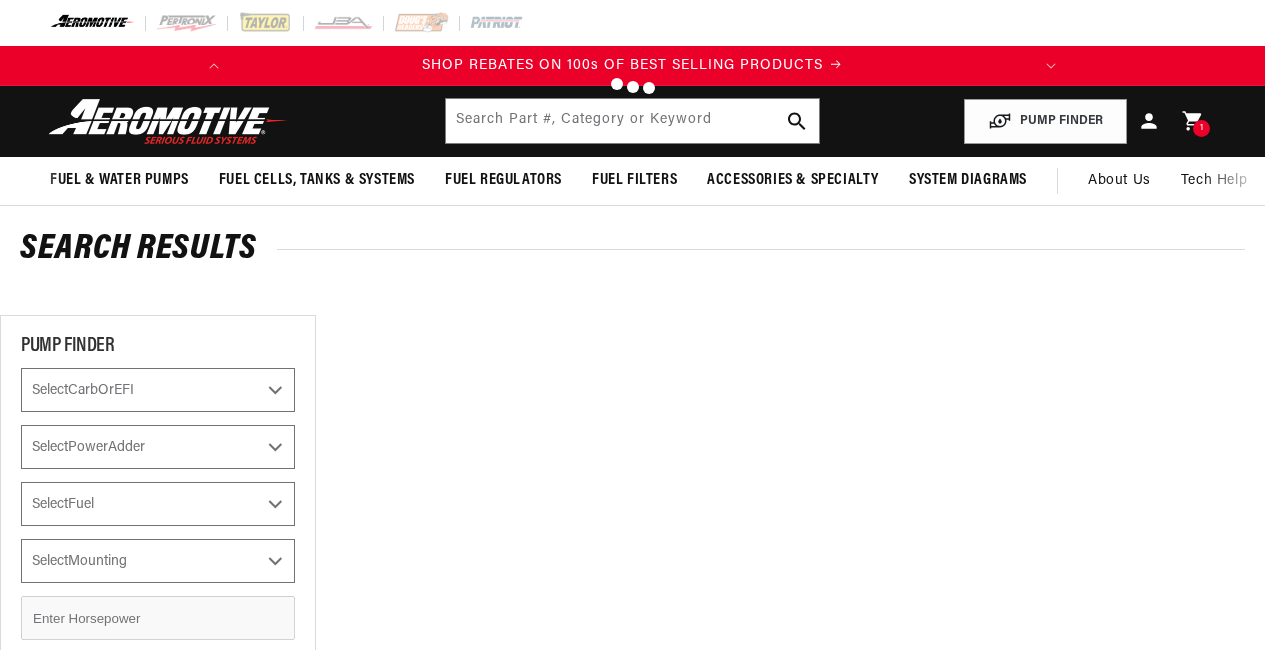 scroll, scrollTop: 0, scrollLeft: 0, axis: both 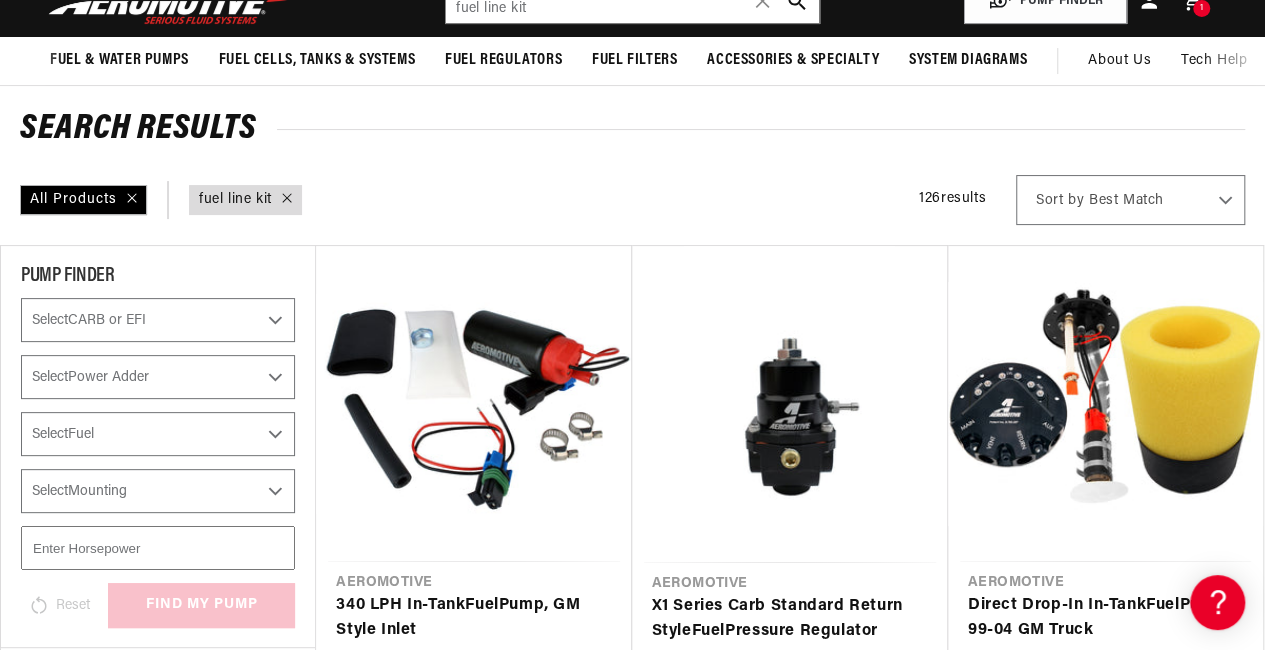 click on "query :
fuel line kit" at bounding box center [235, 200] 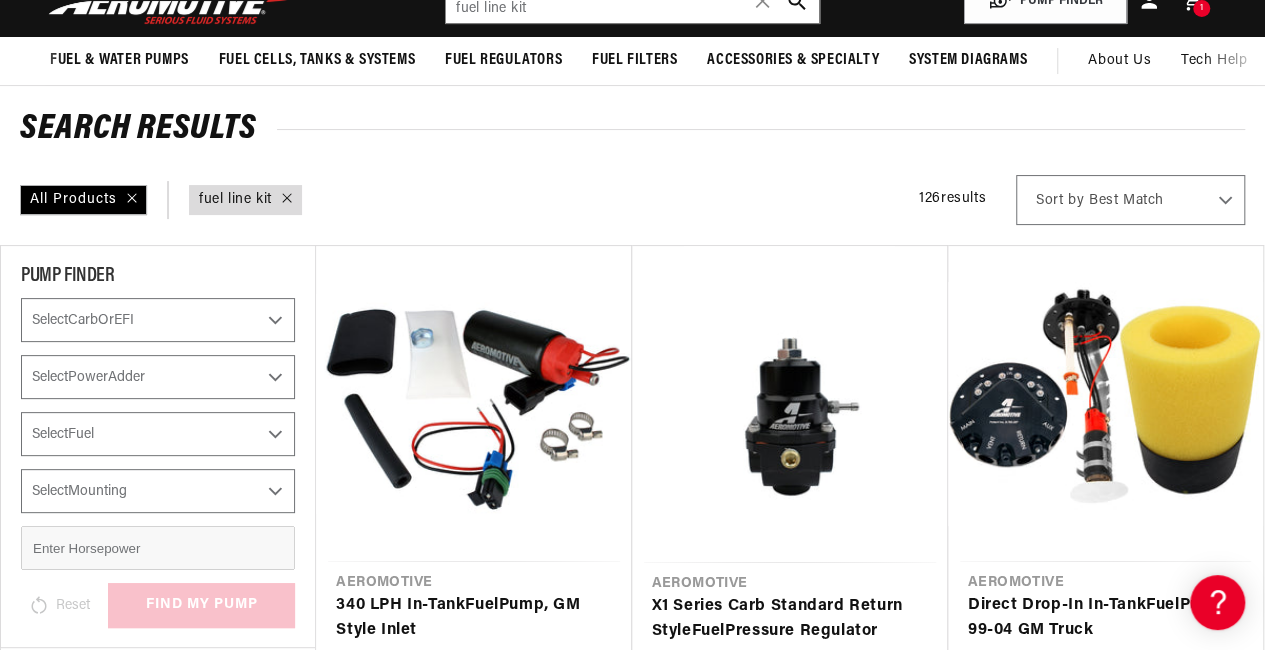 scroll, scrollTop: 0, scrollLeft: 791, axis: horizontal 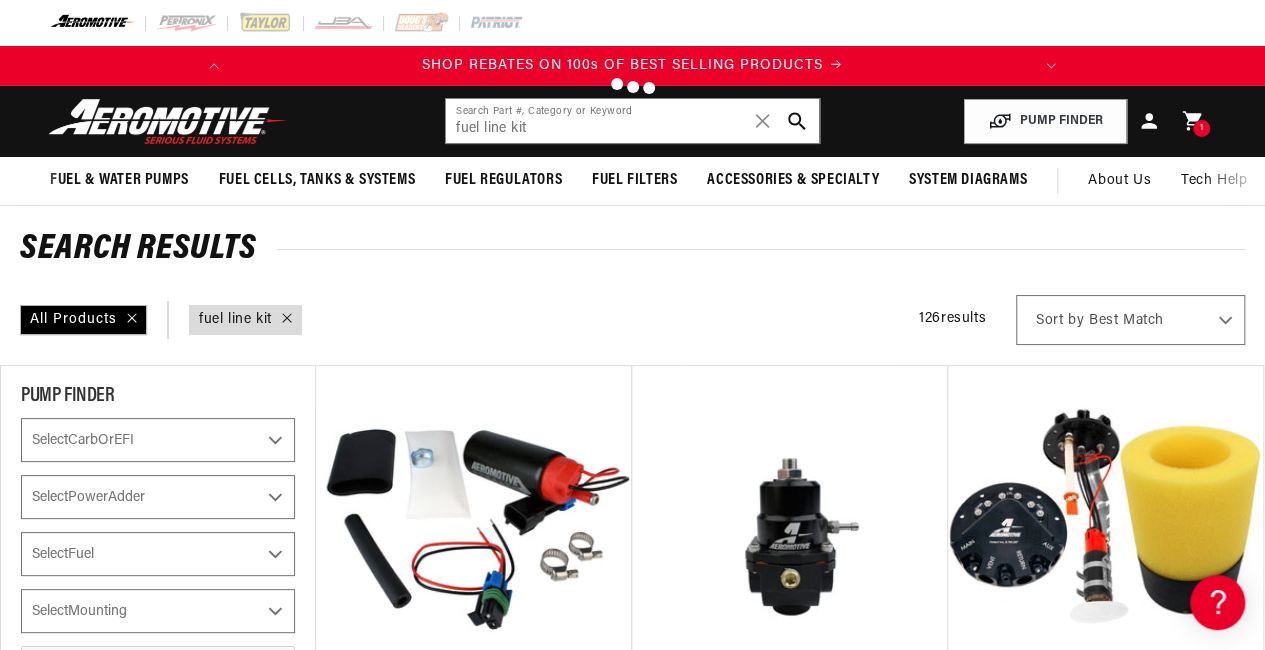 click at bounding box center [632, 325] 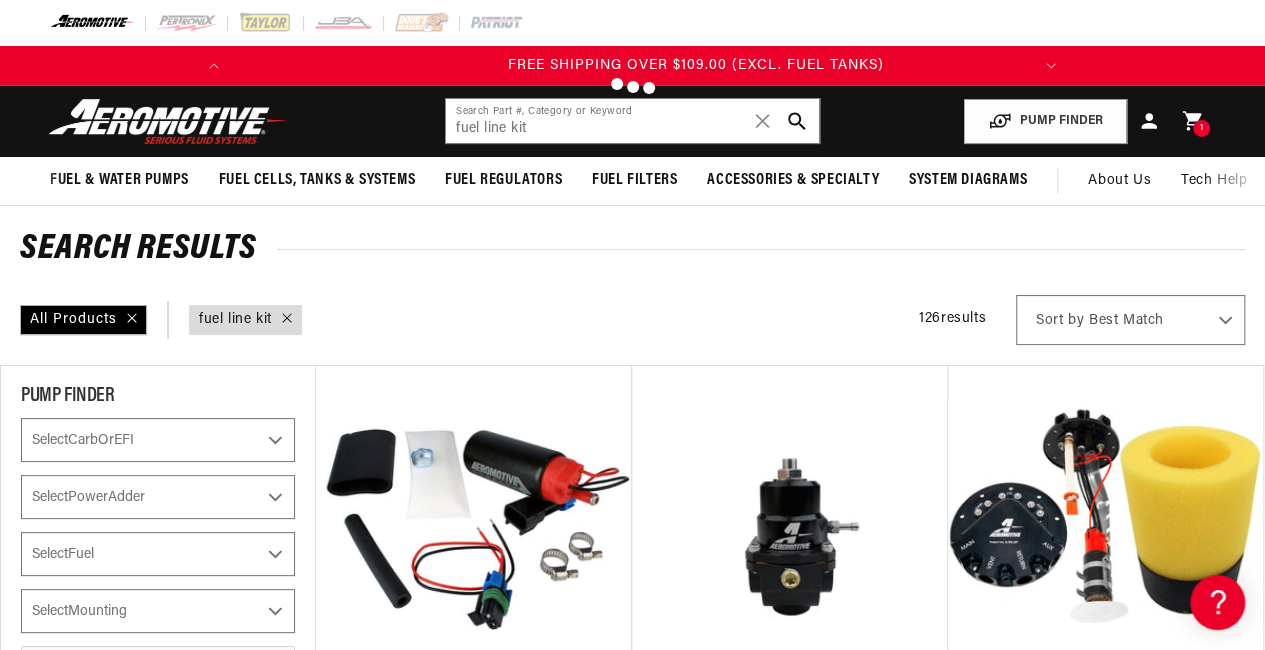 scroll, scrollTop: 0, scrollLeft: 791, axis: horizontal 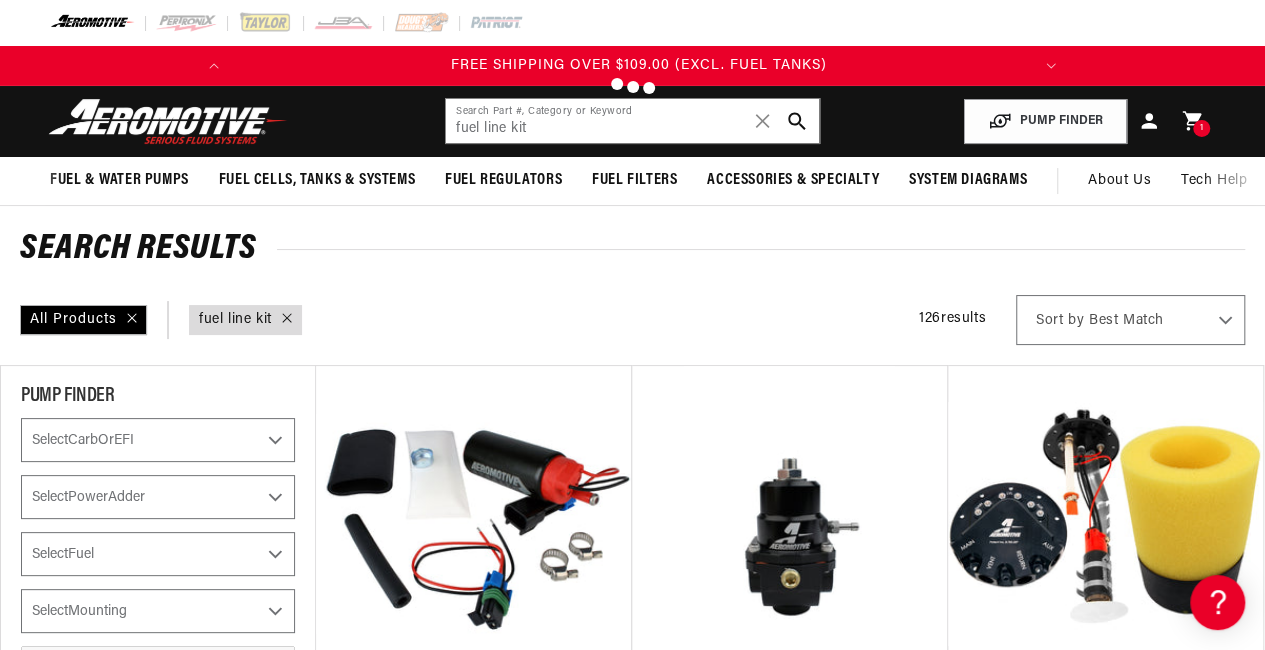 click at bounding box center [632, 325] 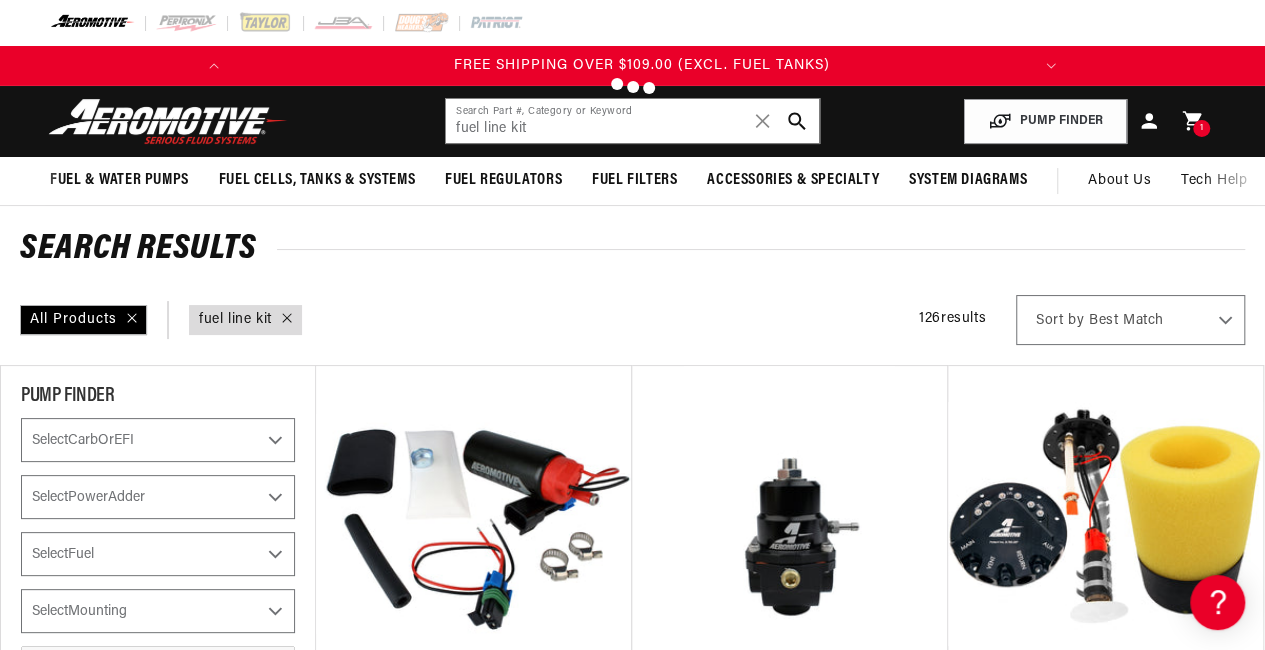 scroll, scrollTop: 0, scrollLeft: 791, axis: horizontal 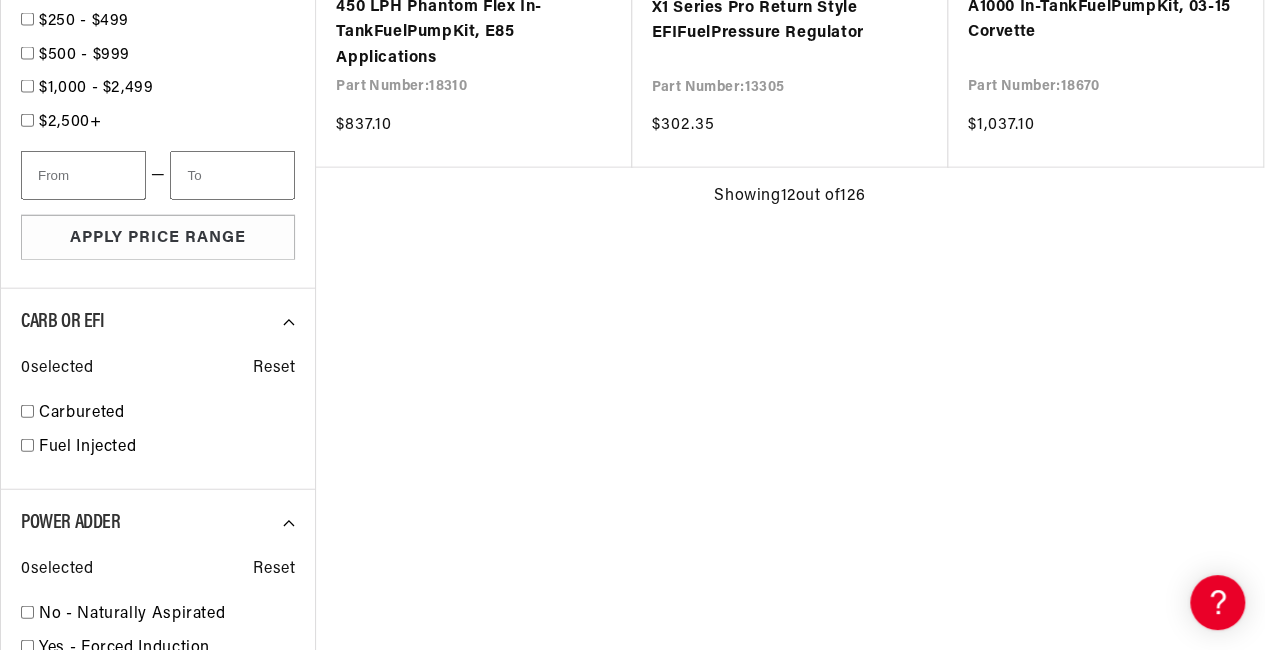click at bounding box center (157, 106) 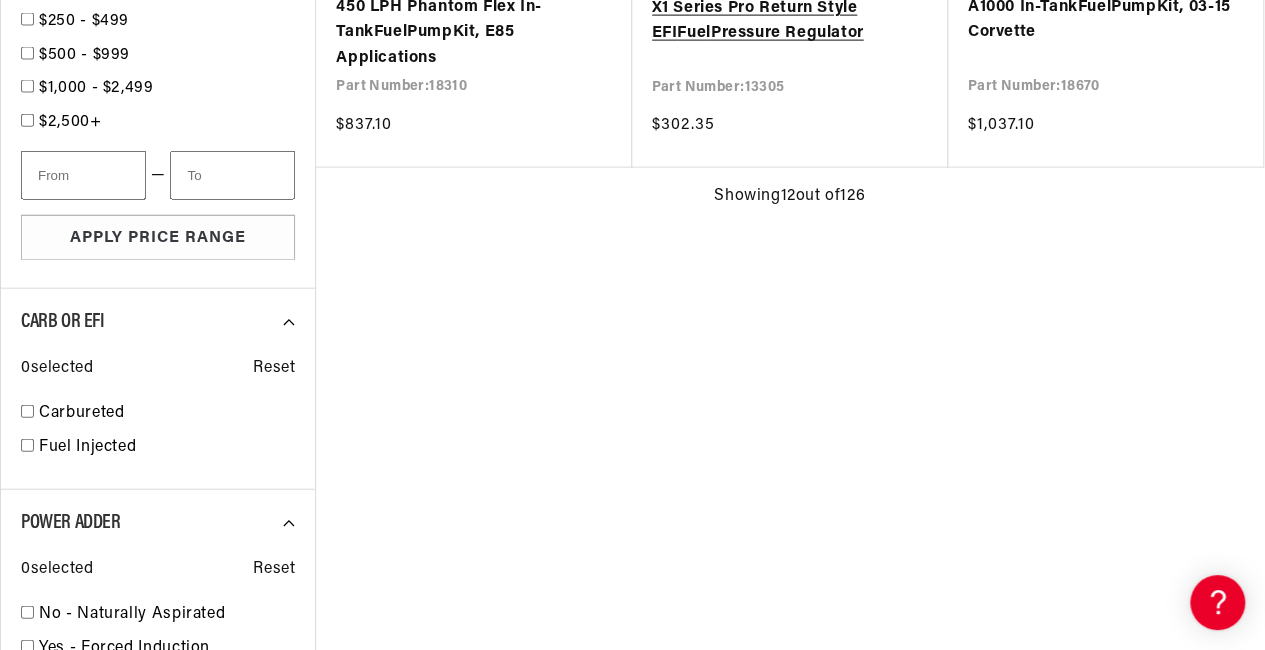 scroll, scrollTop: 0, scrollLeft: 791, axis: horizontal 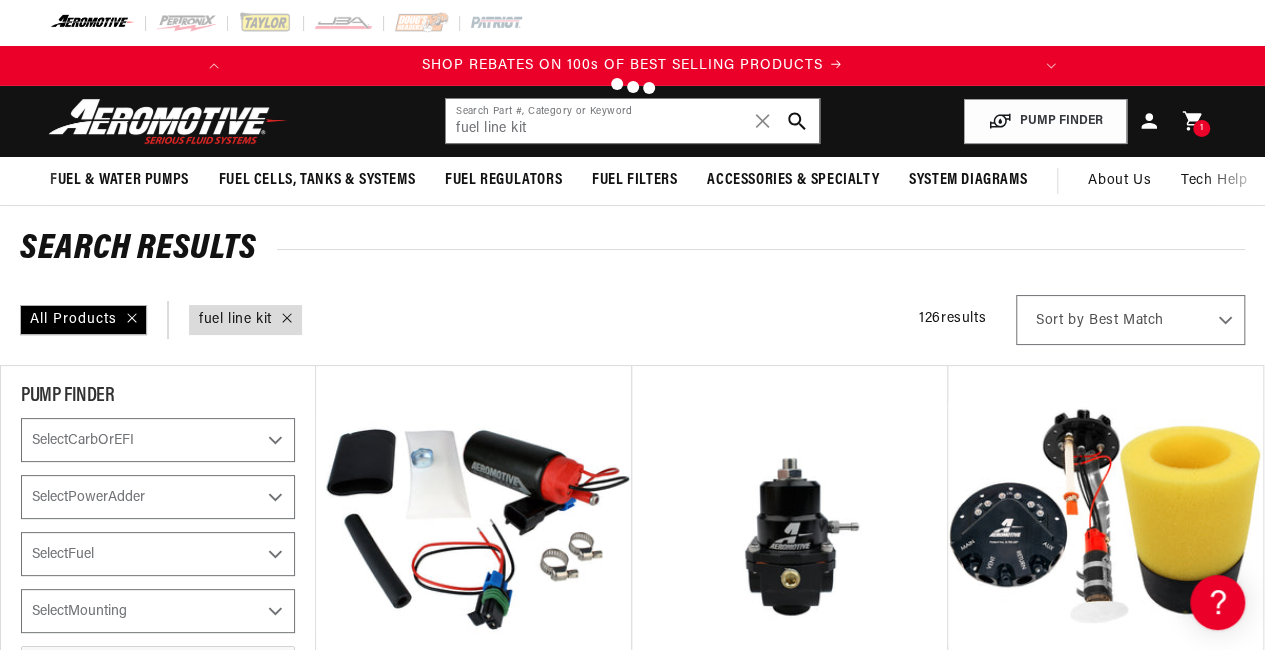 click at bounding box center (632, 325) 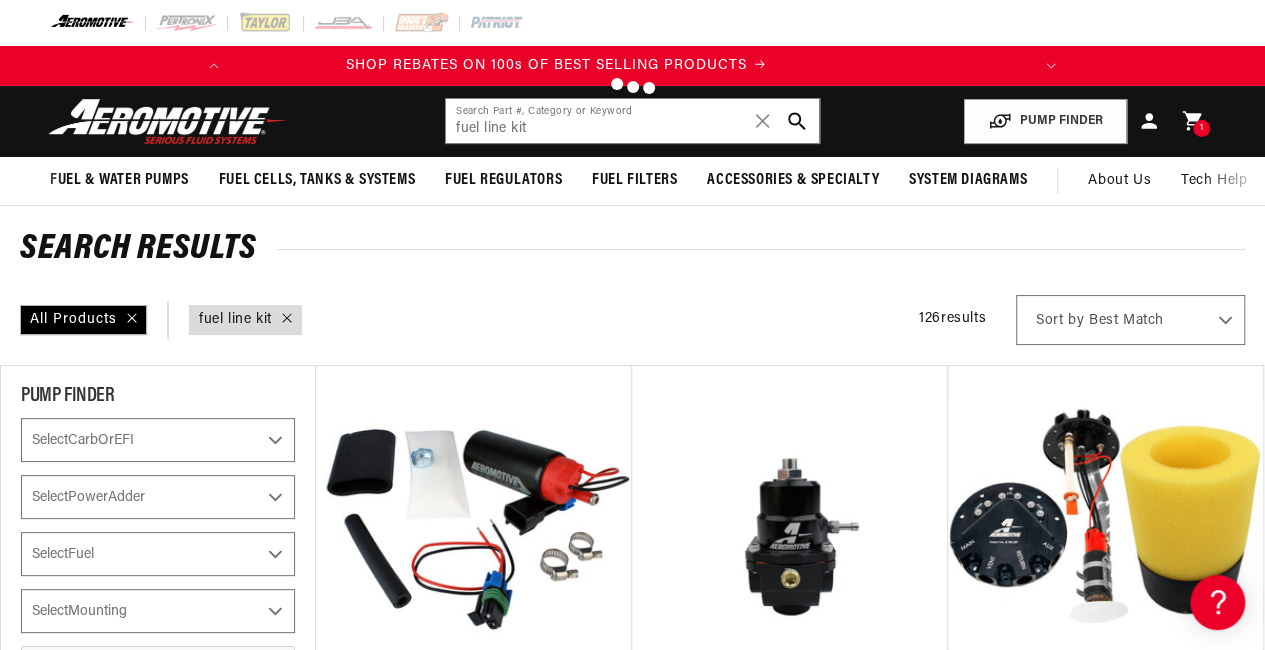 scroll, scrollTop: 0, scrollLeft: 0, axis: both 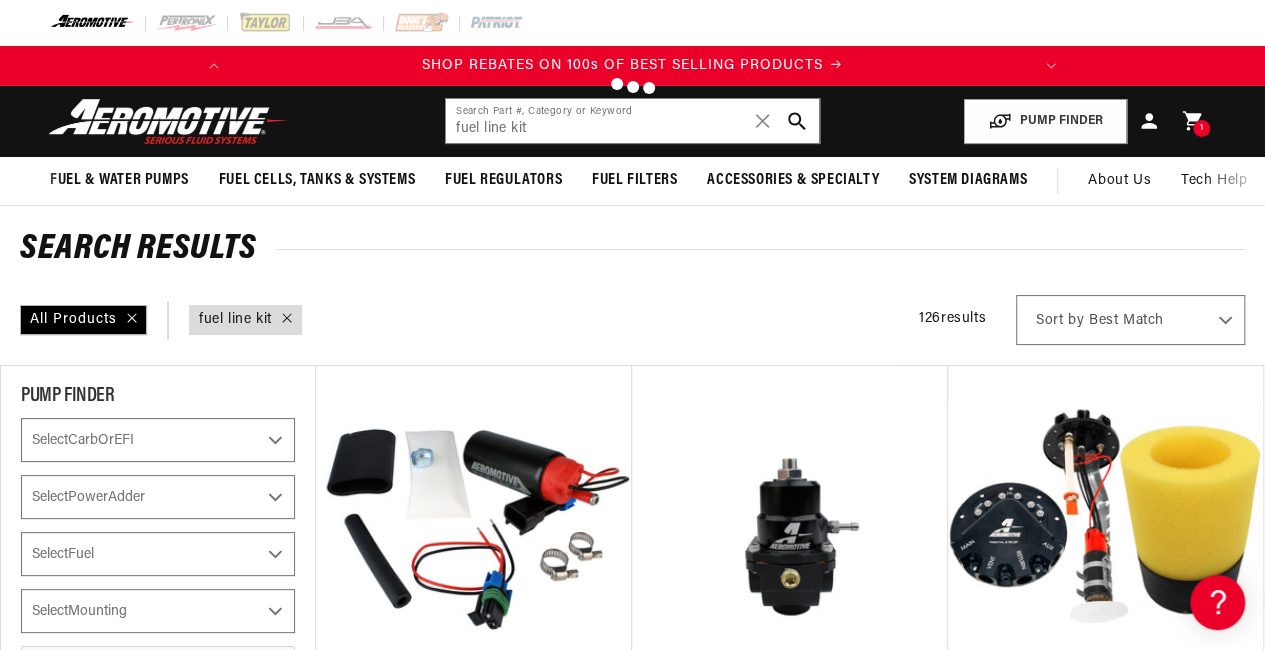 click at bounding box center (632, 325) 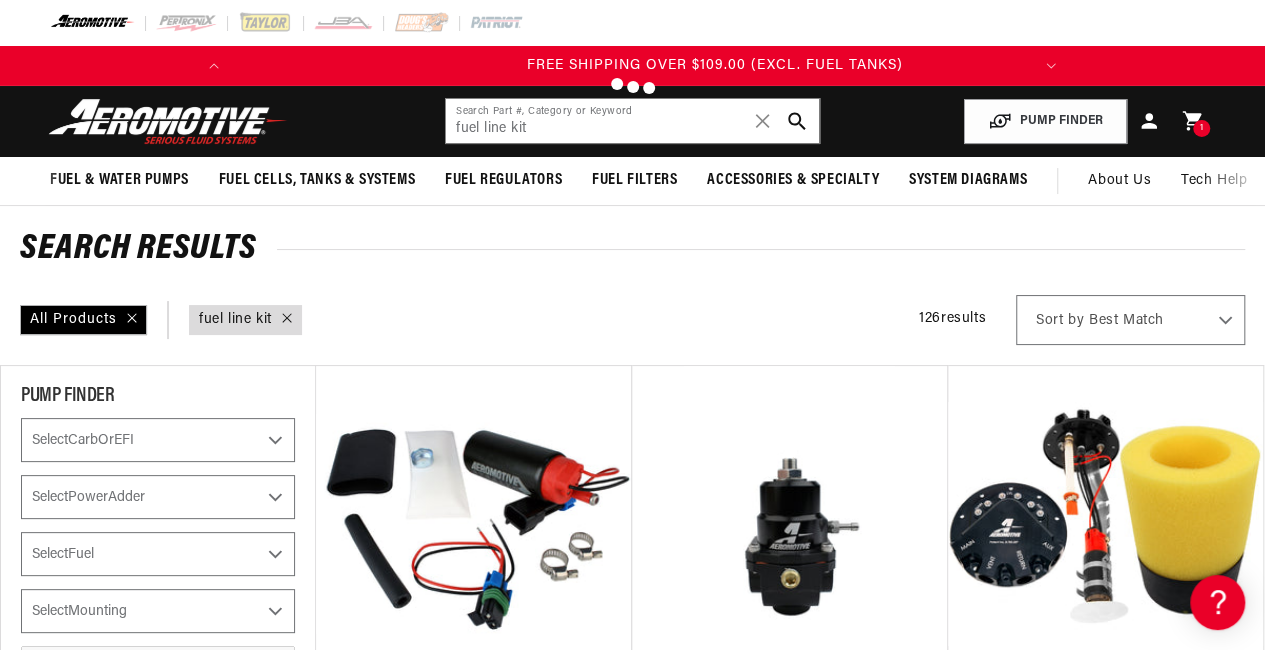 scroll, scrollTop: 0, scrollLeft: 791, axis: horizontal 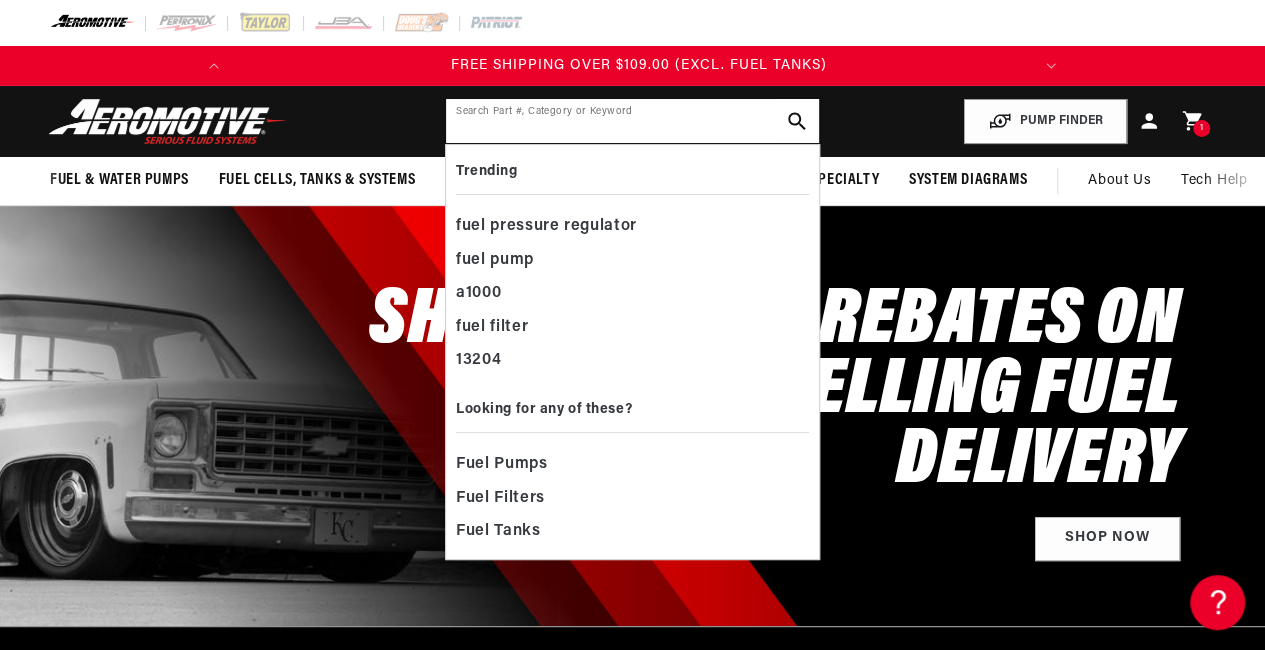click 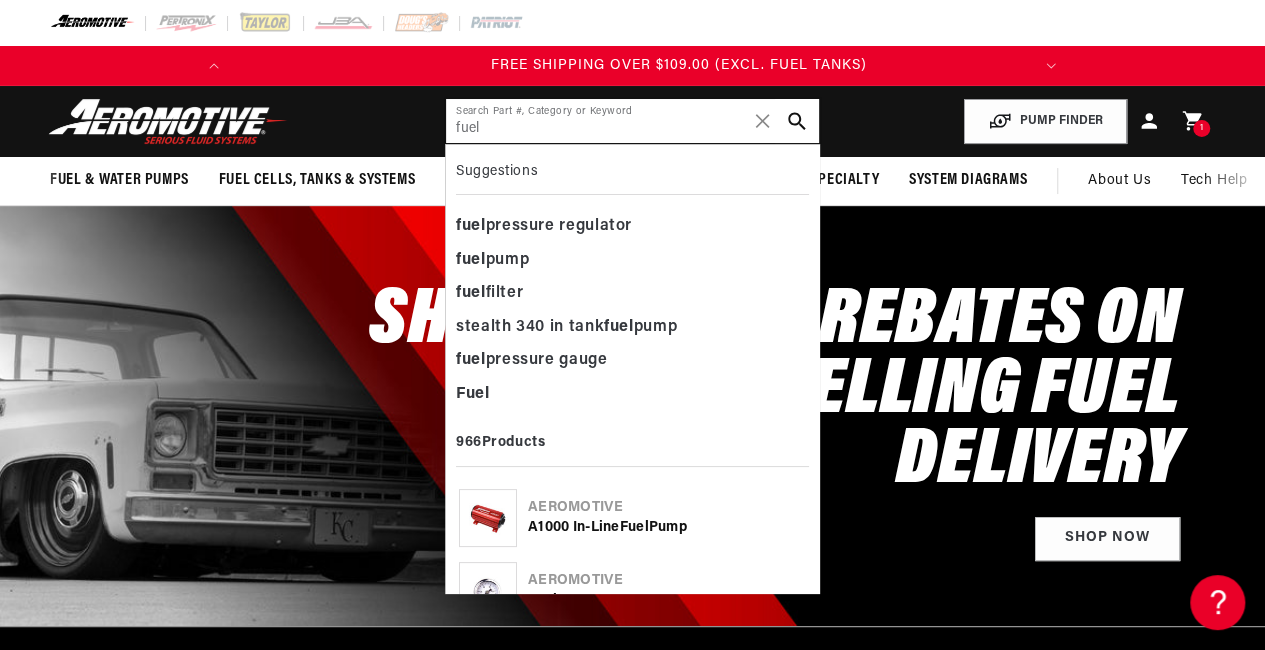 scroll, scrollTop: 0, scrollLeft: 791, axis: horizontal 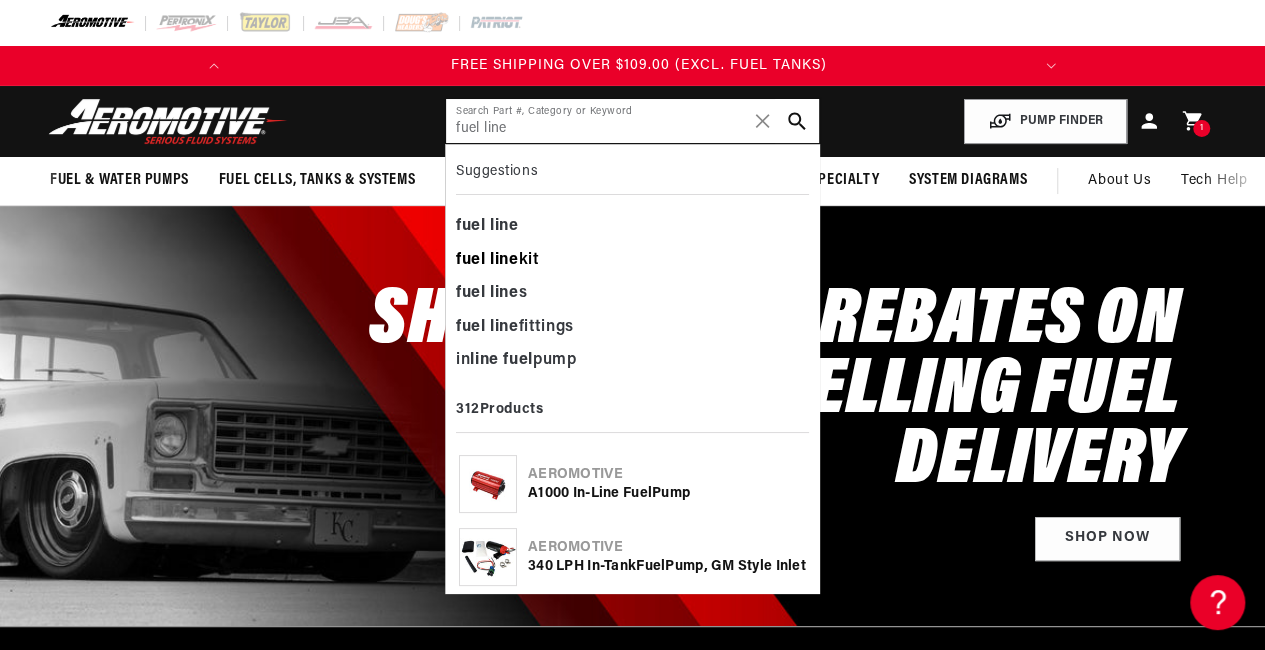 type on "fuel line" 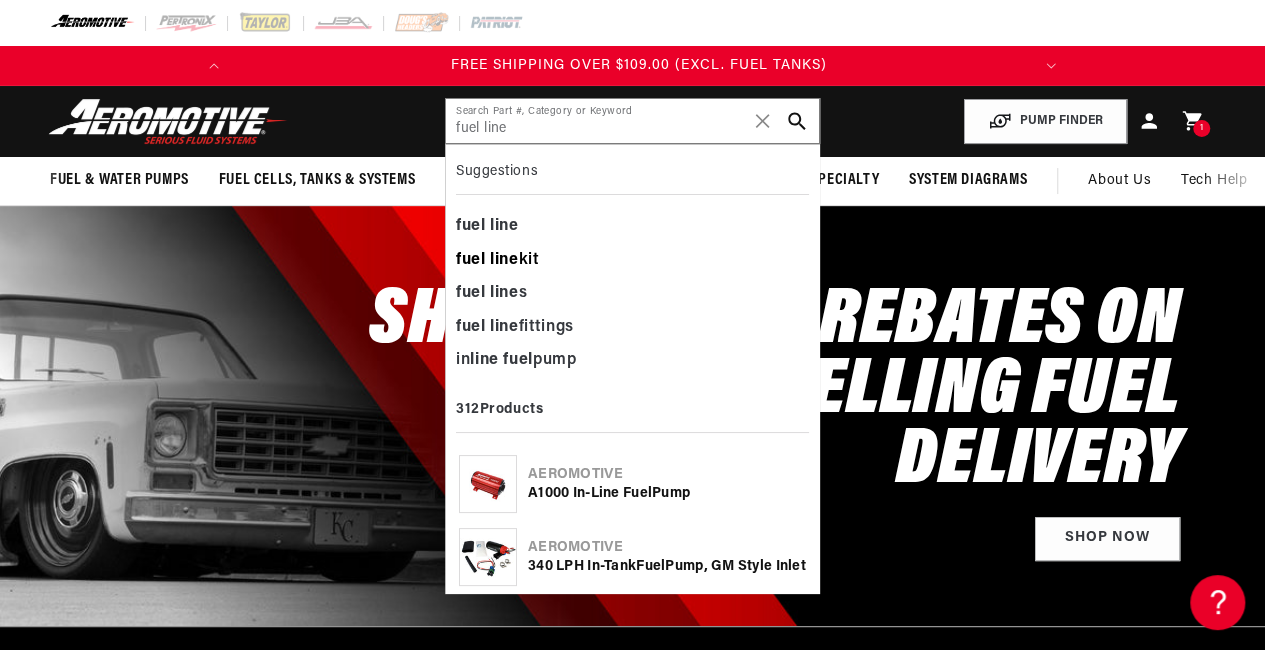 click on "line" 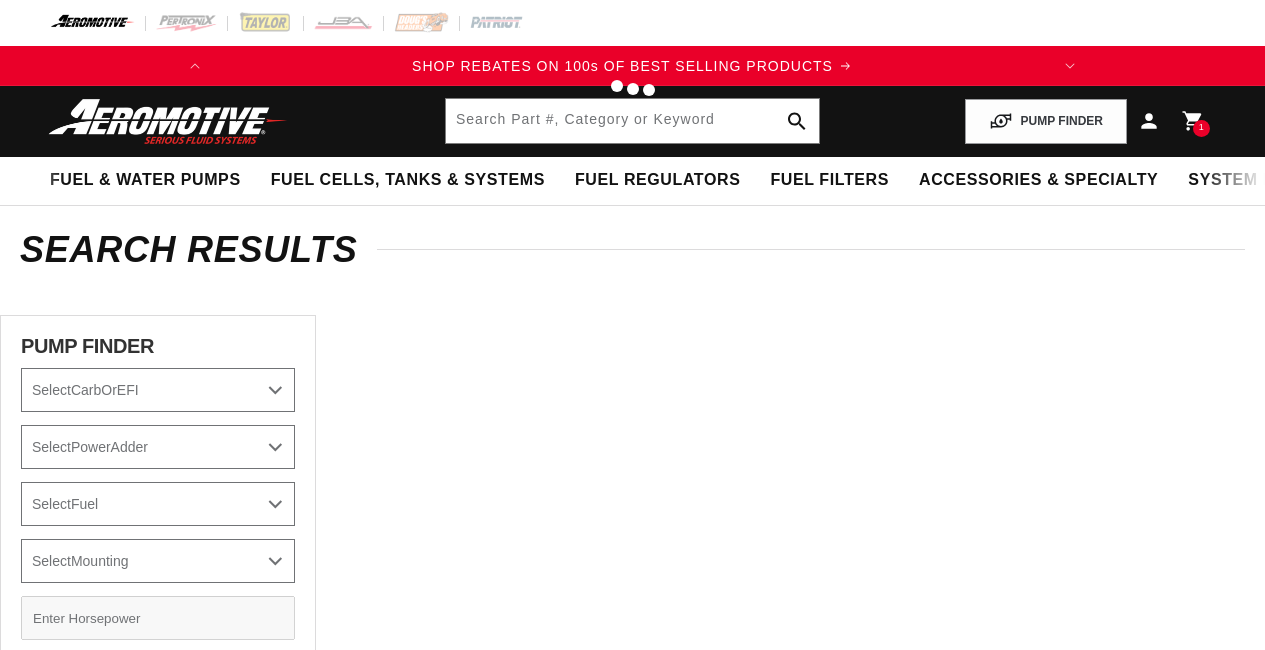 scroll, scrollTop: 0, scrollLeft: 0, axis: both 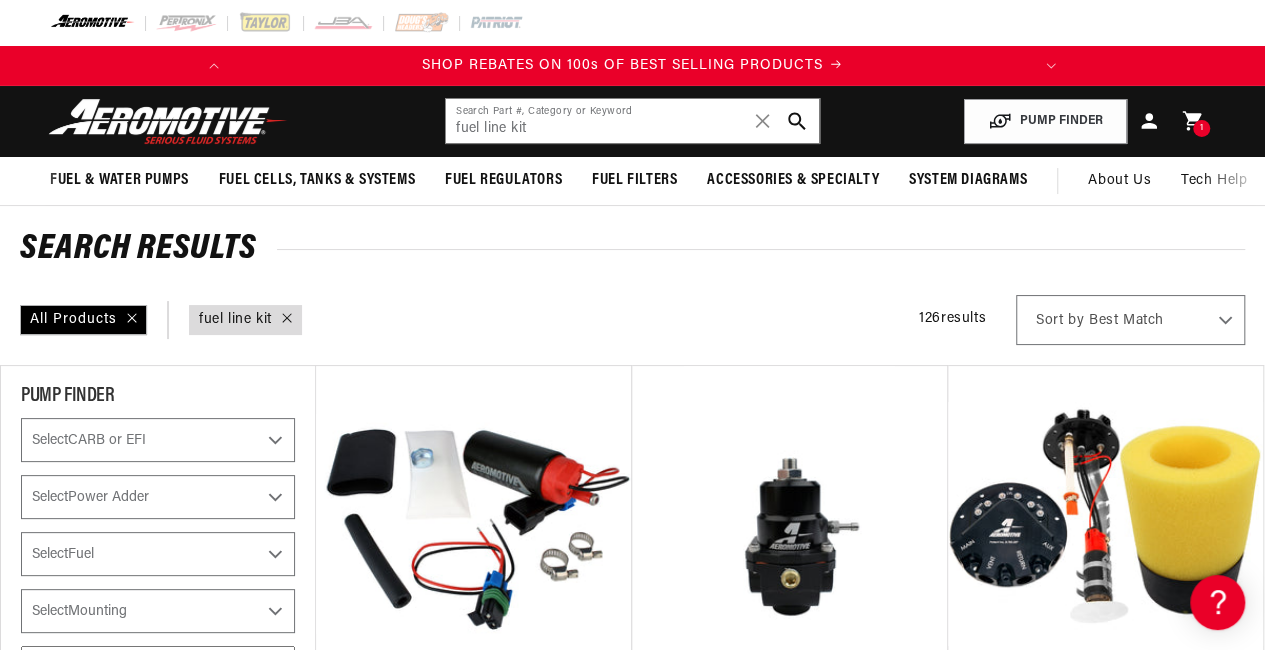 click on "query :
fuel line kit" at bounding box center [235, 320] 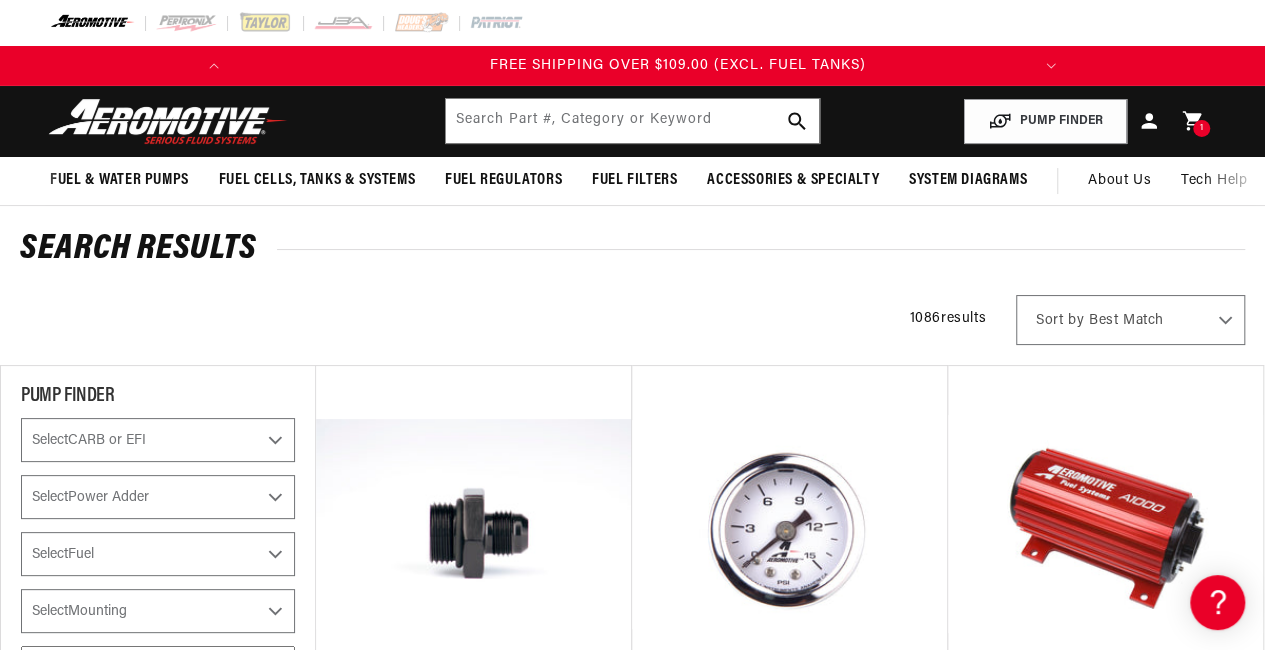 scroll, scrollTop: 0, scrollLeft: 791, axis: horizontal 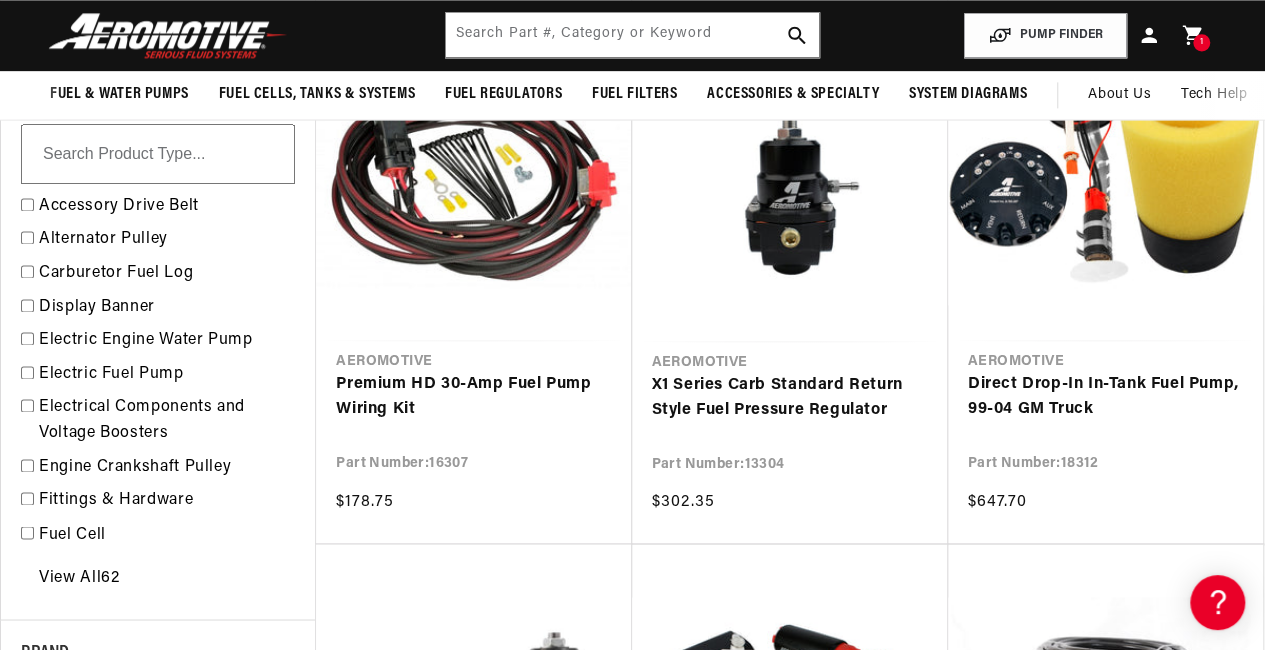 click on "Fuel Line, PTFE, Stainless Braided, Black Jacketed" at bounding box center [1105, 916] 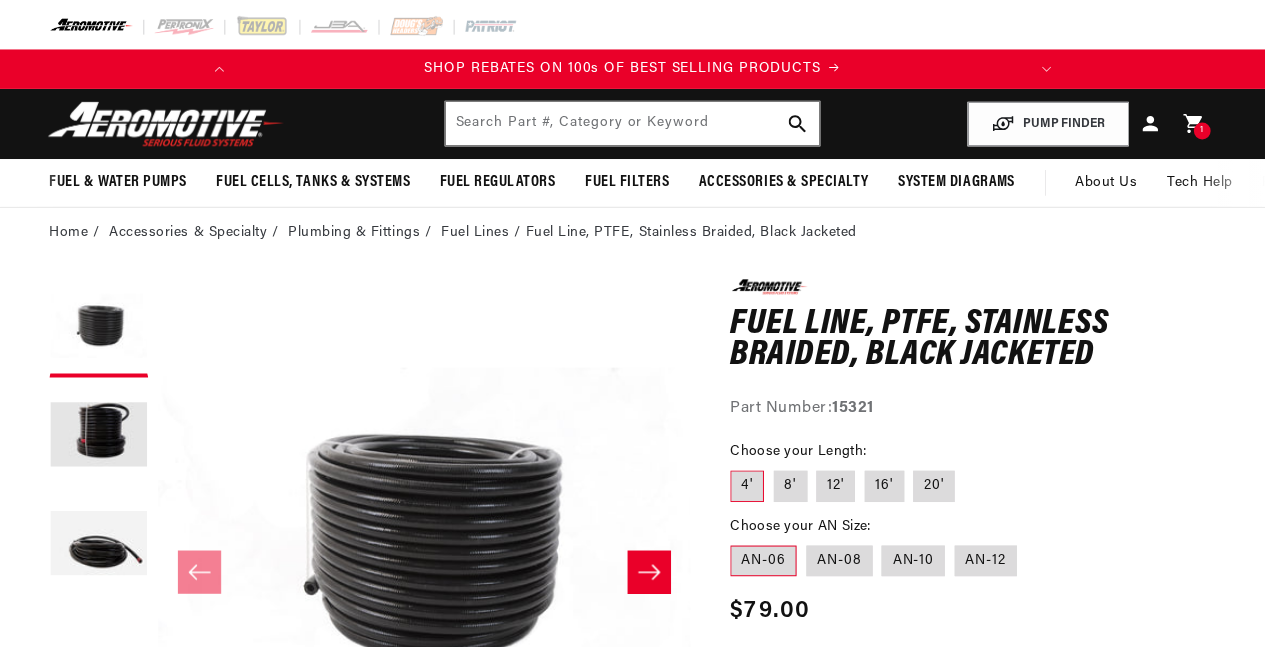 scroll, scrollTop: 0, scrollLeft: 0, axis: both 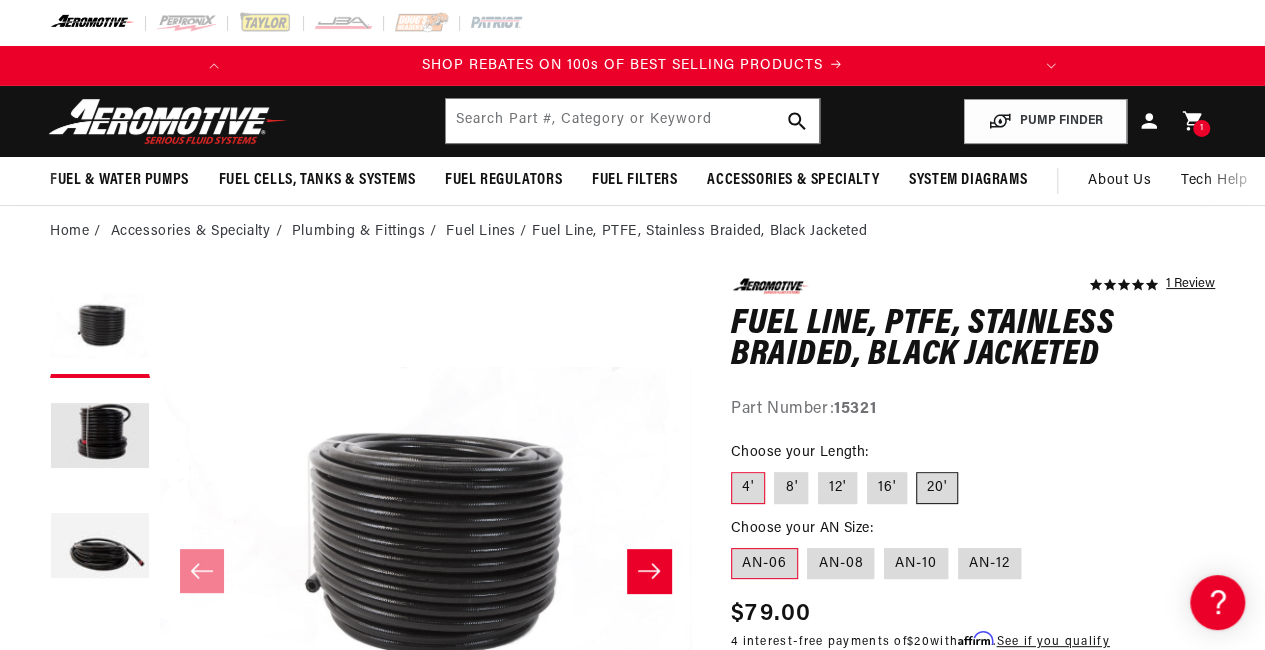 click on "20'" at bounding box center (937, 488) 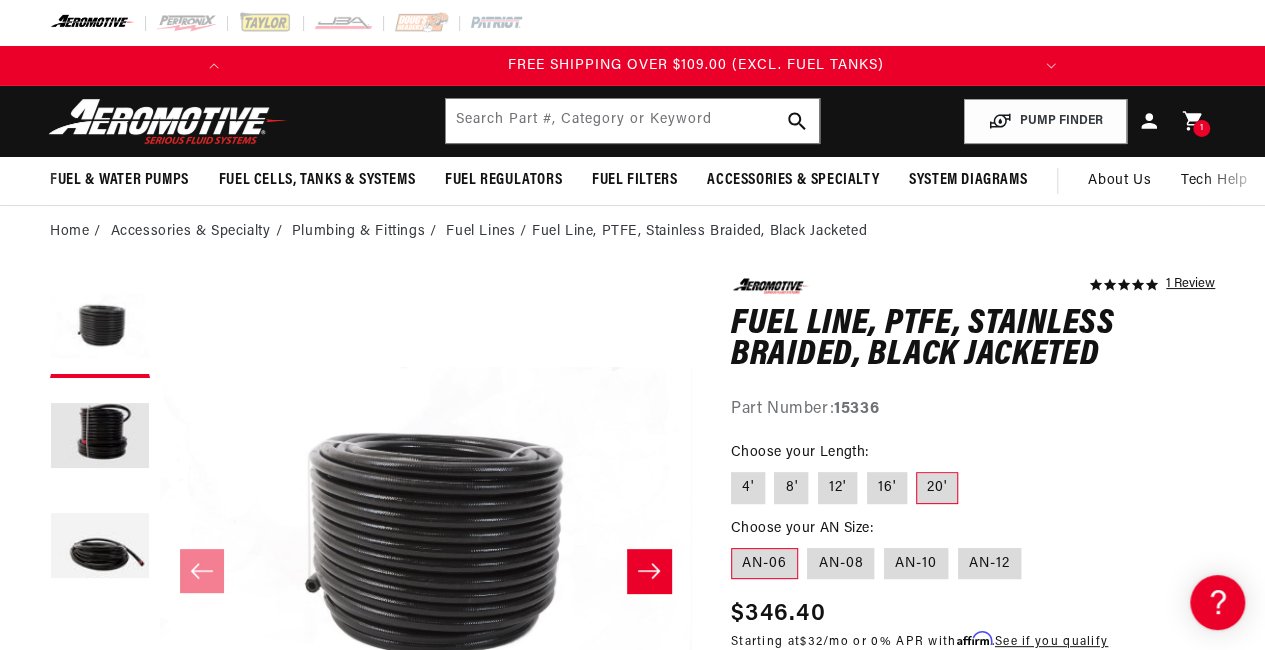 scroll, scrollTop: 0, scrollLeft: 791, axis: horizontal 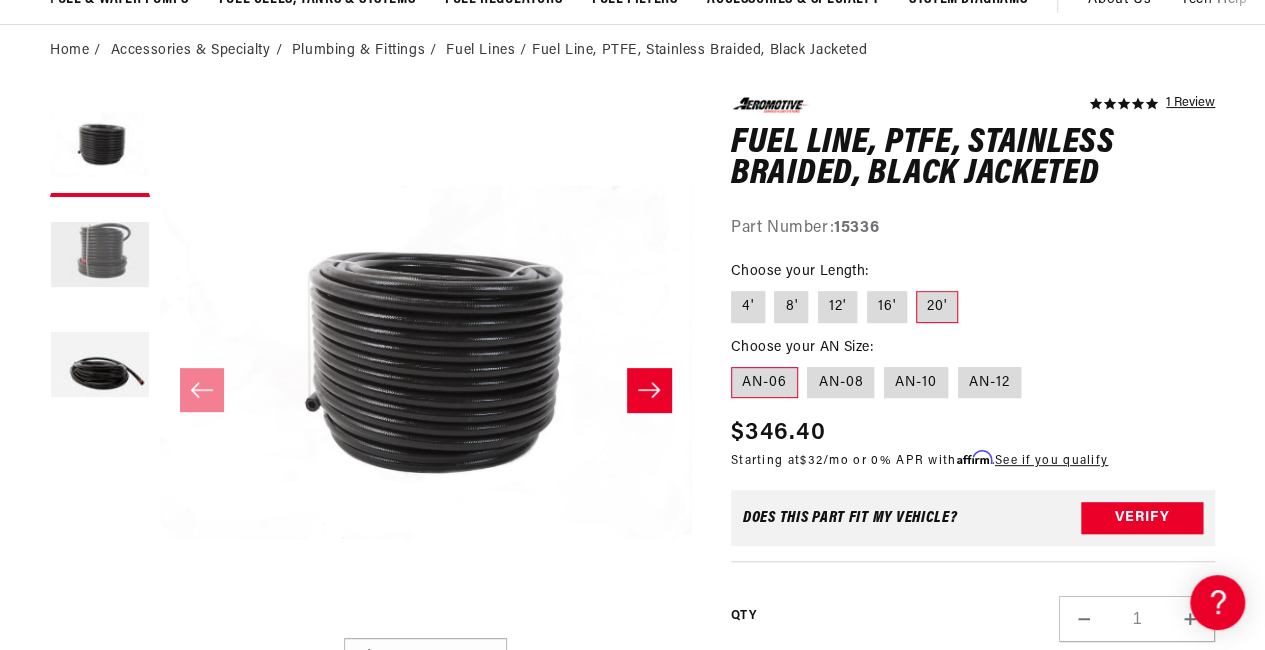 click at bounding box center (100, 257) 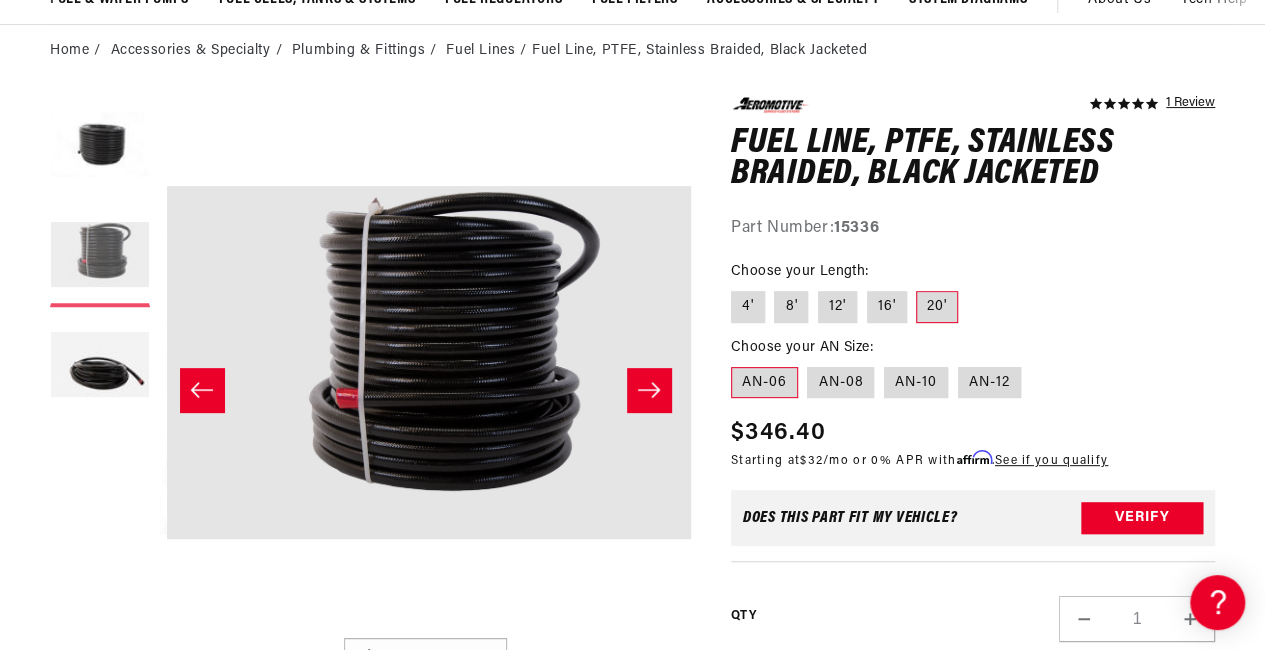scroll, scrollTop: 0, scrollLeft: 530, axis: horizontal 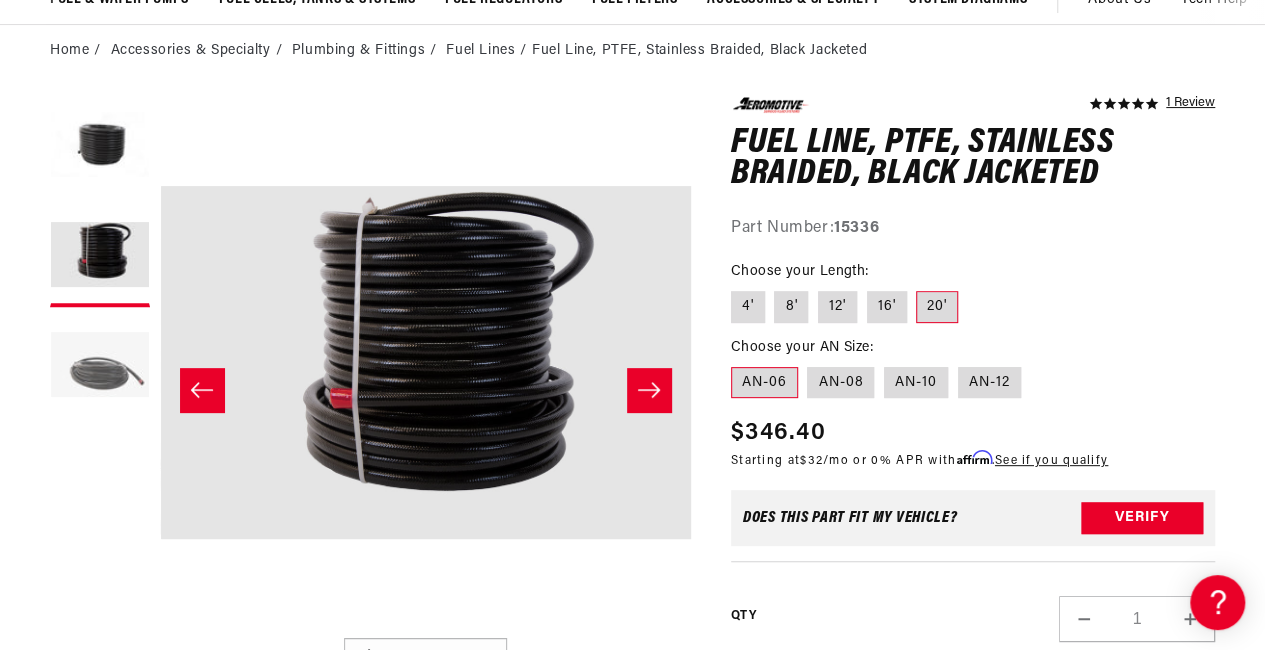 click at bounding box center (100, 367) 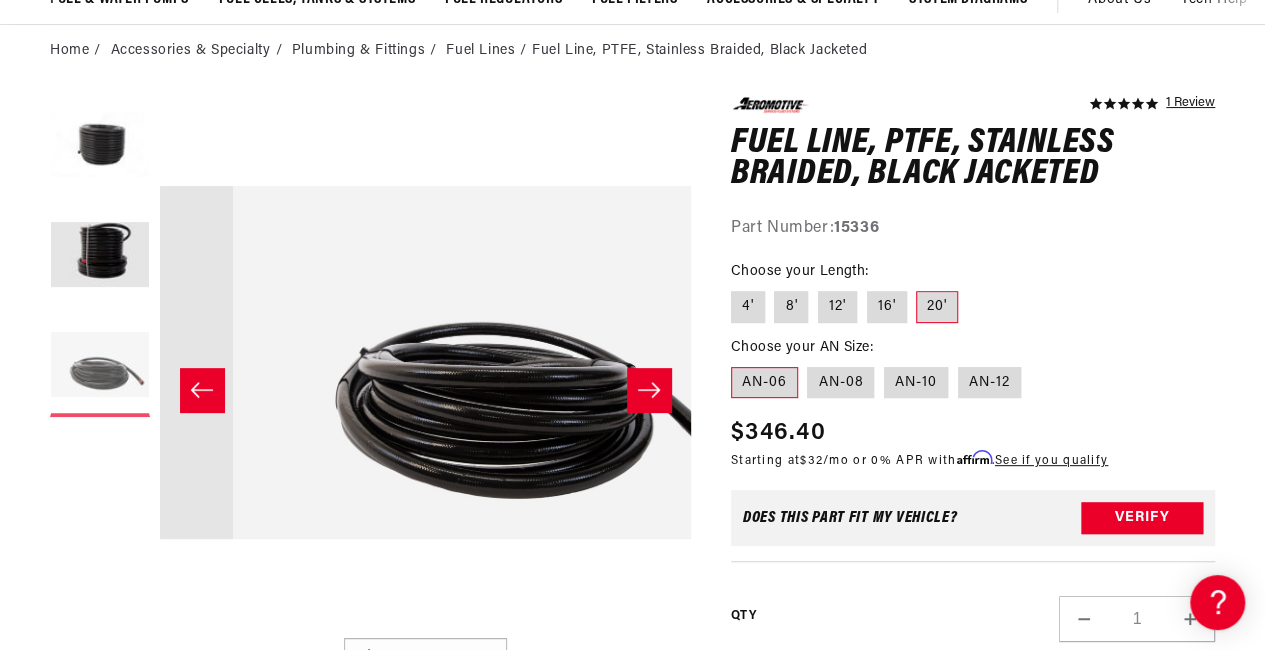 scroll, scrollTop: 0, scrollLeft: 1061, axis: horizontal 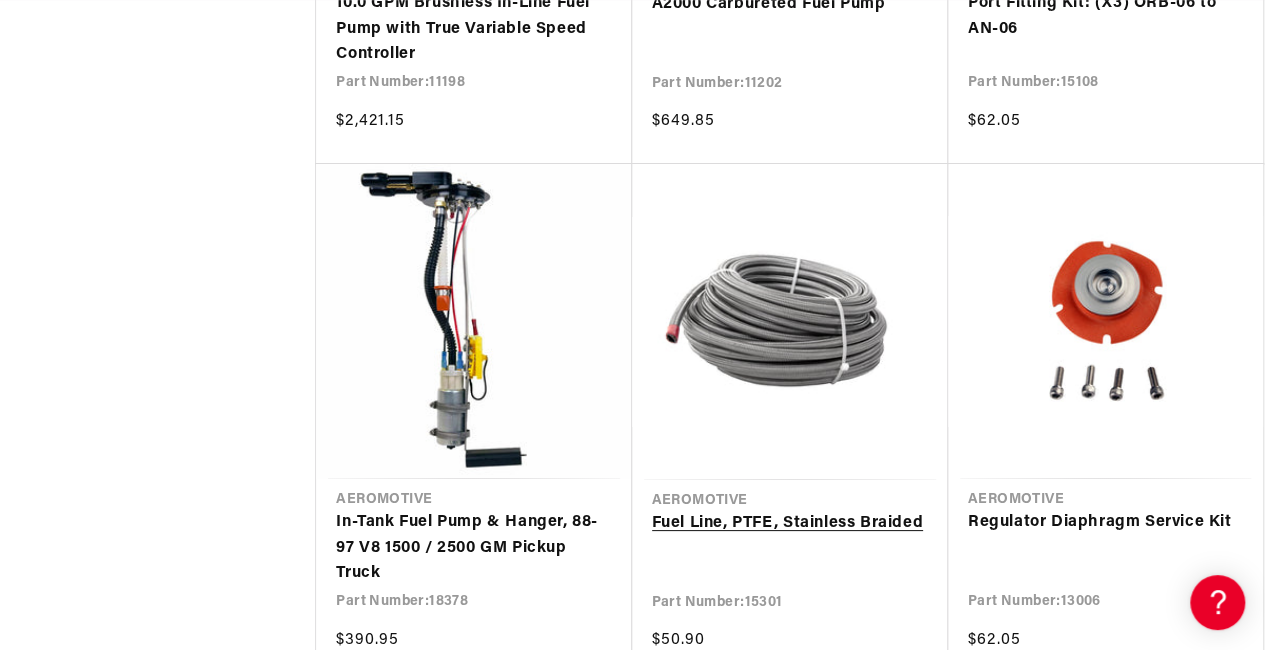 click on "Fuel Line, PTFE, Stainless Braided" at bounding box center (790, 524) 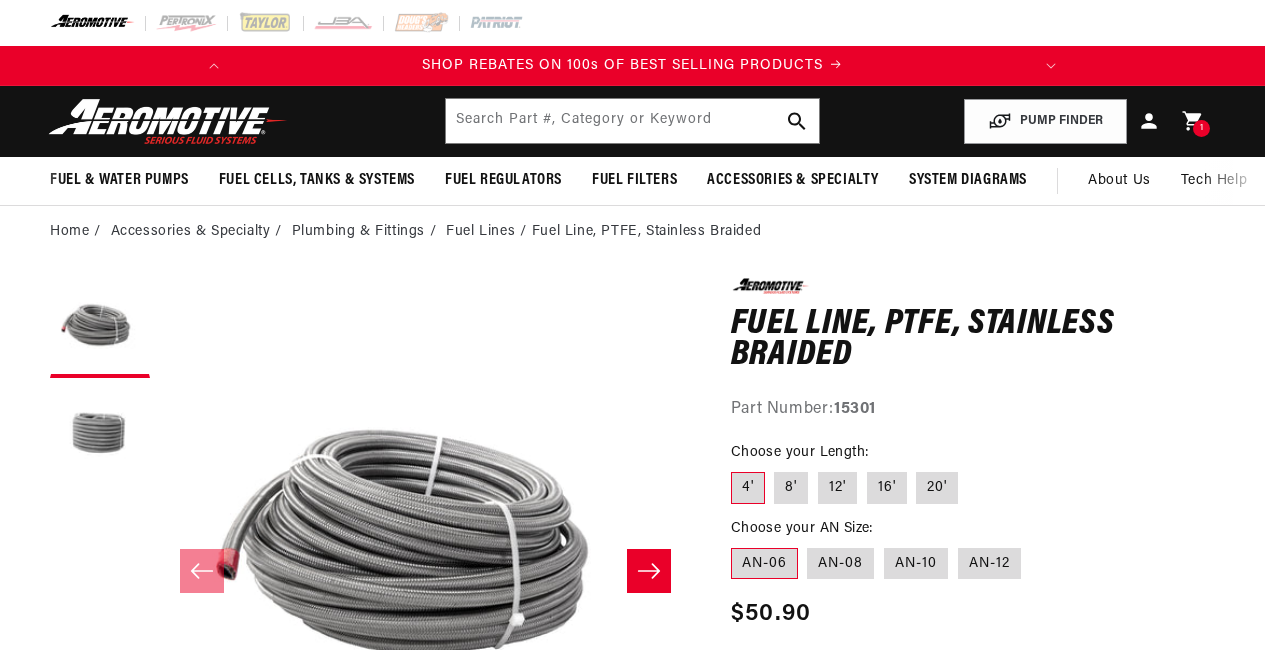 scroll, scrollTop: 0, scrollLeft: 0, axis: both 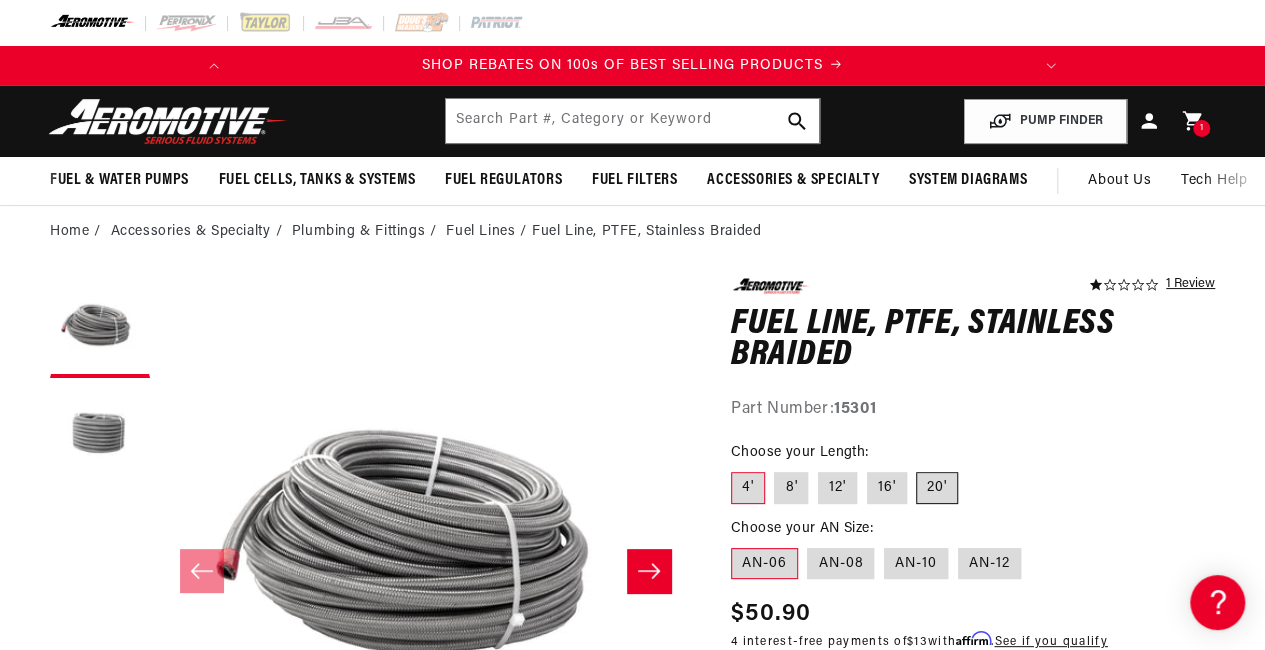 click on "20'" at bounding box center [937, 488] 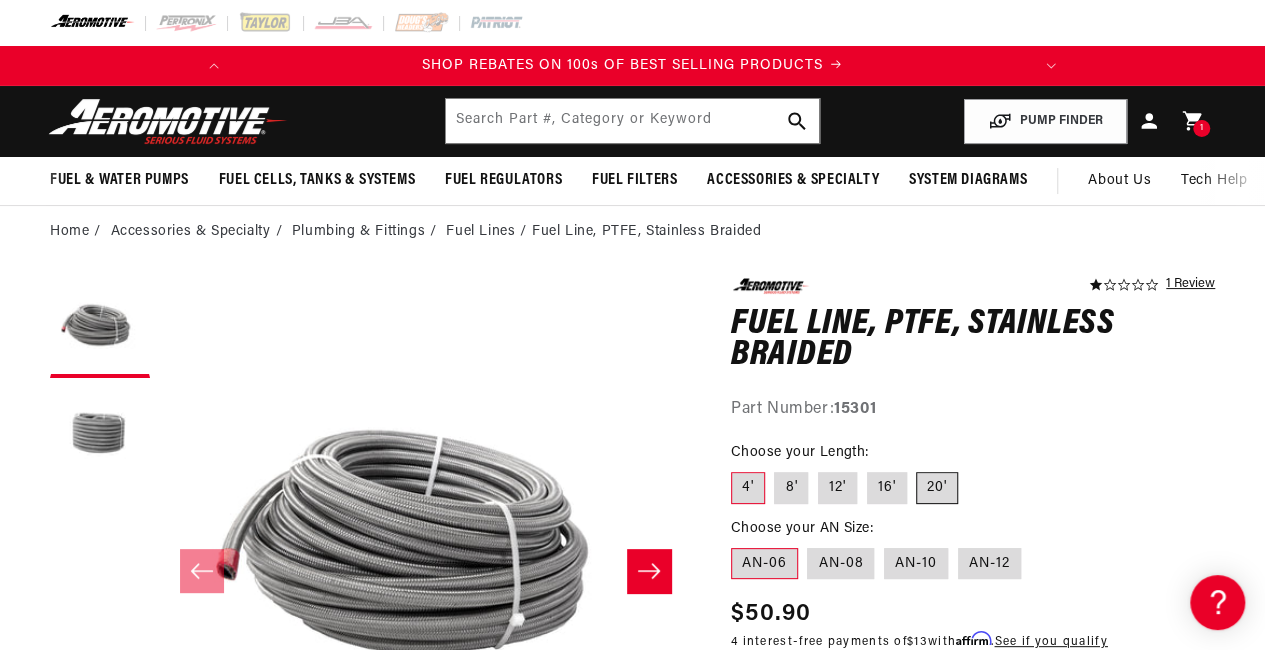click on "20'" at bounding box center [917, 468] 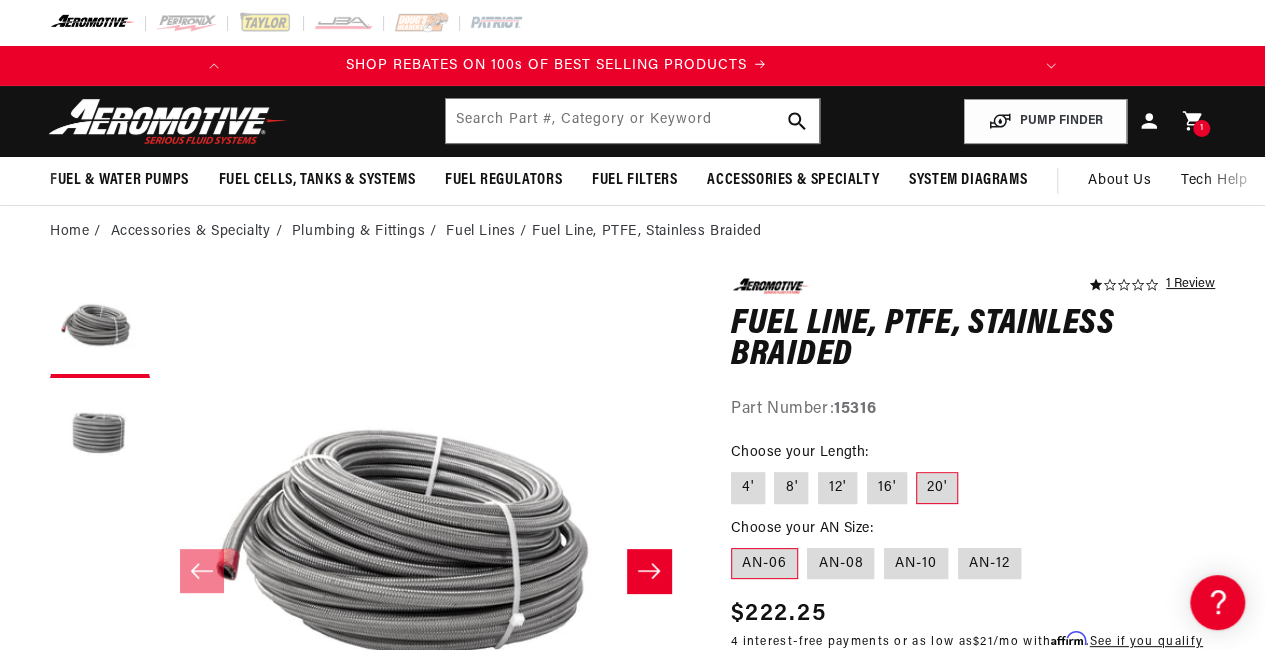 scroll, scrollTop: 0, scrollLeft: 0, axis: both 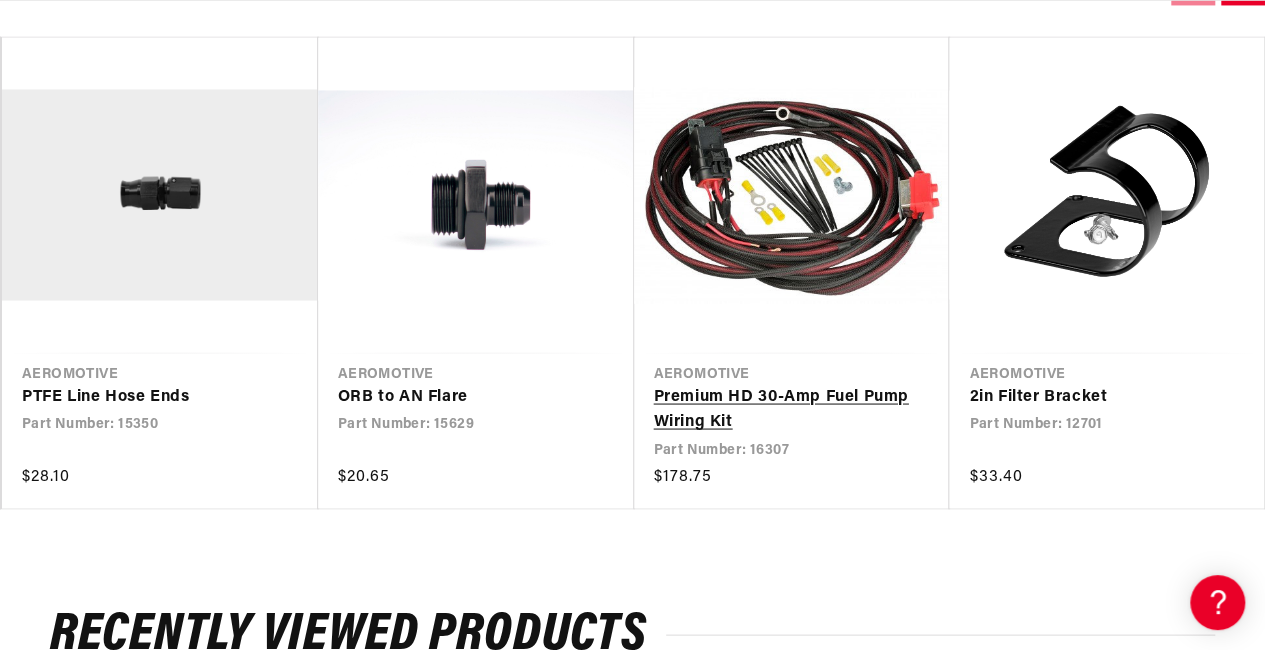 click on "Premium HD 30-Amp Fuel Pump Wiring Kit" at bounding box center [782, 409] 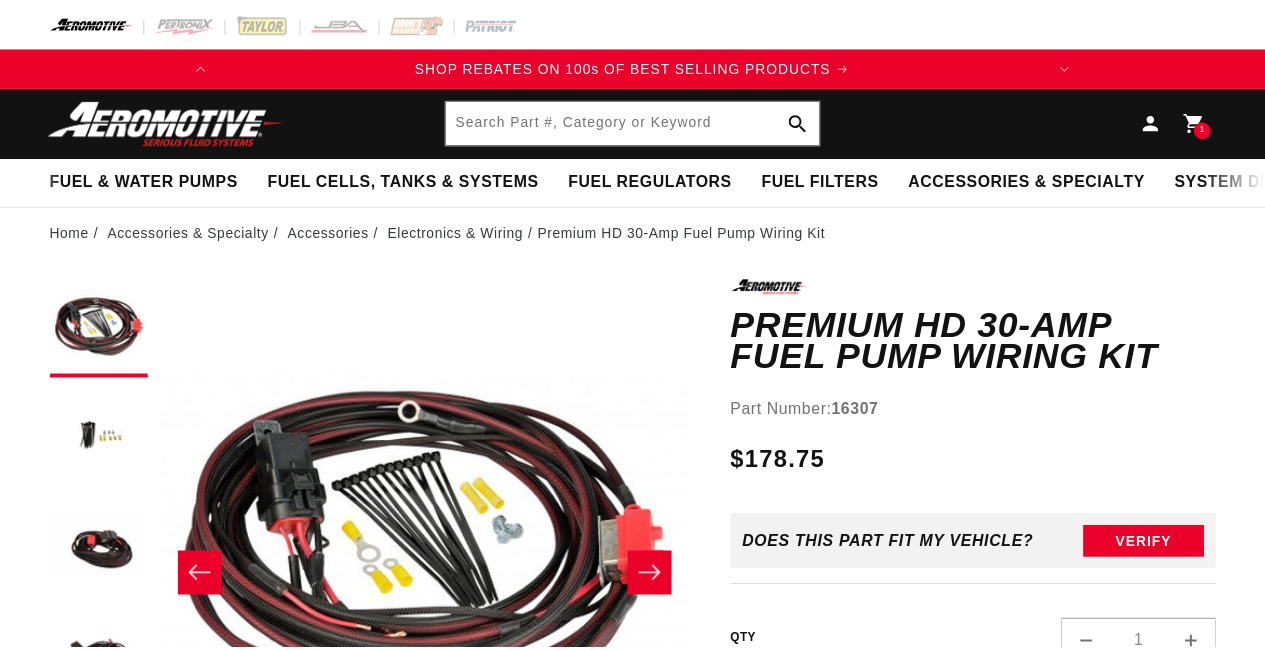 scroll, scrollTop: 0, scrollLeft: 0, axis: both 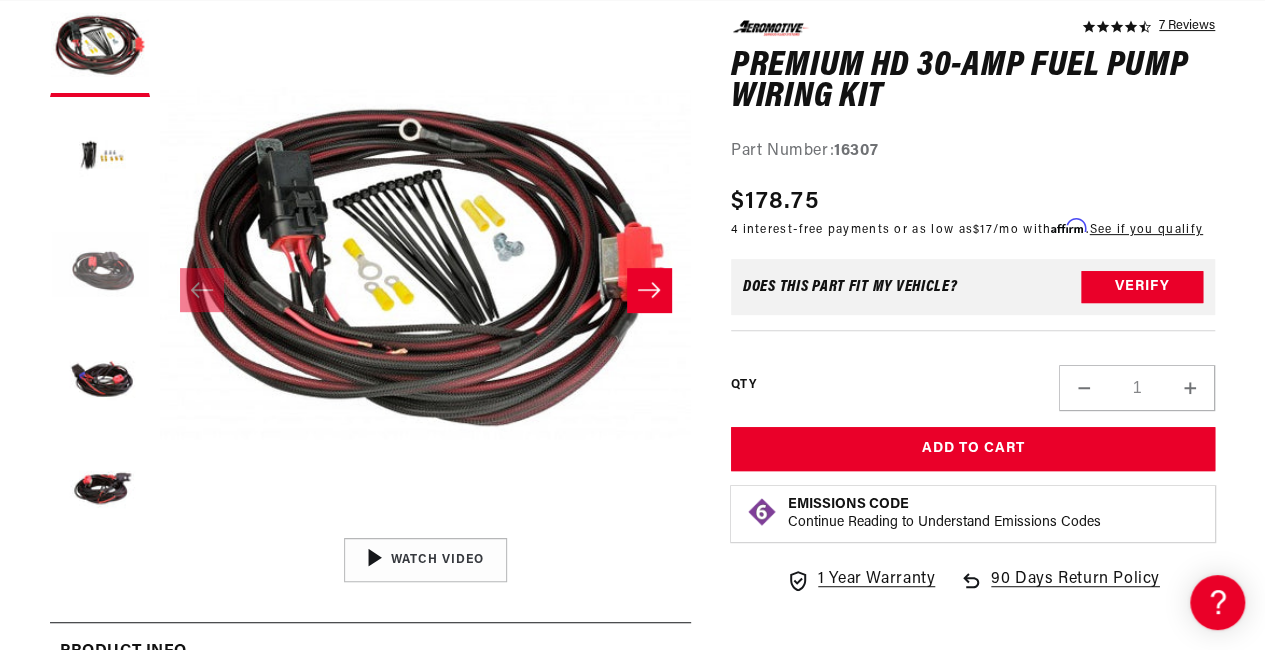 click at bounding box center (100, 267) 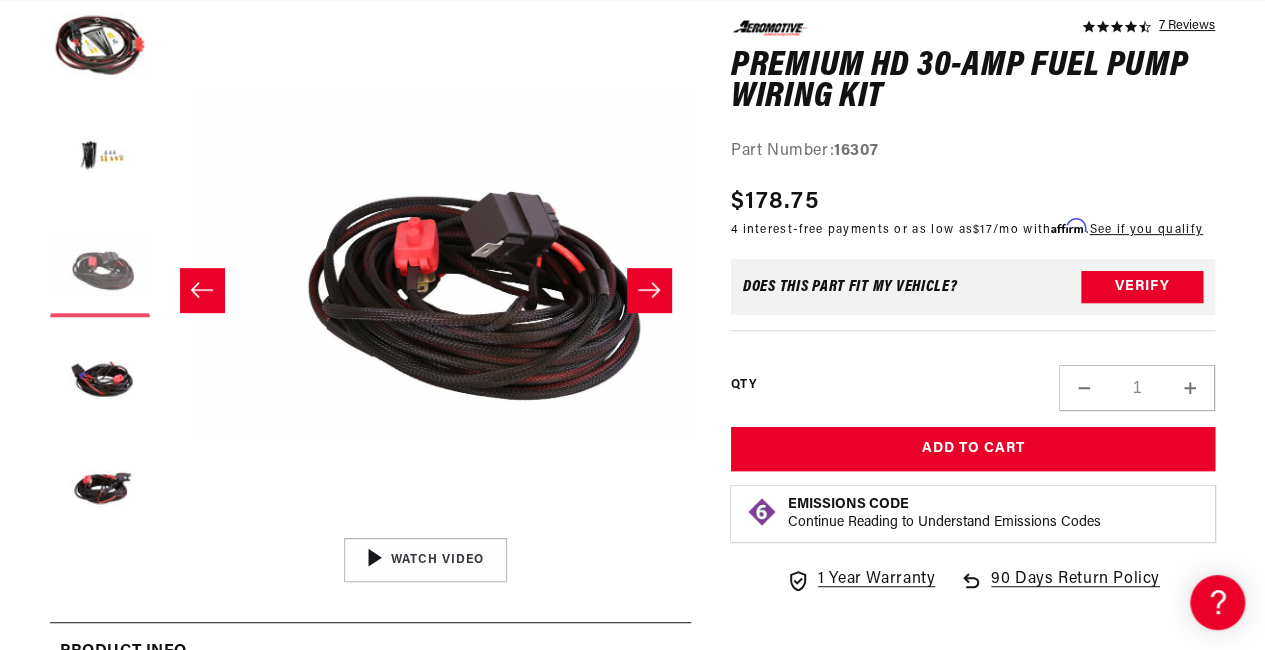 scroll, scrollTop: 0, scrollLeft: 1061, axis: horizontal 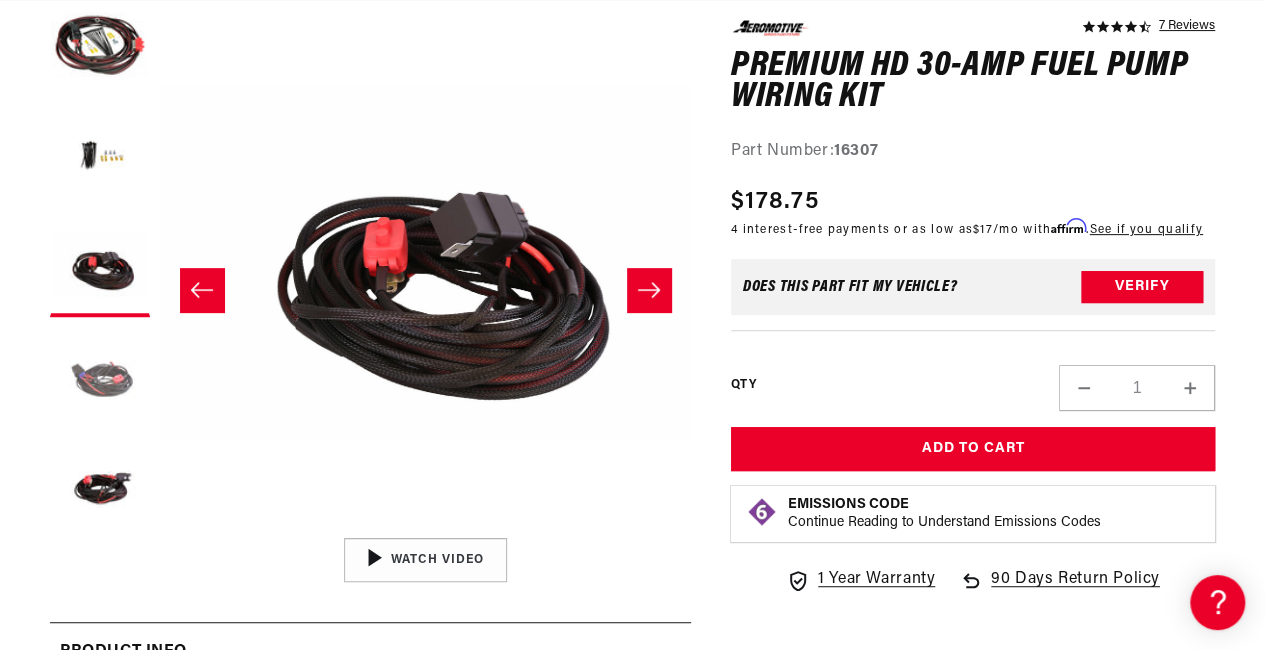 click at bounding box center (100, 377) 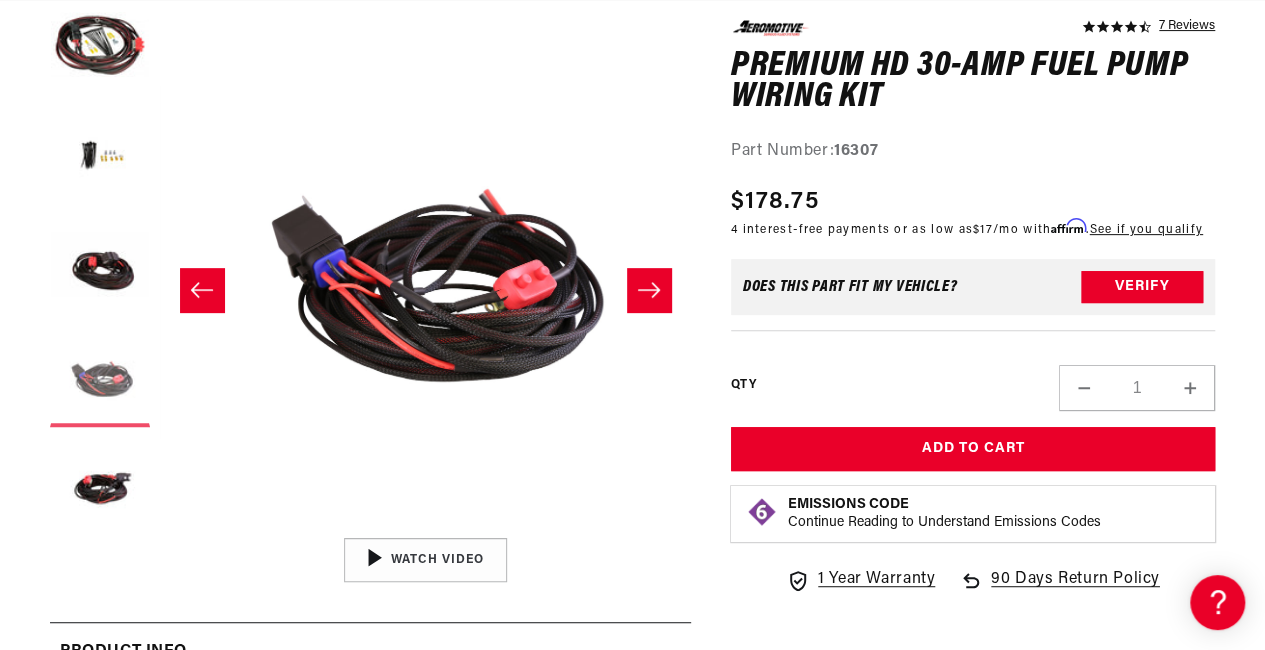 scroll, scrollTop: 0, scrollLeft: 1592, axis: horizontal 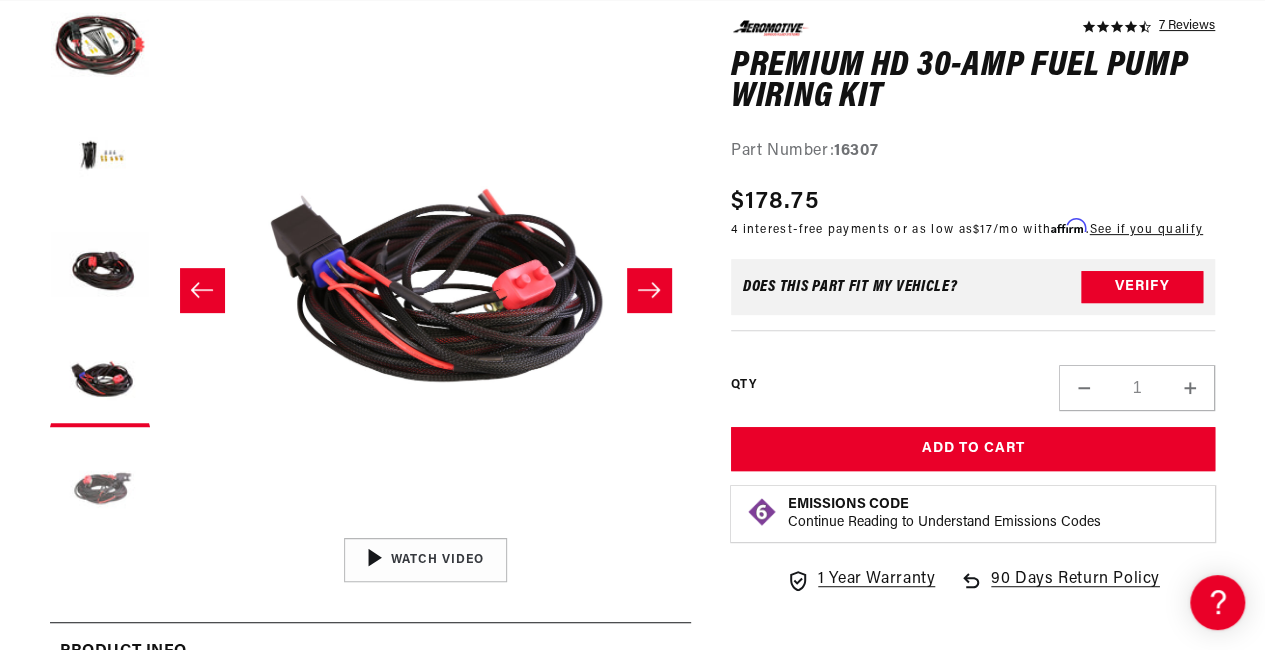 click at bounding box center [100, 487] 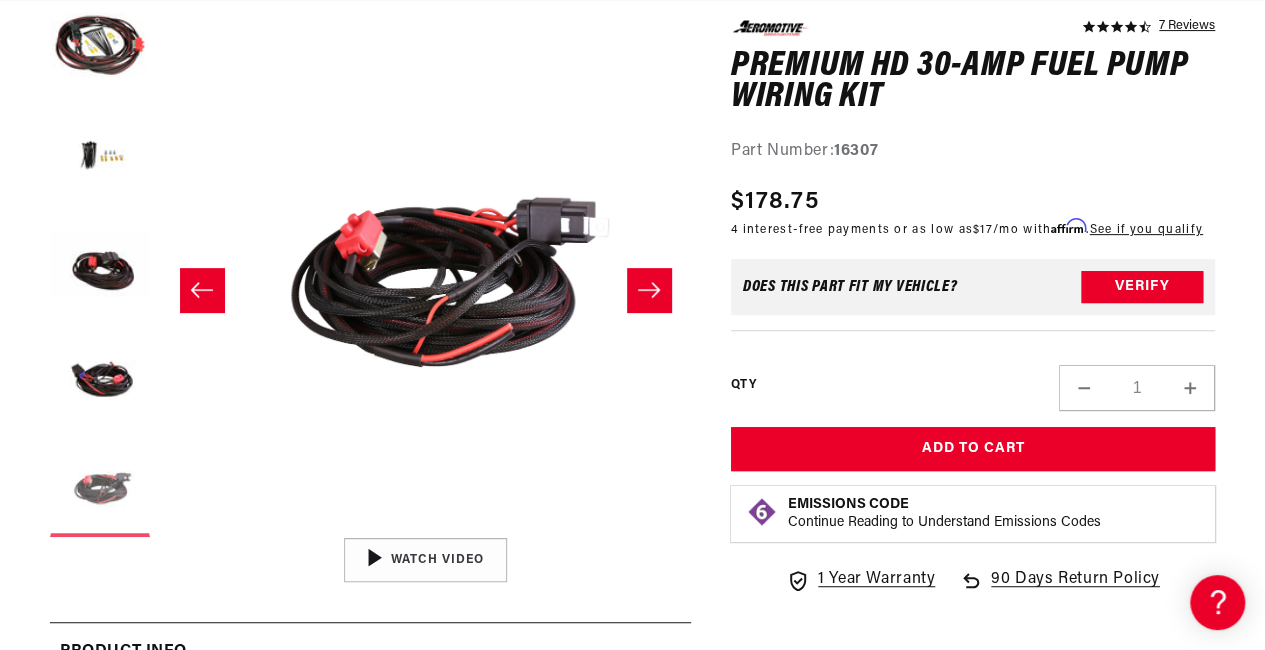 scroll, scrollTop: 0, scrollLeft: 2122, axis: horizontal 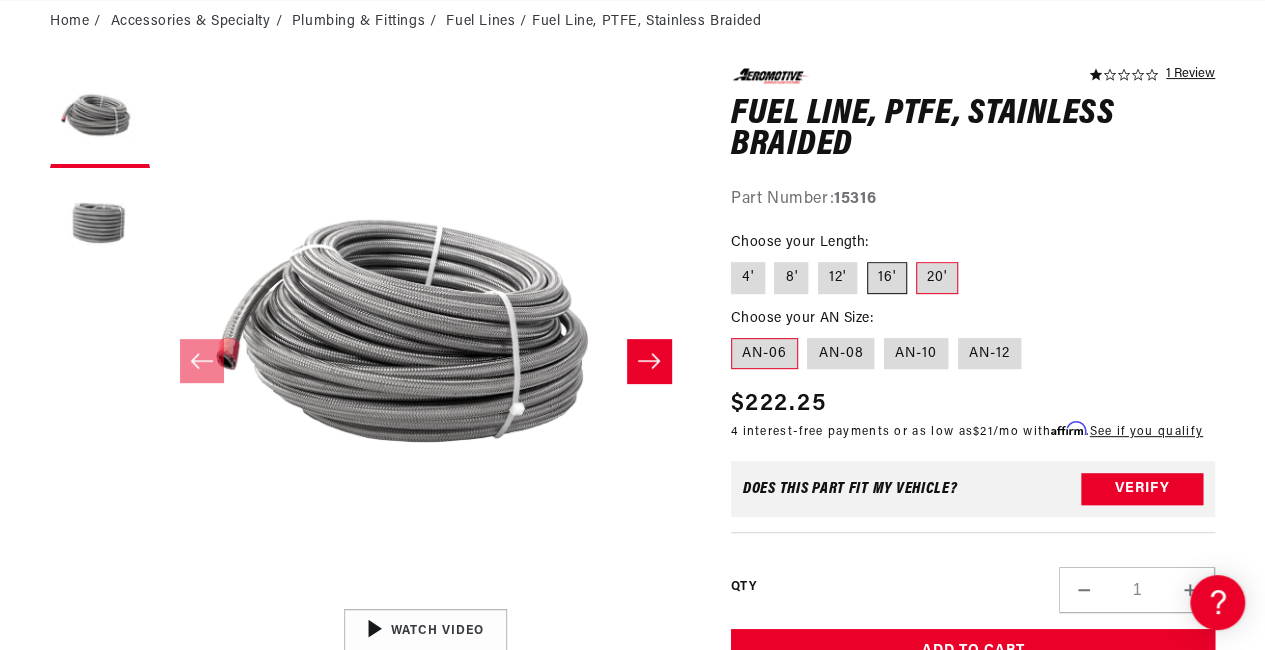 click on "16'" at bounding box center (887, 278) 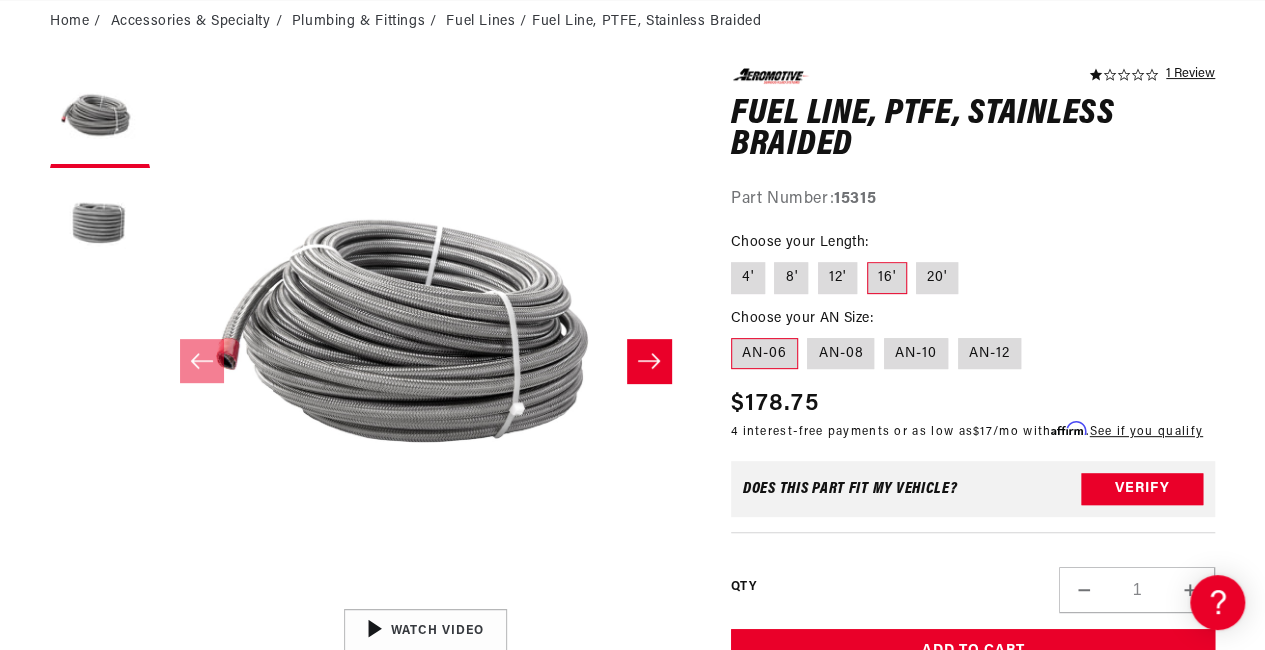 scroll, scrollTop: 0, scrollLeft: 0, axis: both 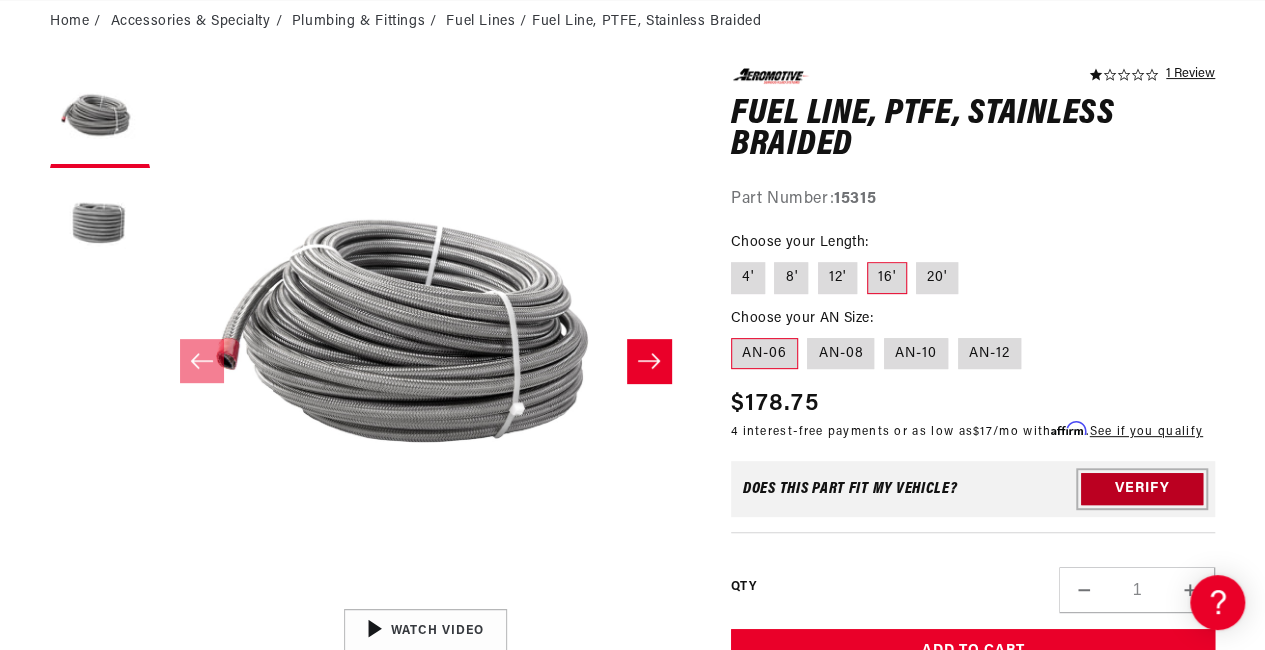 click on "Verify" at bounding box center (1142, 489) 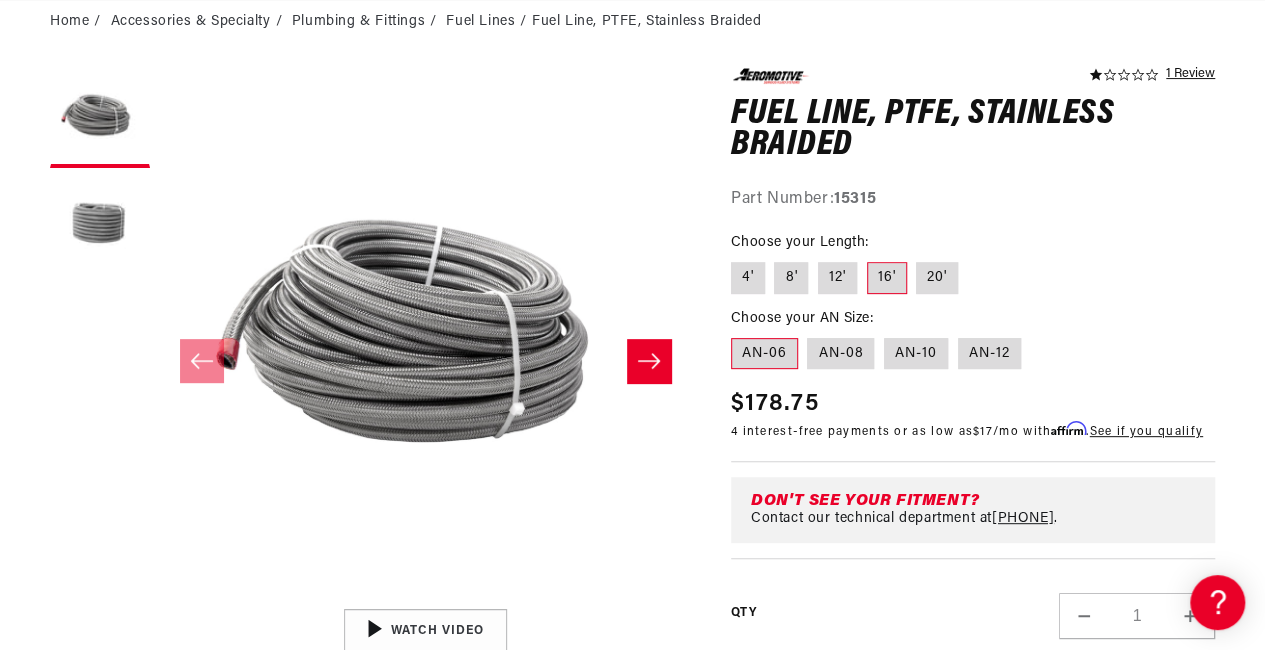 scroll, scrollTop: 0, scrollLeft: 791, axis: horizontal 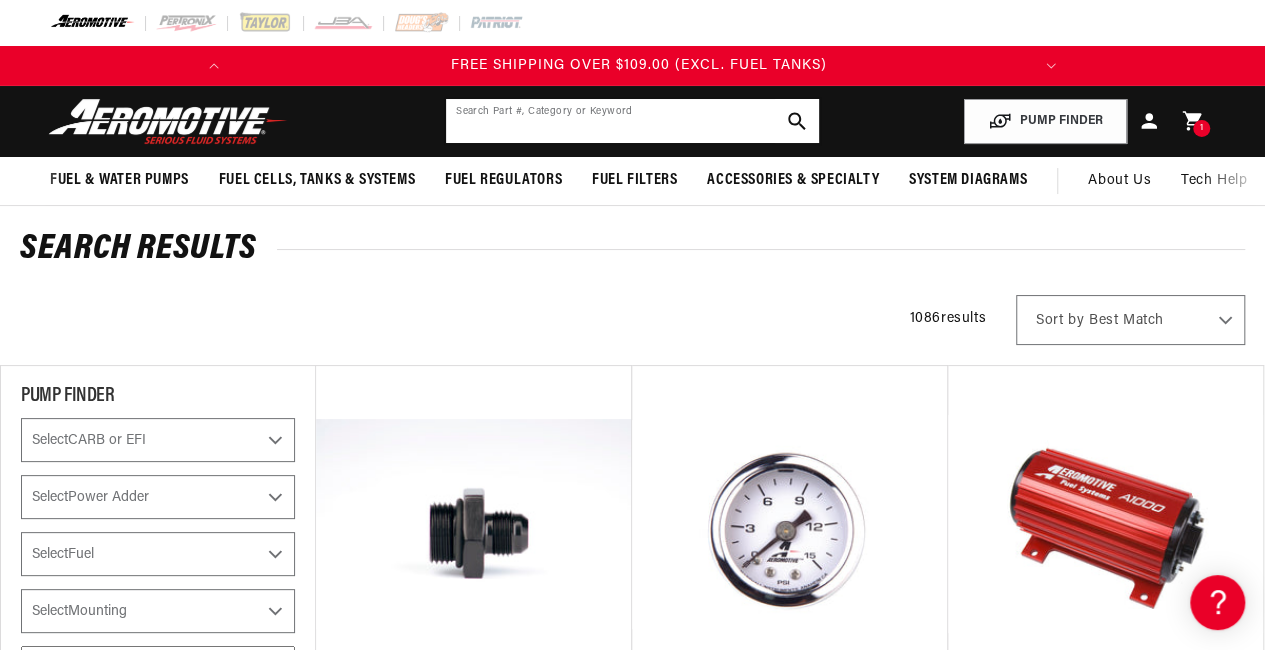 click 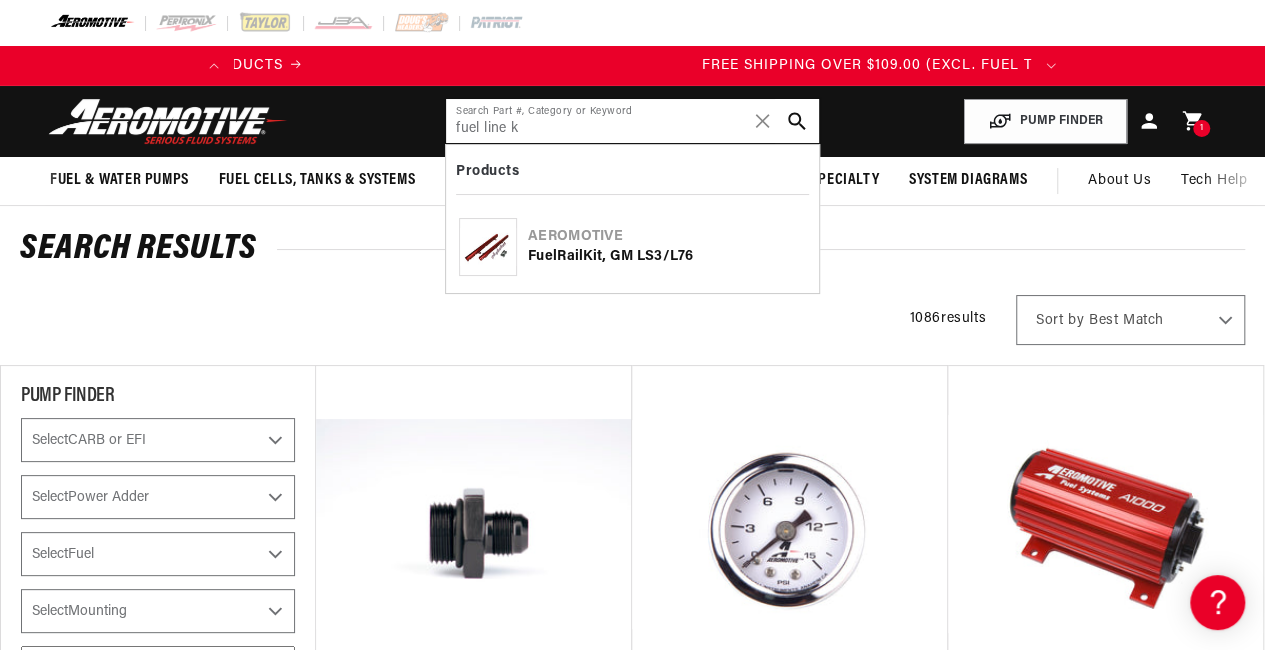 scroll, scrollTop: 0, scrollLeft: 791, axis: horizontal 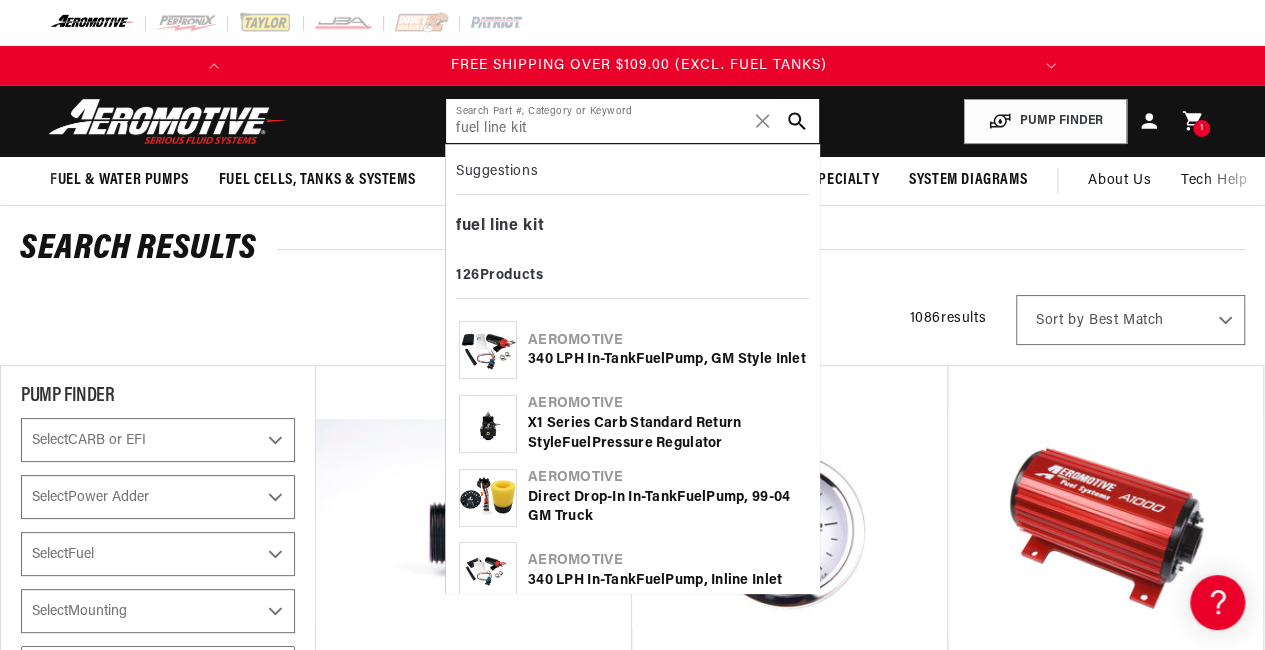 type on "fuel line kit" 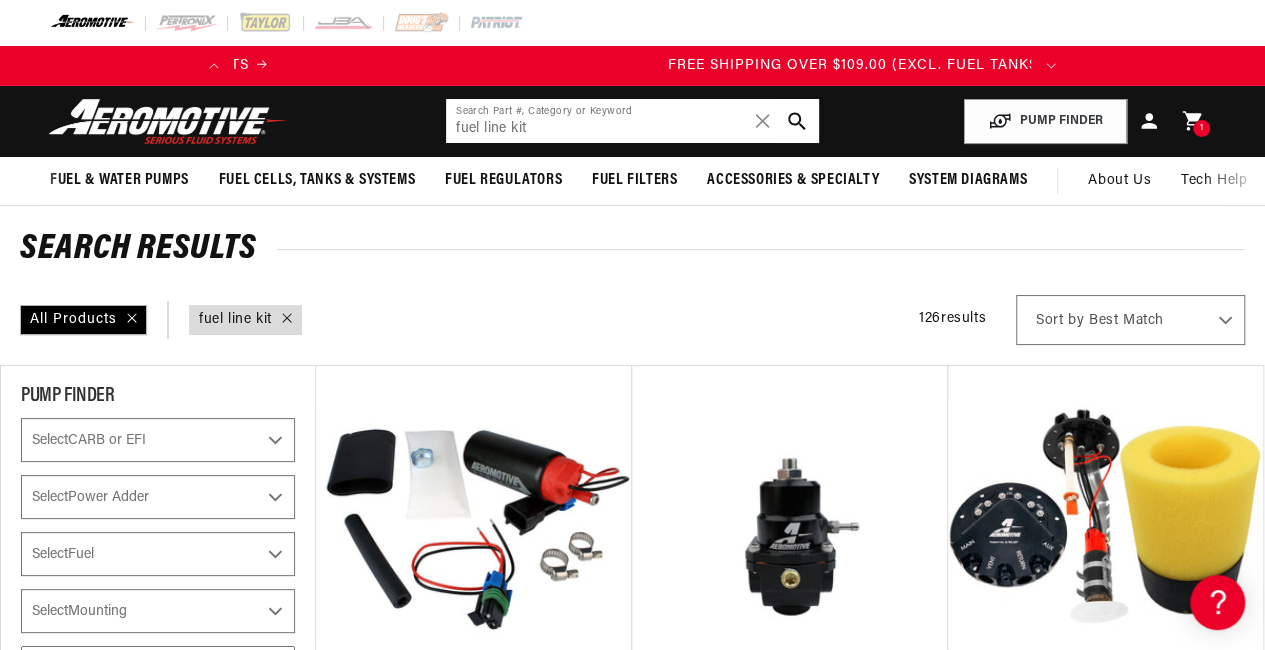 scroll, scrollTop: 0, scrollLeft: 791, axis: horizontal 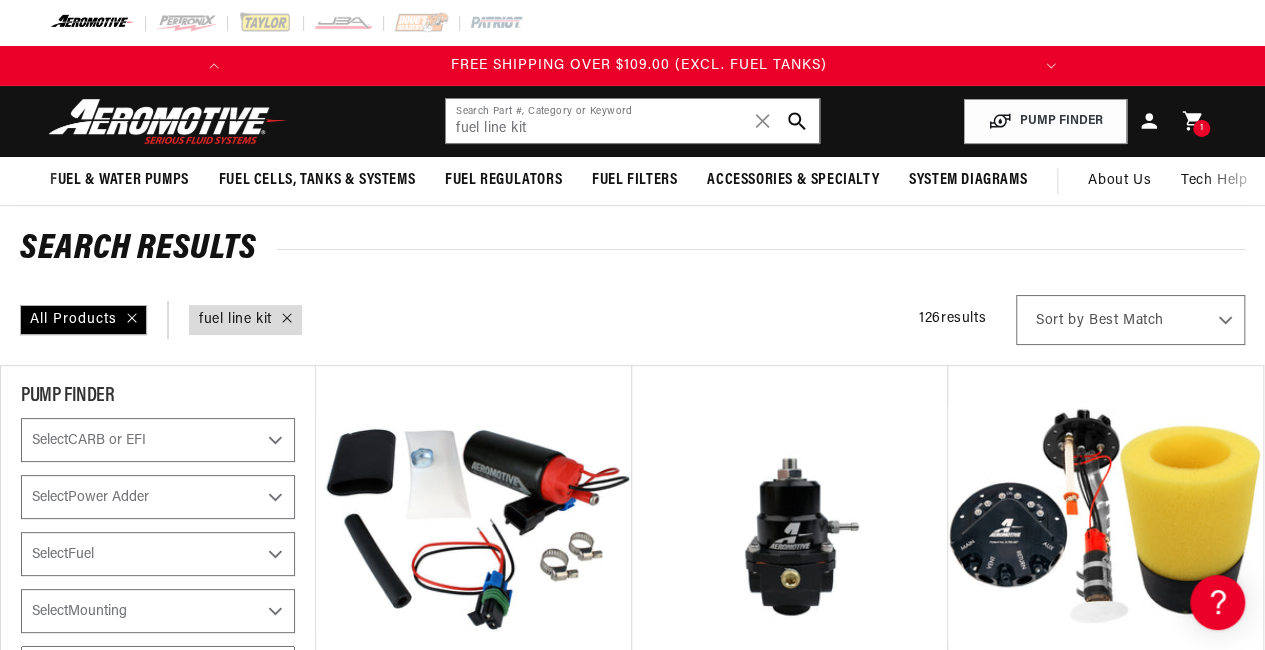 click on "Select  CARB or EFI
Carbureted
Fuel Injected" at bounding box center [158, 440] 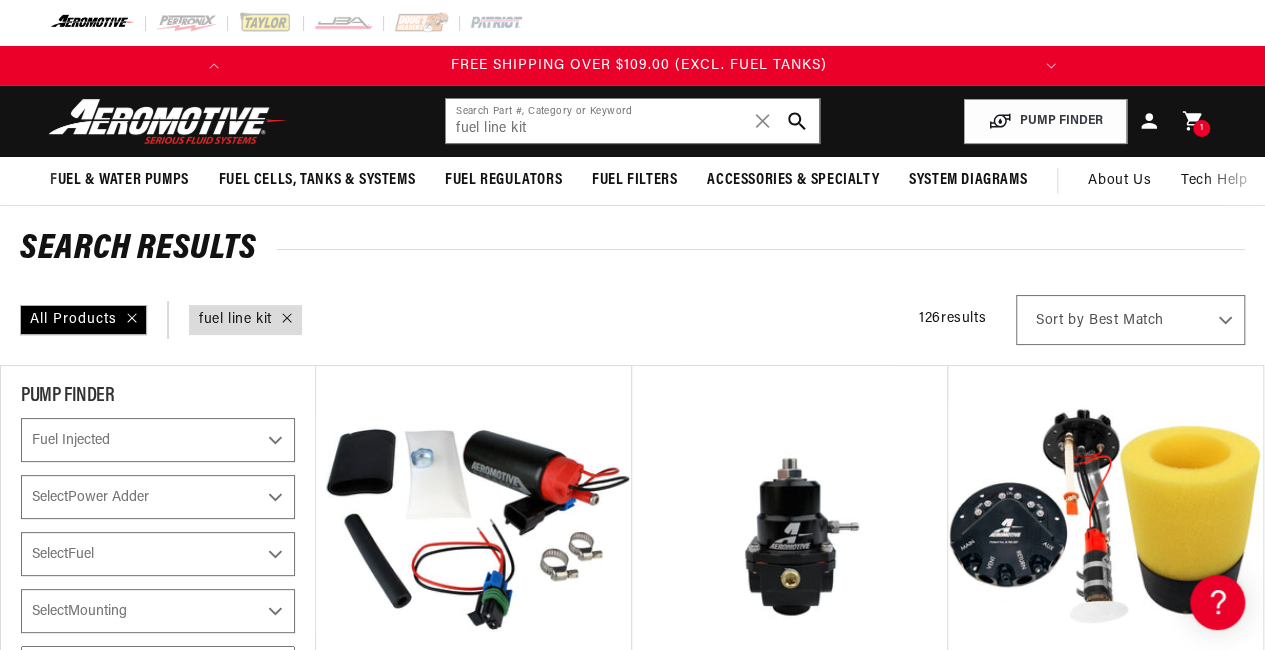 click on "Select  CARB or EFI
Carbureted
Fuel Injected" at bounding box center [158, 440] 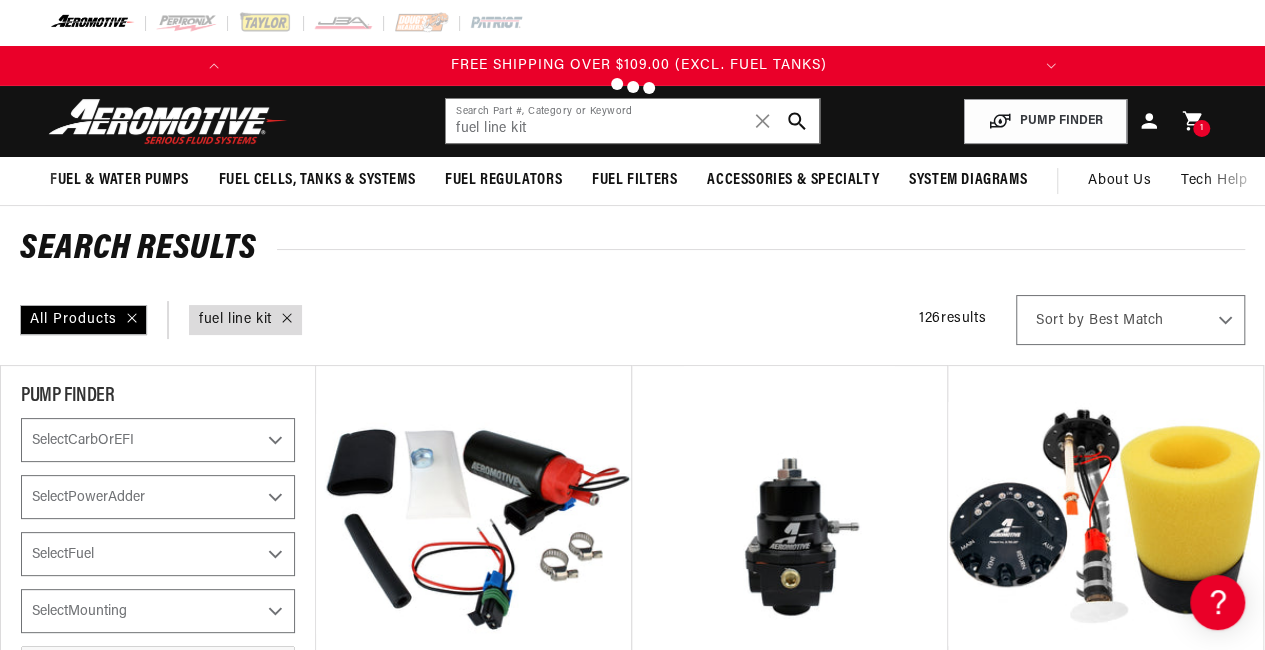 select on "Fuel-Injected" 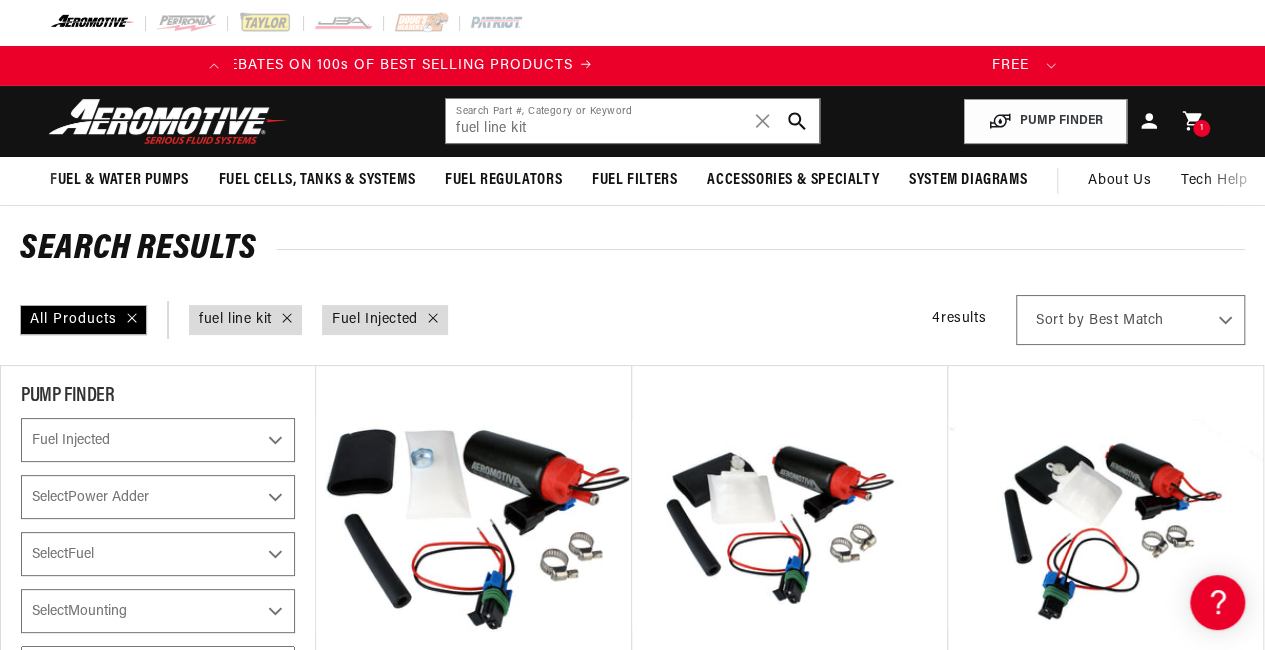 scroll, scrollTop: 0, scrollLeft: 0, axis: both 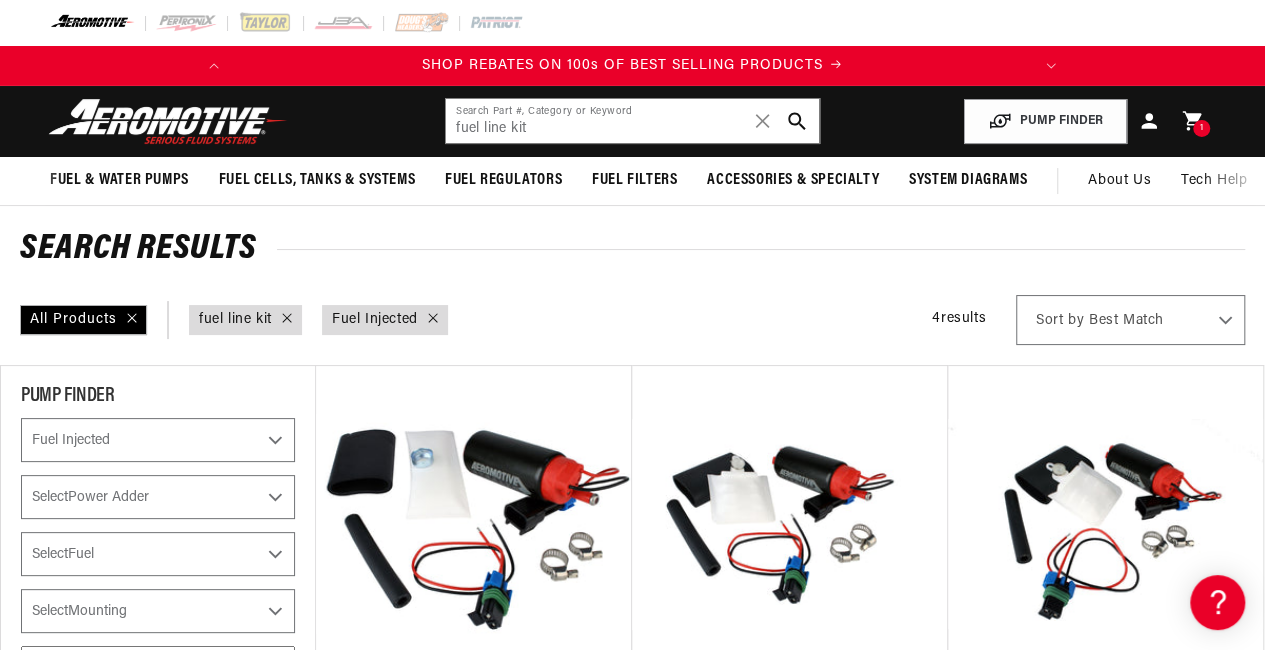 click on "Select  Power Adder
No - Naturally Aspirated
Yes - Forced Induction" at bounding box center [158, 497] 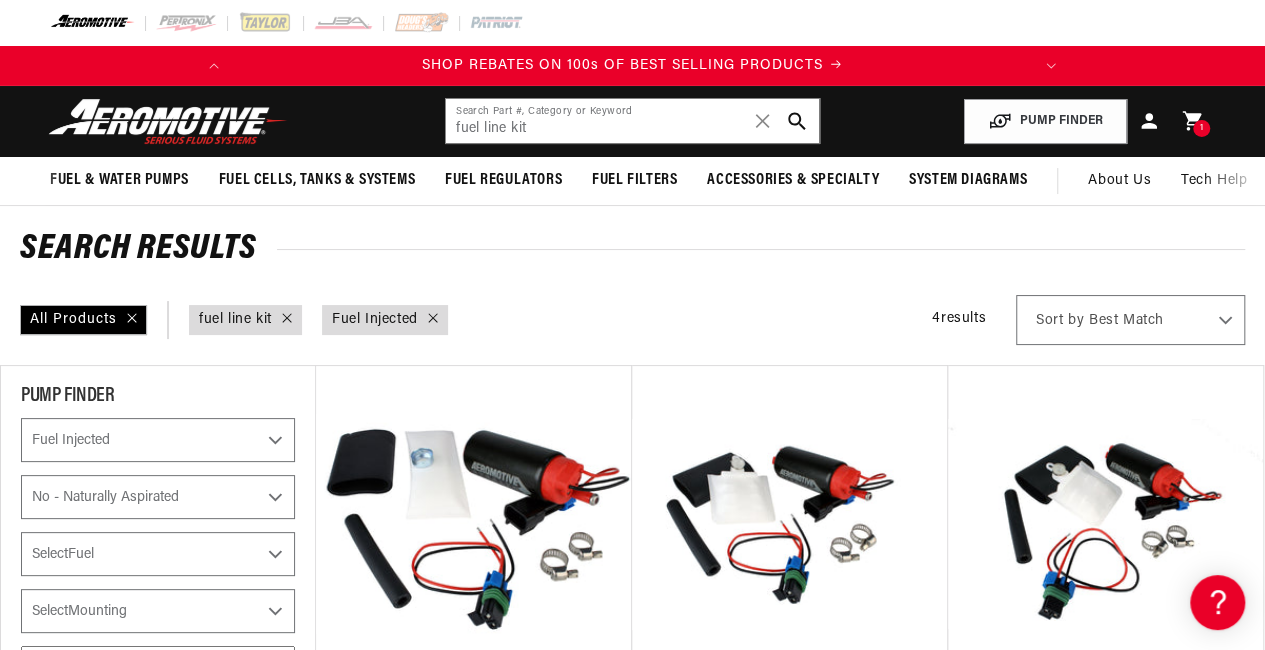 click on "Select  Power Adder
No - Naturally Aspirated
Yes - Forced Induction" at bounding box center [158, 497] 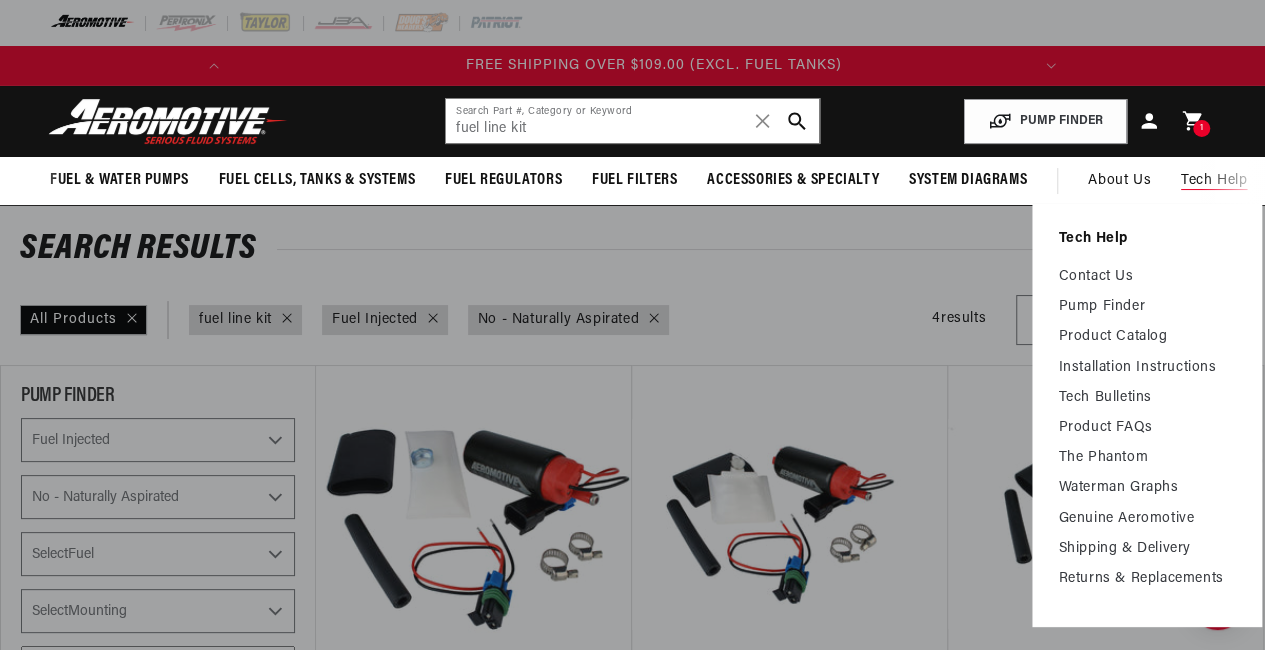scroll, scrollTop: 0, scrollLeft: 791, axis: horizontal 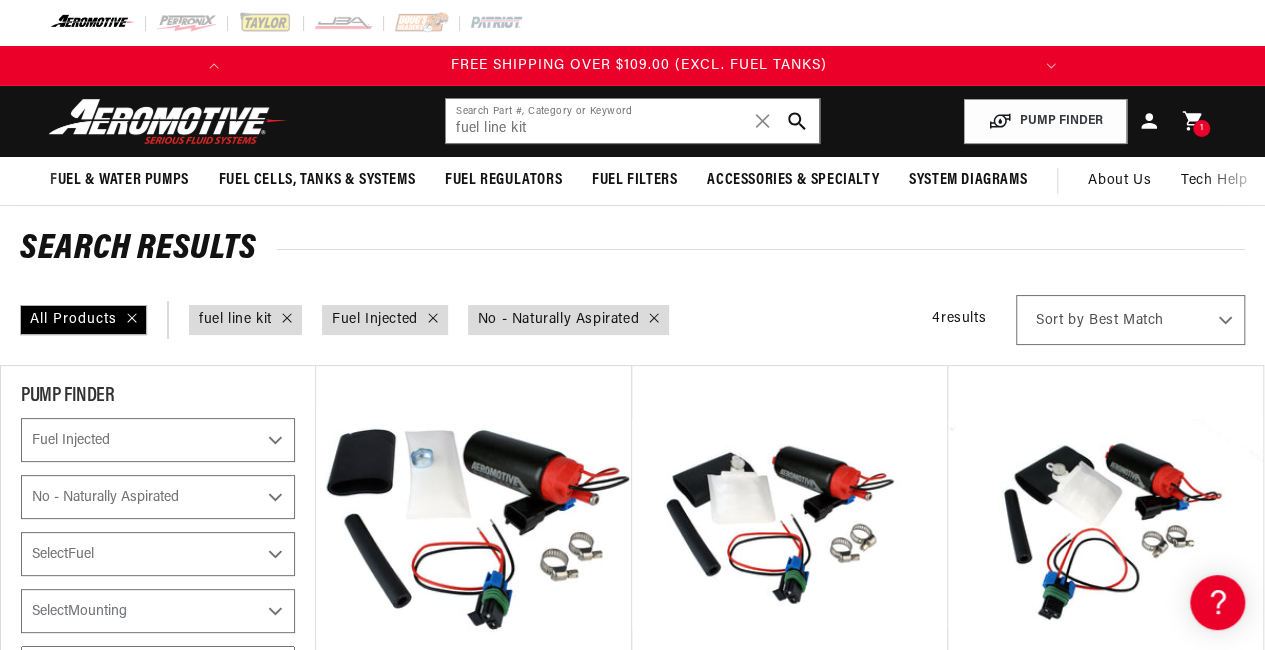 click on "Select  Fuel
E85
Gas" at bounding box center [158, 554] 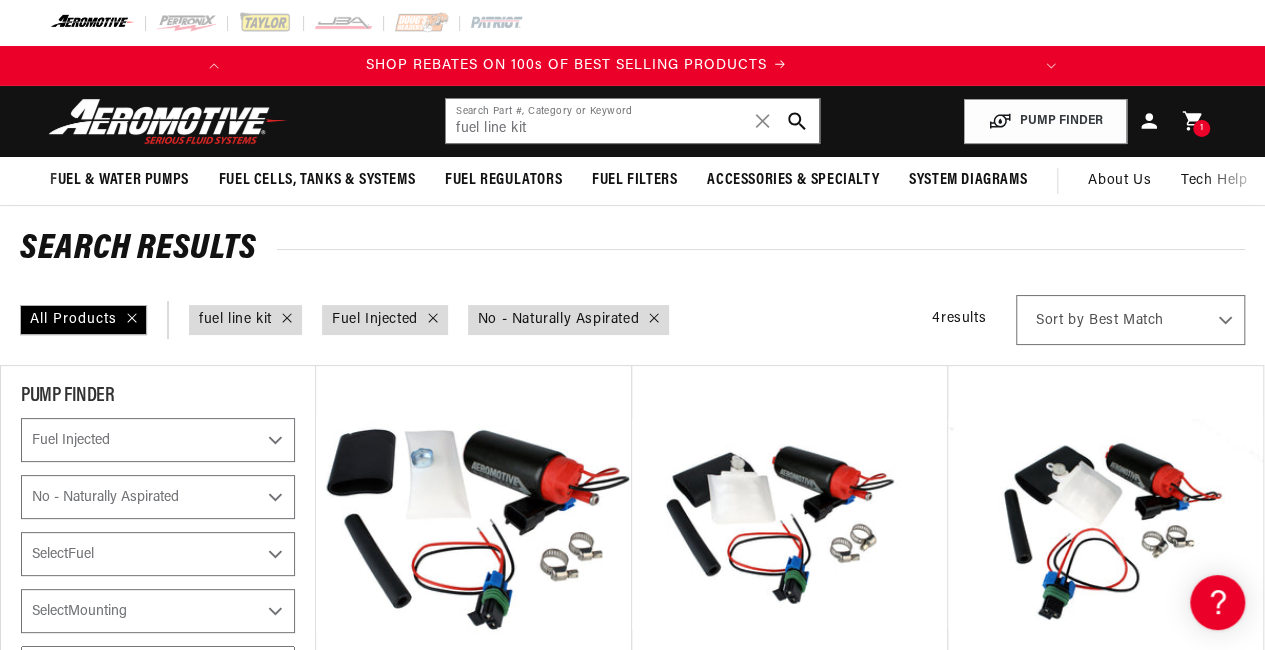 scroll, scrollTop: 0, scrollLeft: 0, axis: both 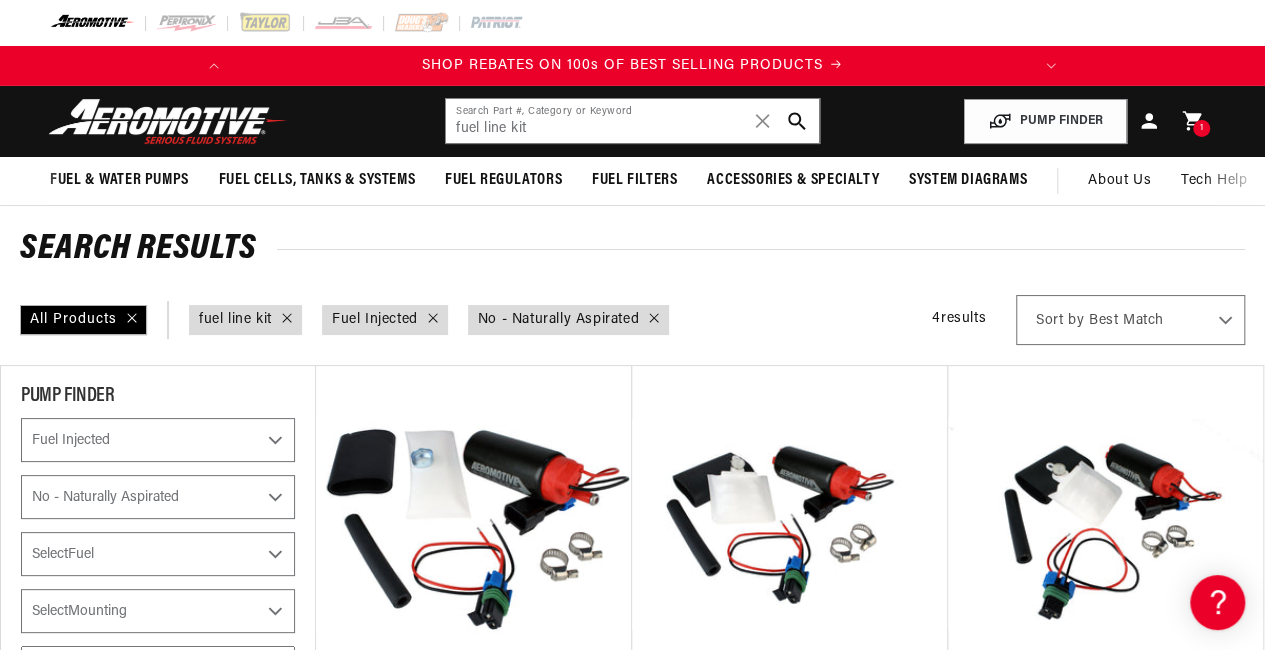 select on "Gas" 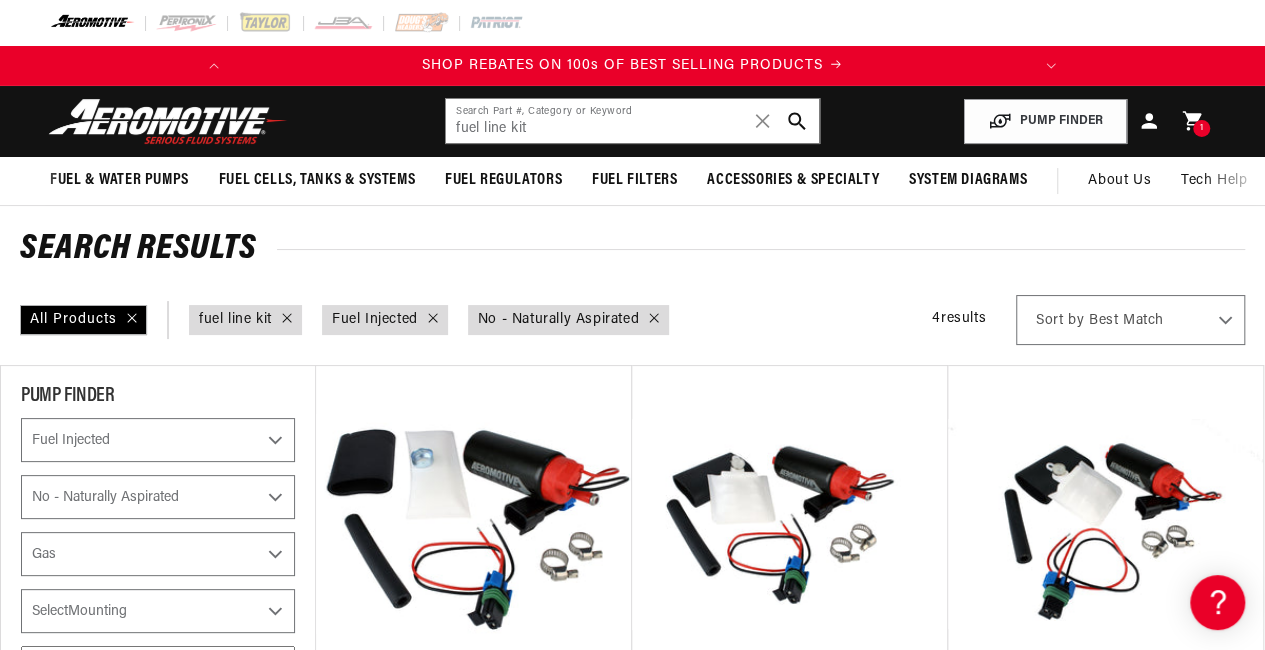 click on "Select  Fuel
E85
Gas" at bounding box center [158, 554] 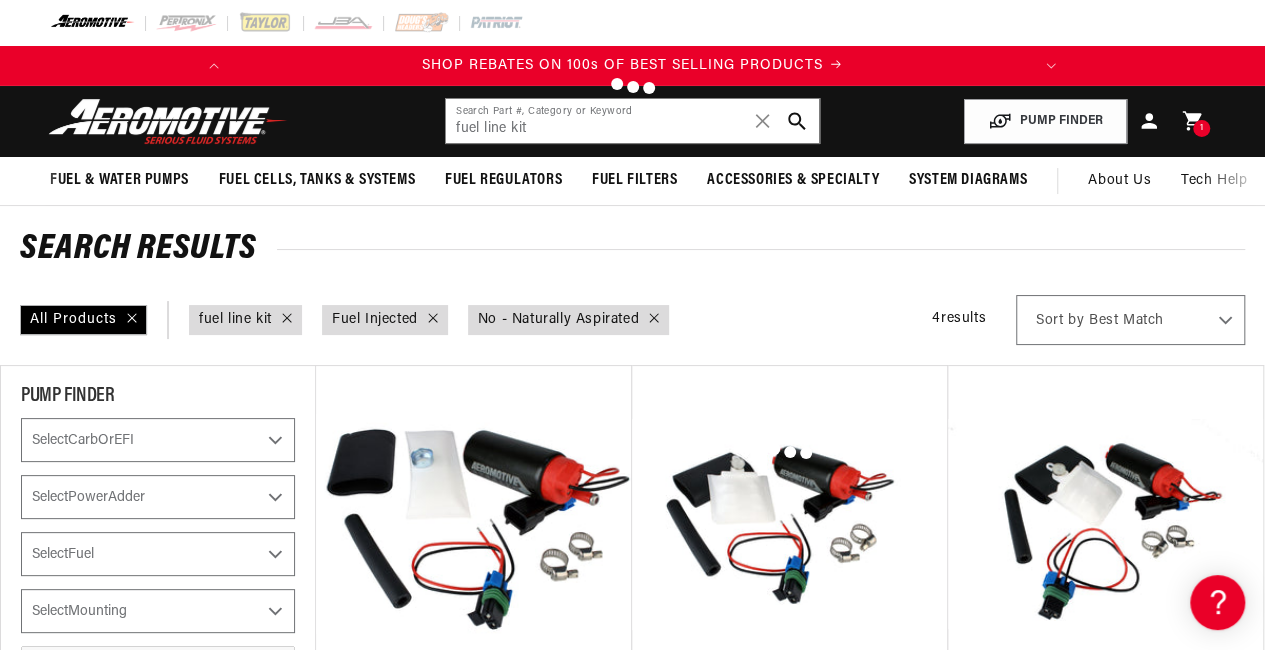 checkbox on "true" 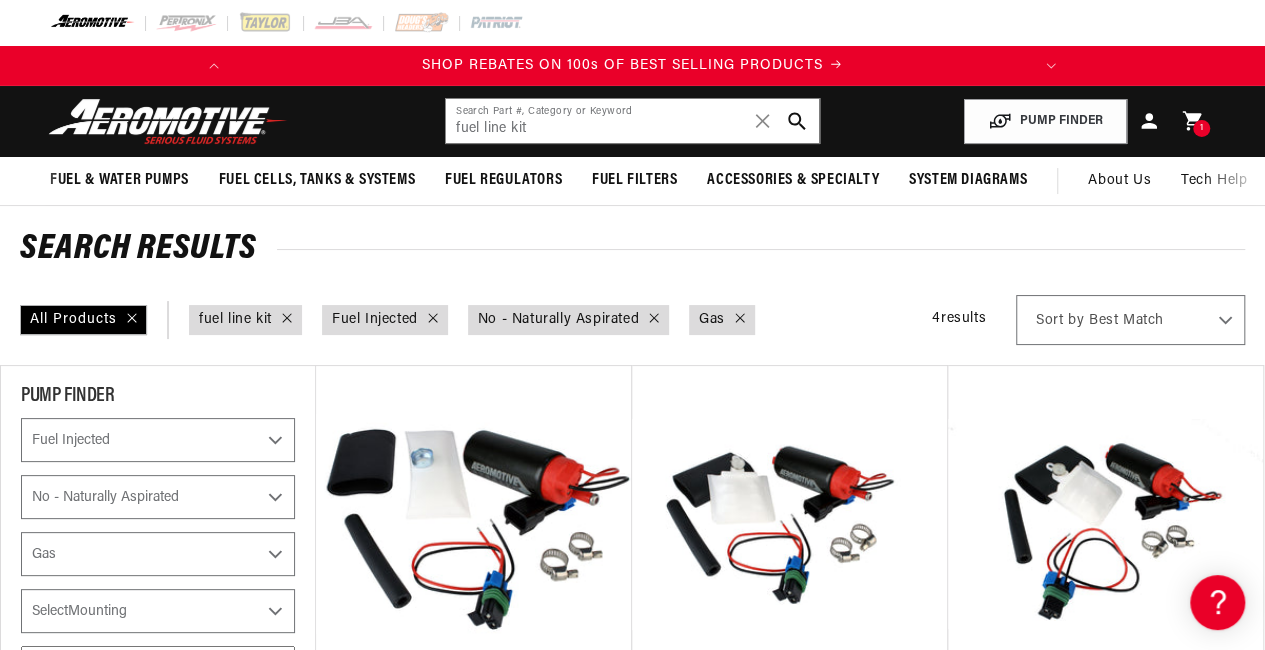 click on "Select  Mounting
In-Tank" at bounding box center [158, 611] 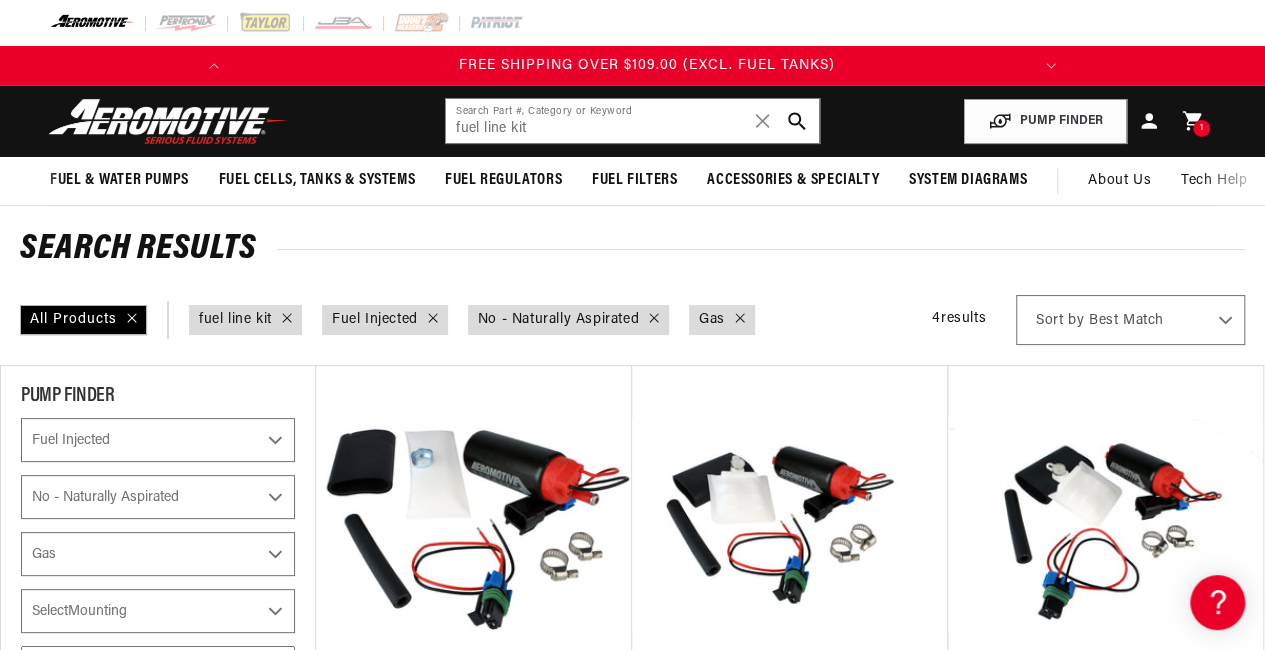 scroll, scrollTop: 0, scrollLeft: 791, axis: horizontal 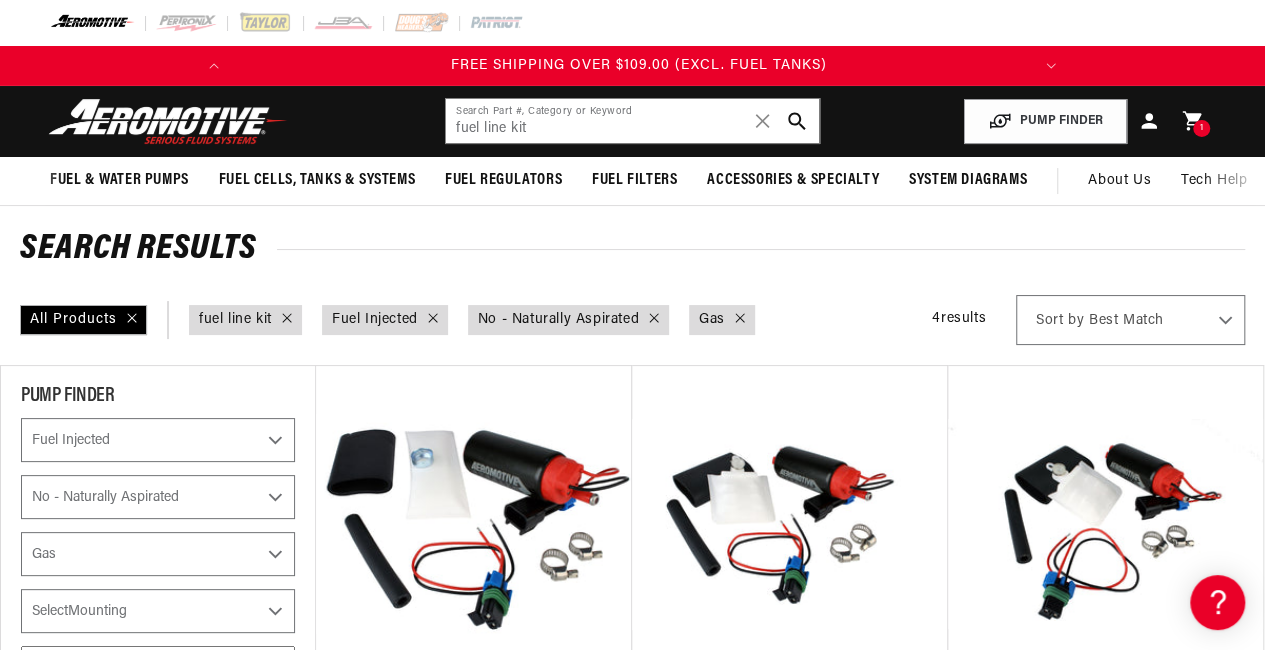 select on "In-Tank" 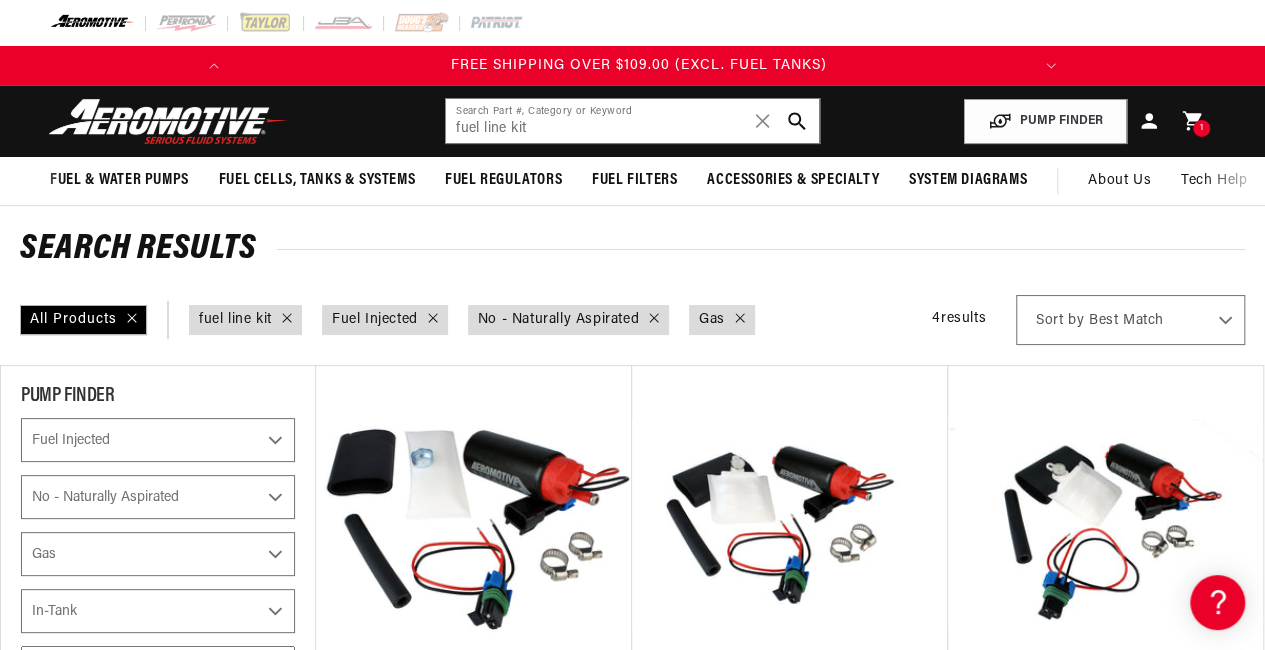 click on "Select  Mounting
In-Tank" at bounding box center (158, 611) 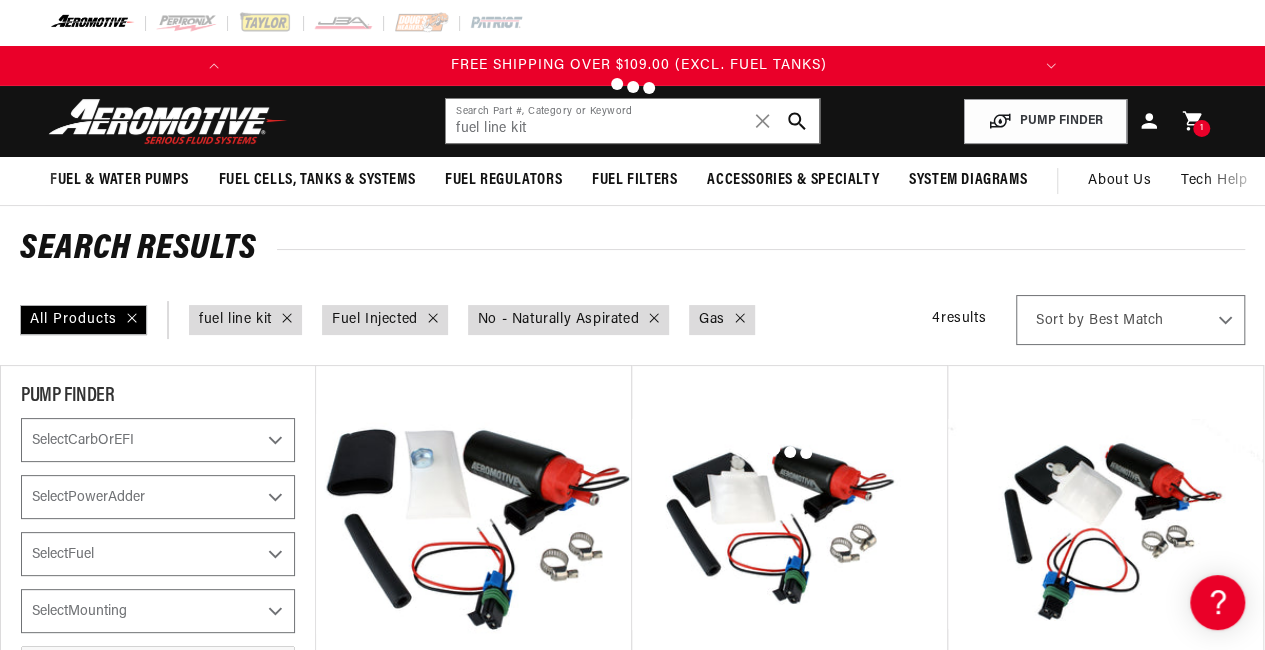checkbox on "true" 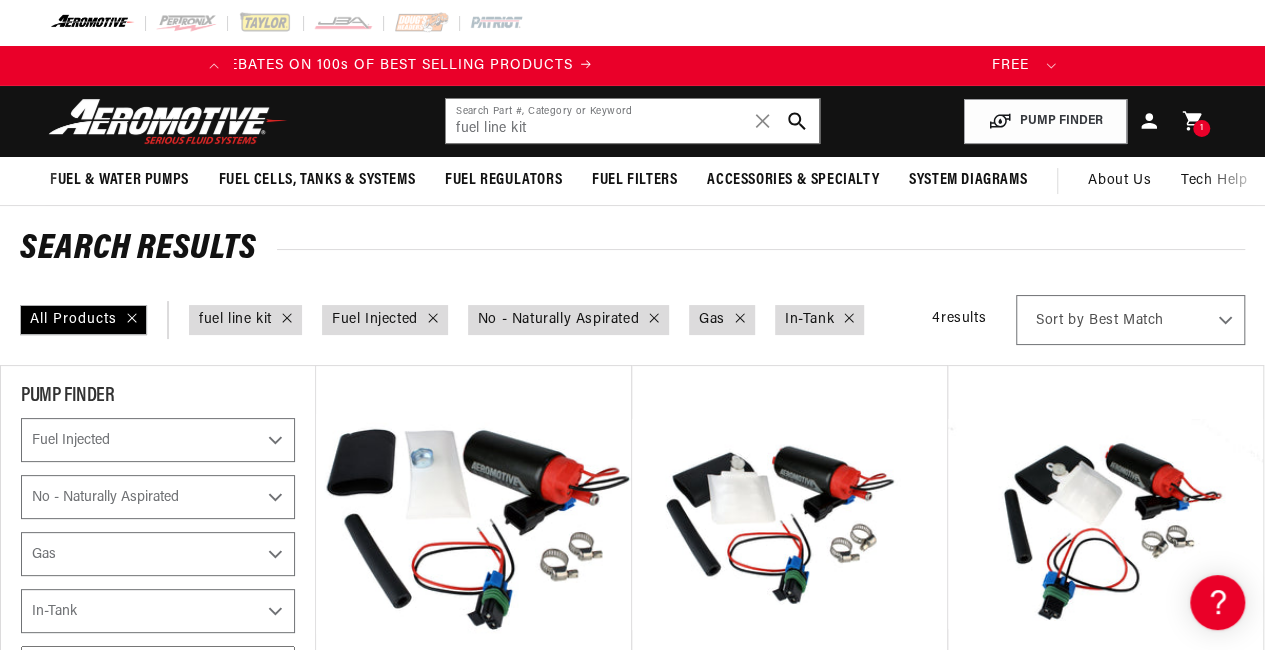 scroll, scrollTop: 0, scrollLeft: 0, axis: both 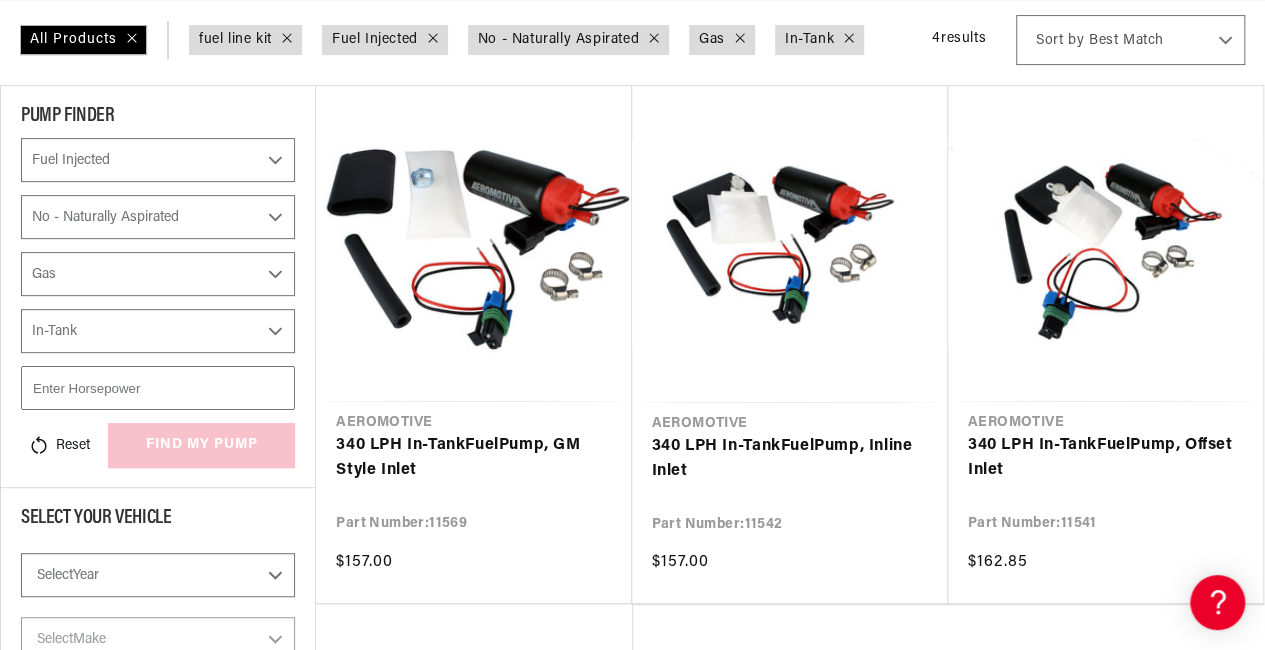 click at bounding box center [158, 388] 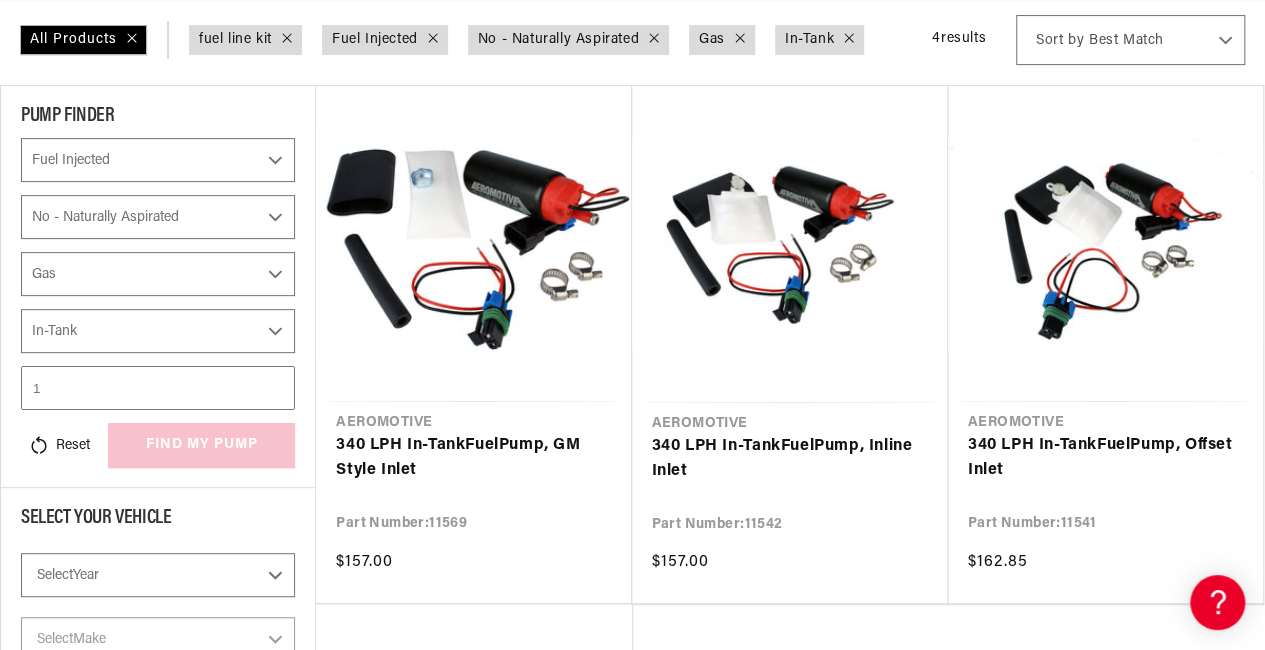 click on "1" at bounding box center (158, 388) 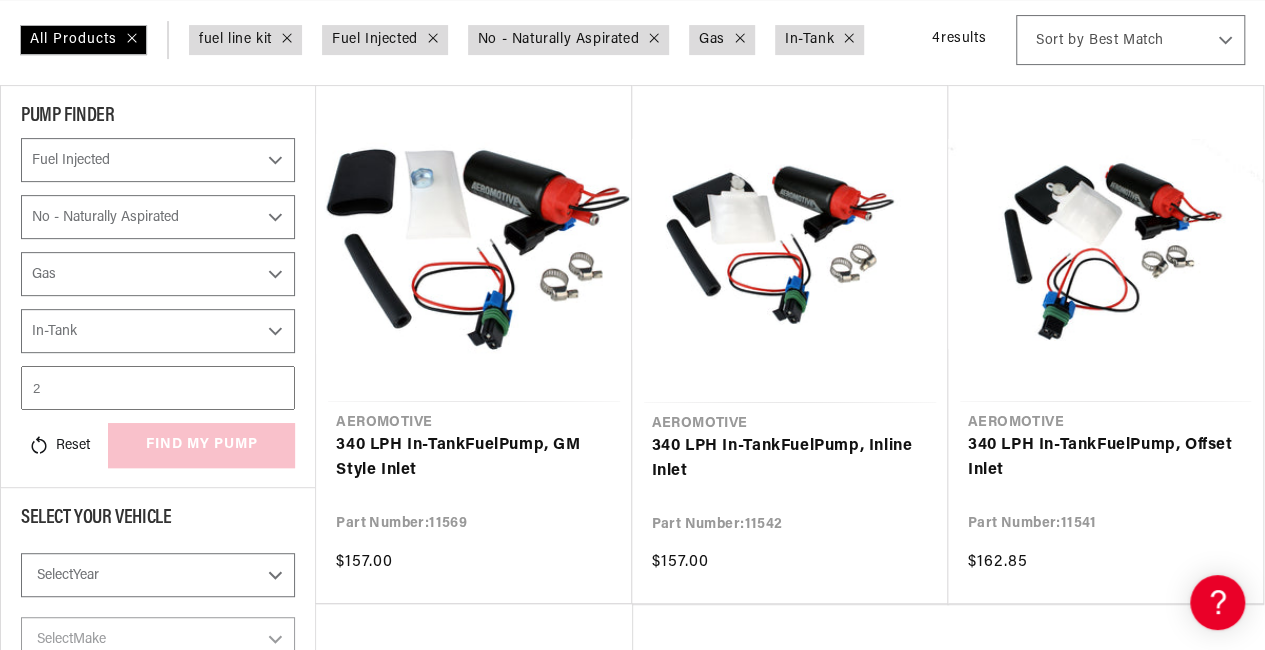 click on "2" at bounding box center [158, 388] 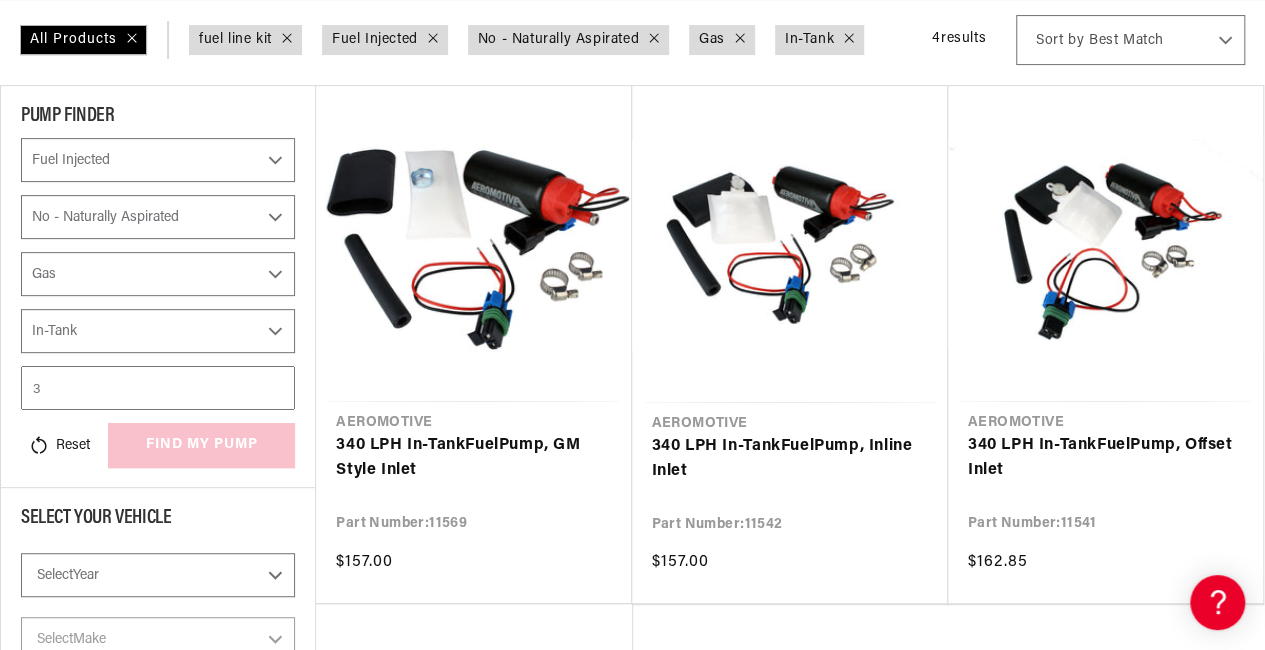 click on "3" at bounding box center [158, 388] 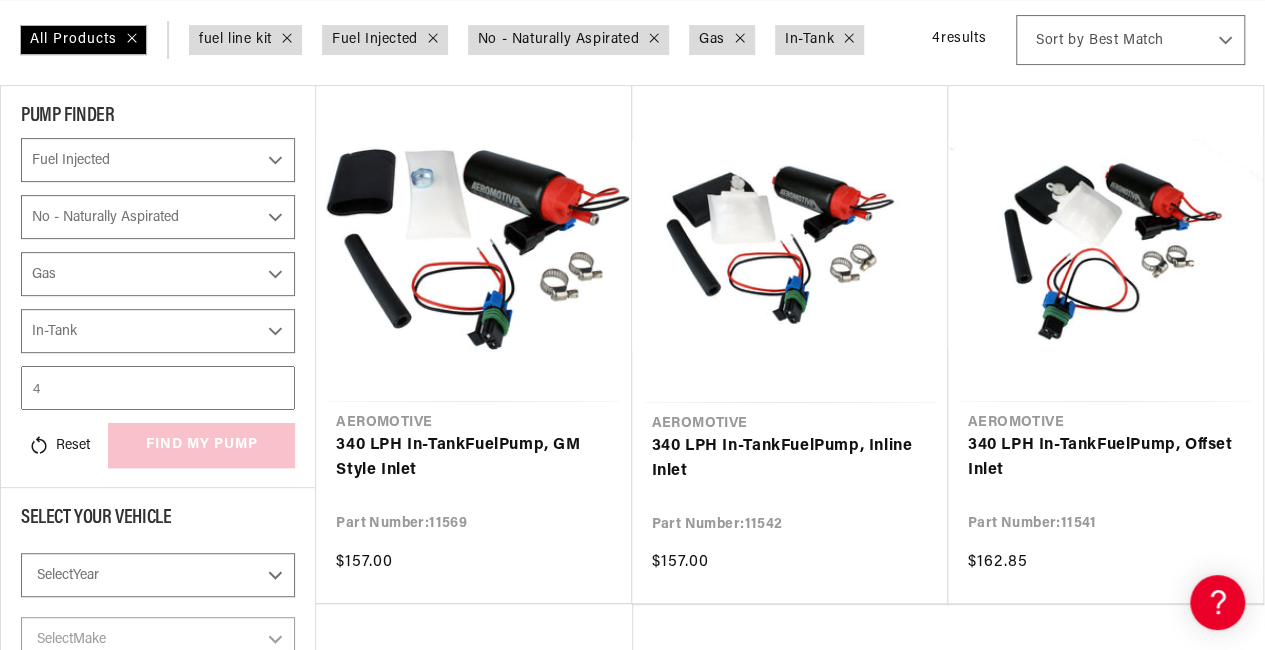 click on "4" at bounding box center [158, 388] 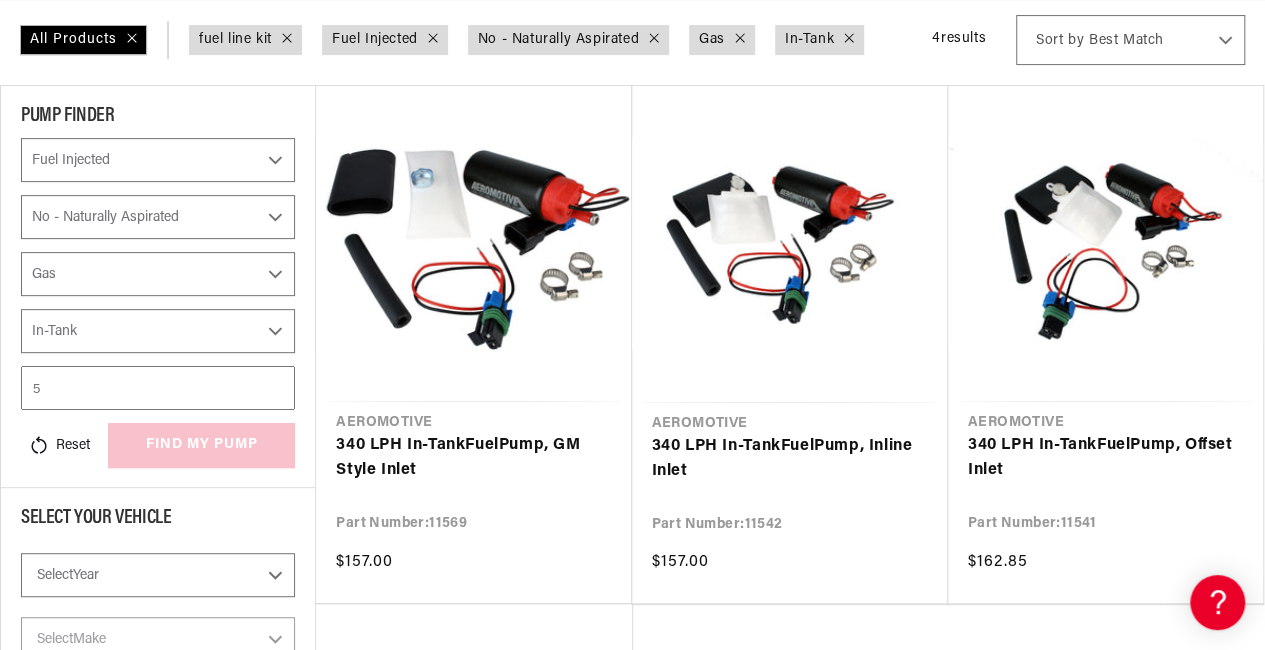 click on "5" at bounding box center (158, 388) 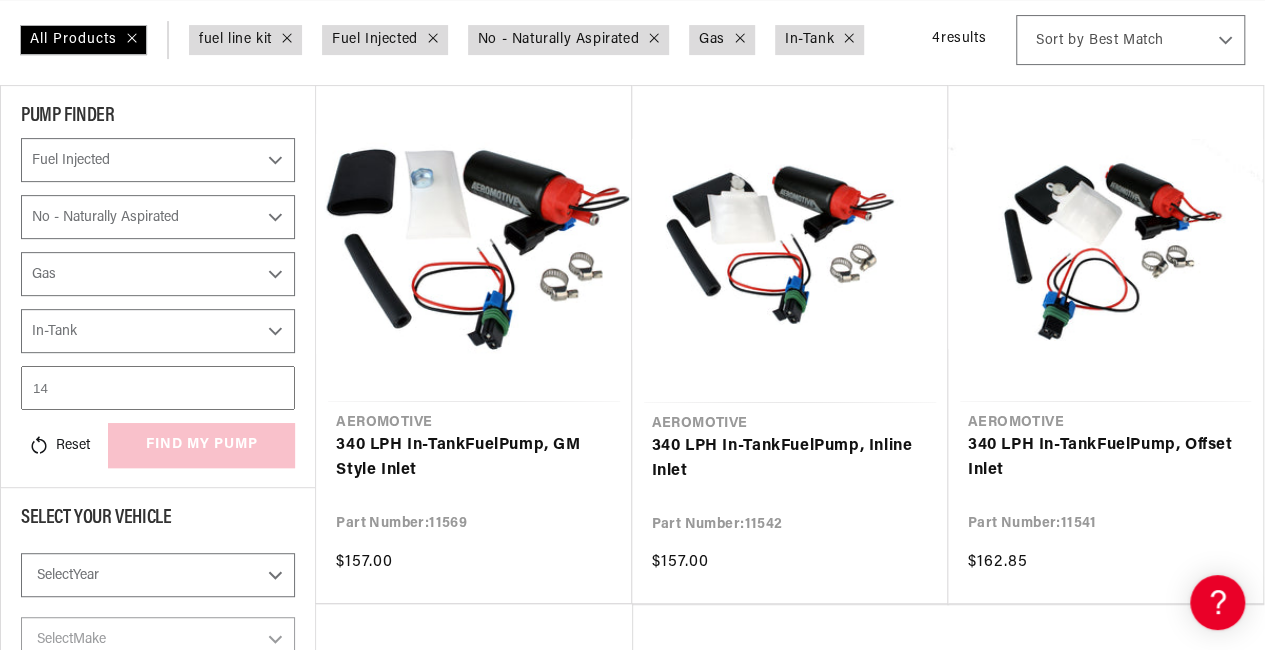 click on "14" at bounding box center (158, 388) 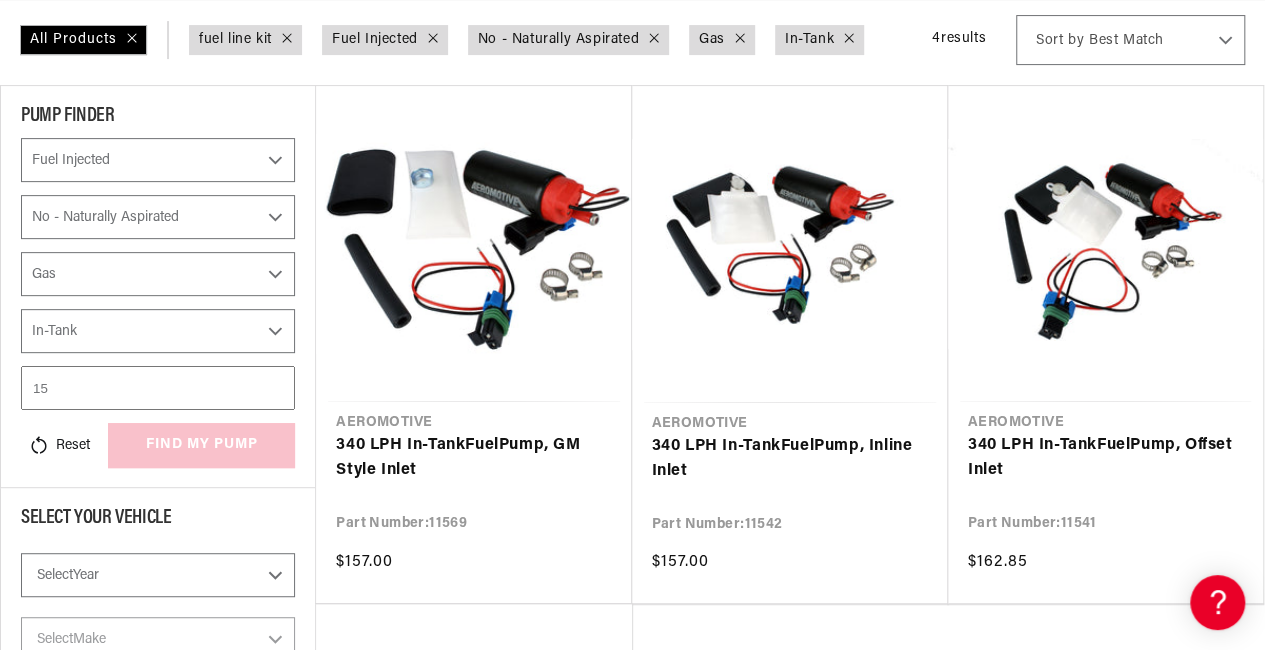 scroll, scrollTop: 0, scrollLeft: 0, axis: both 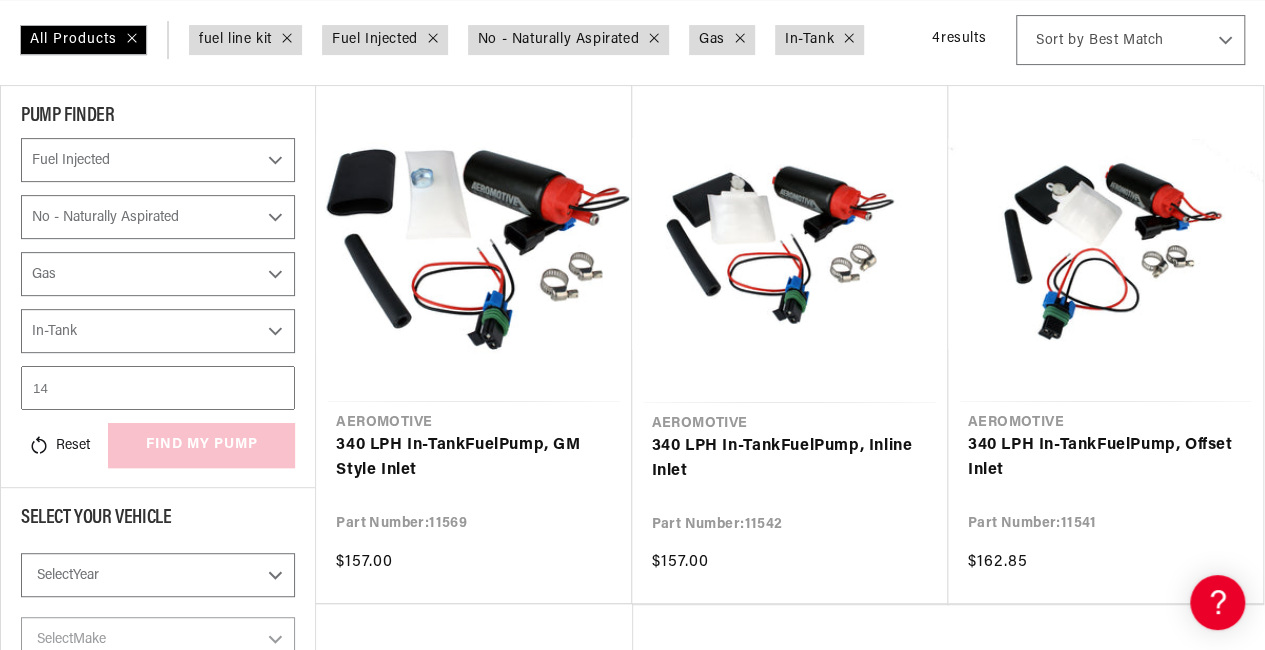 drag, startPoint x: 276, startPoint y: 381, endPoint x: 181, endPoint y: 403, distance: 97.5141 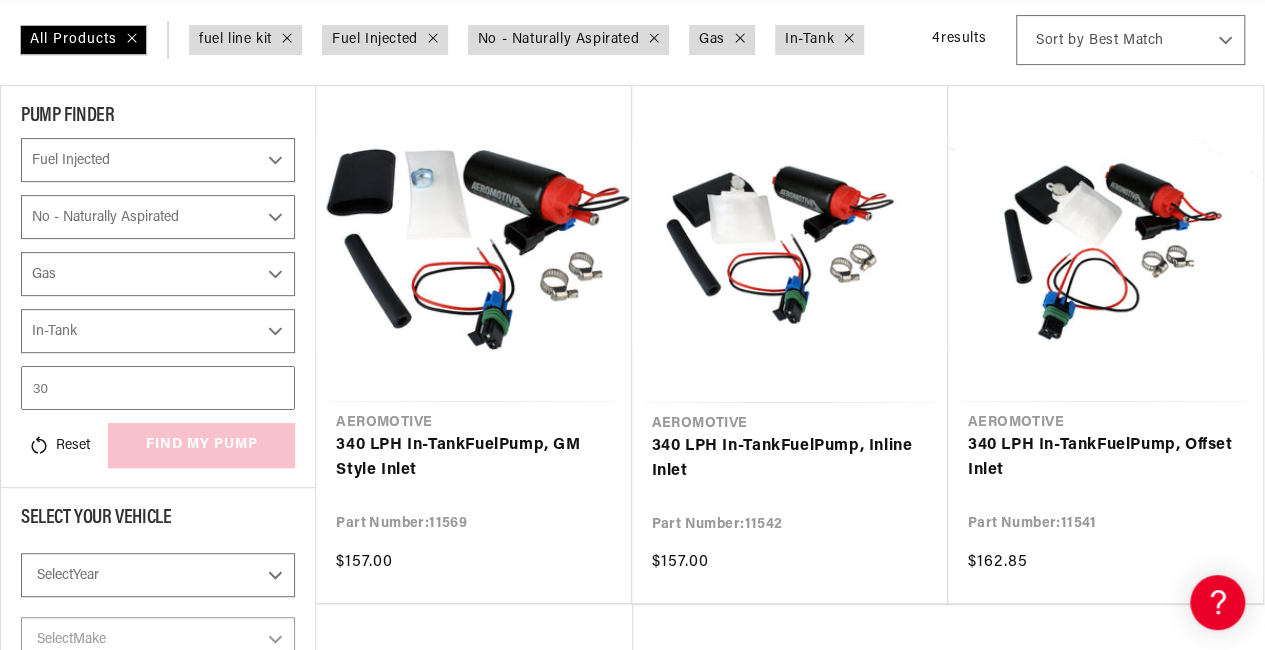 type on "300" 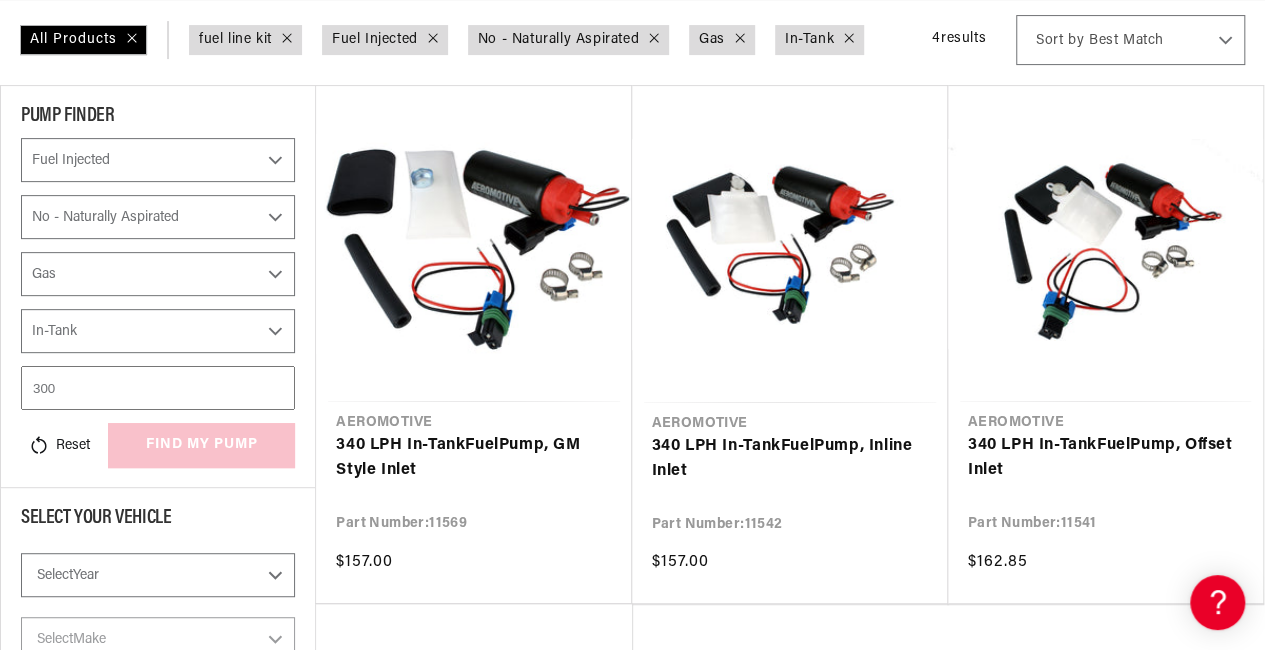 scroll, scrollTop: 0, scrollLeft: 791, axis: horizontal 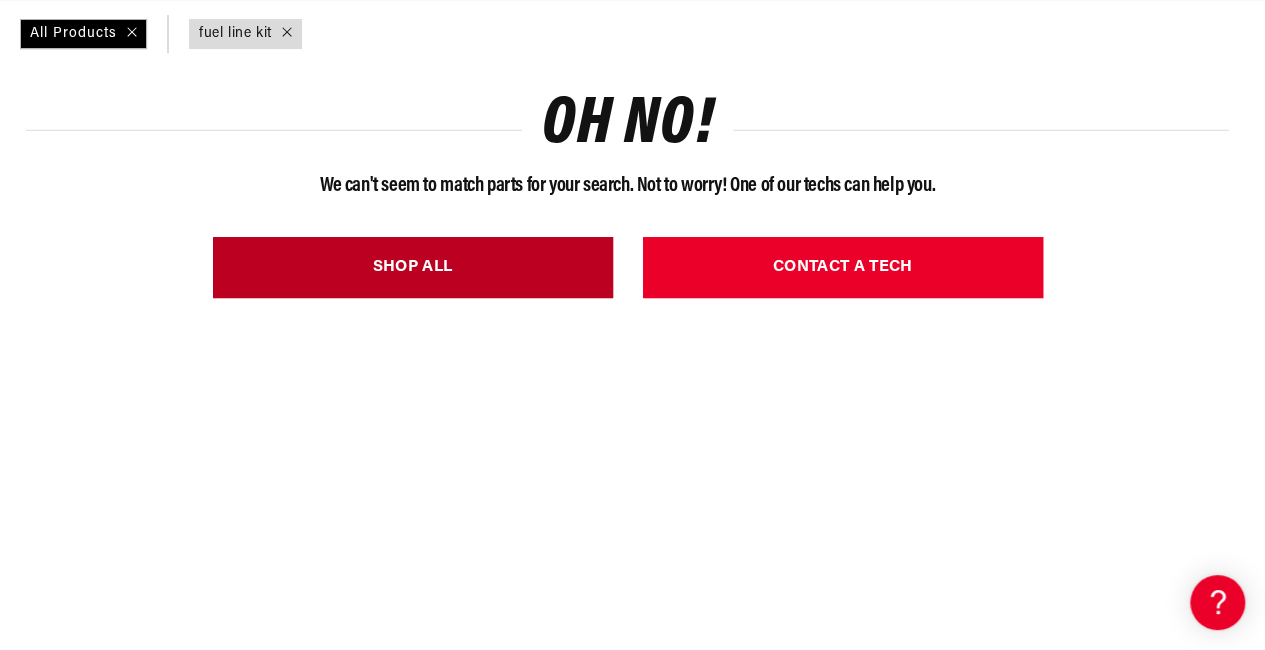 click on "SHOP ALL" at bounding box center [413, 267] 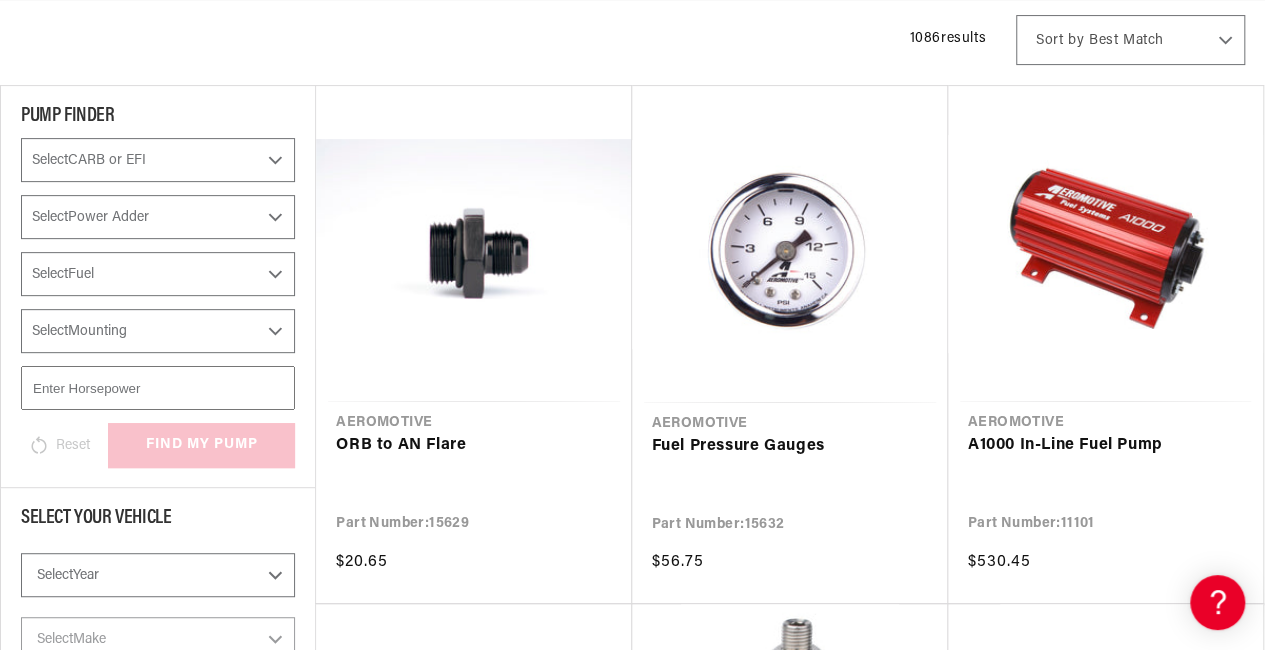 scroll, scrollTop: 0, scrollLeft: 0, axis: both 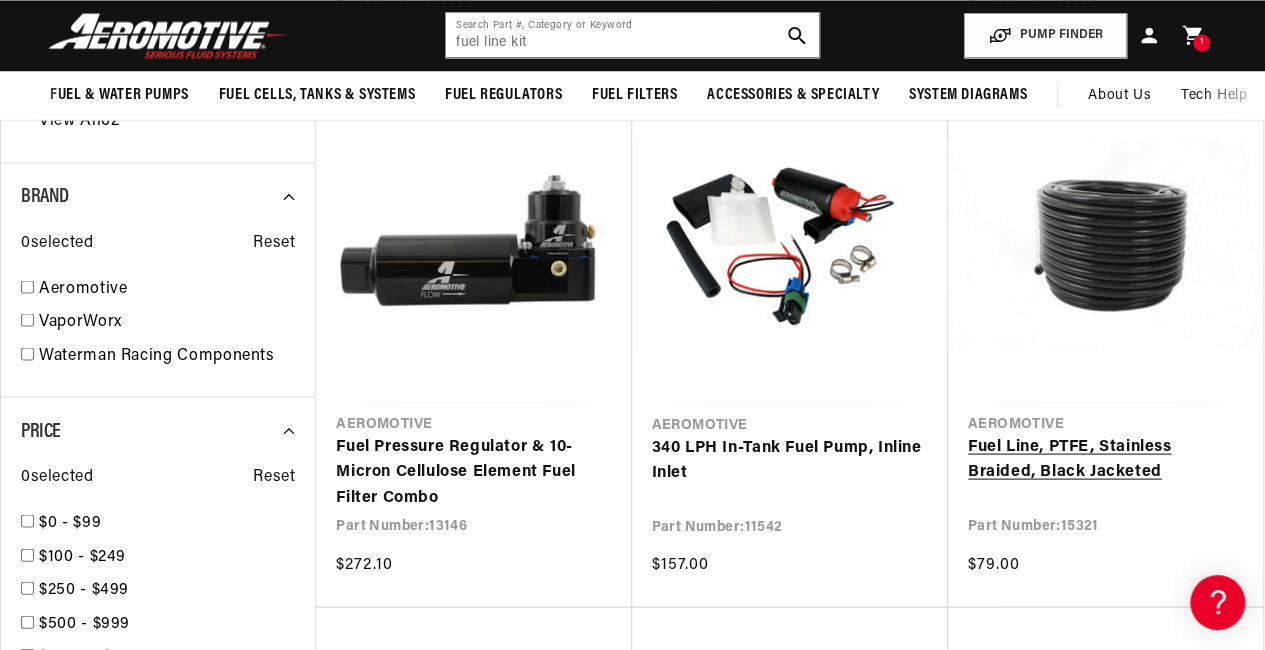 click on "Fuel Line, PTFE, Stainless Braided, Black Jacketed" at bounding box center [1105, 459] 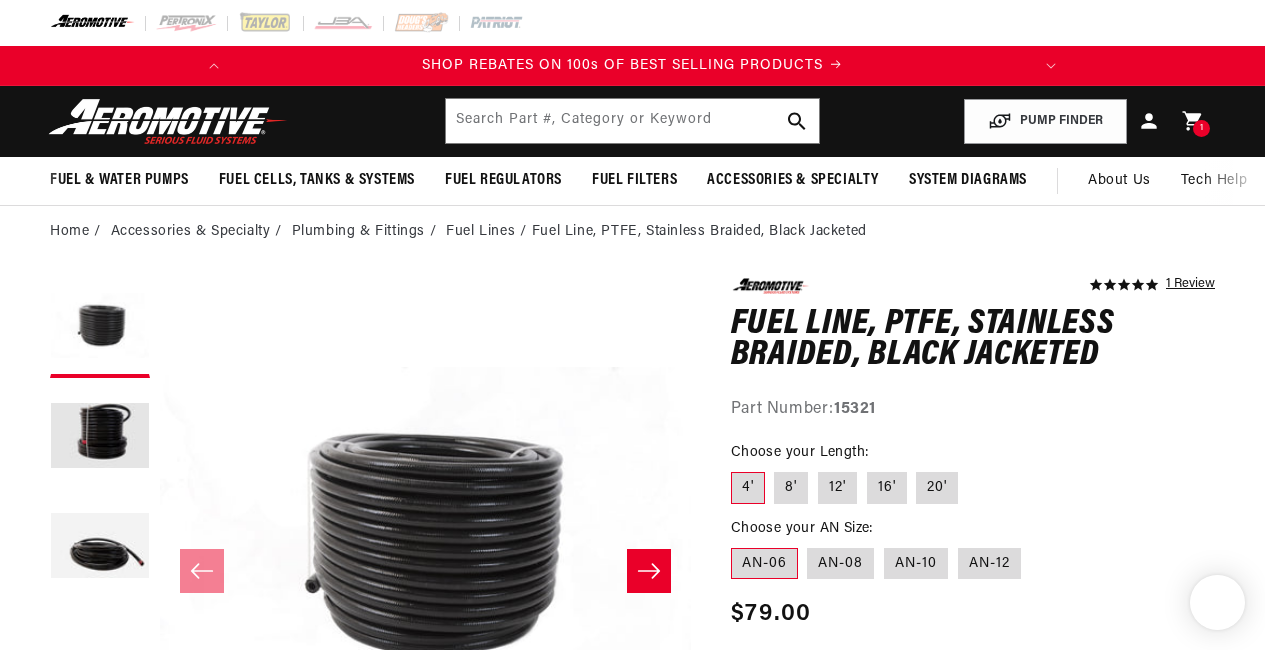 scroll, scrollTop: 0, scrollLeft: 0, axis: both 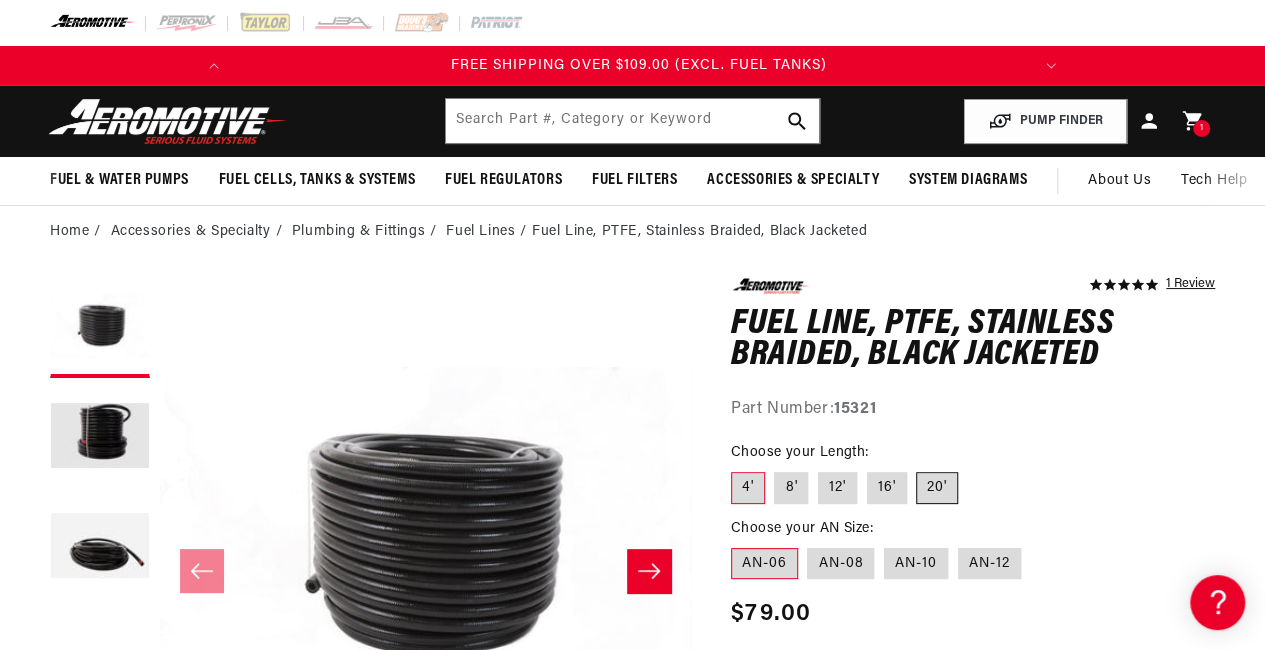 click on "20'" at bounding box center [937, 488] 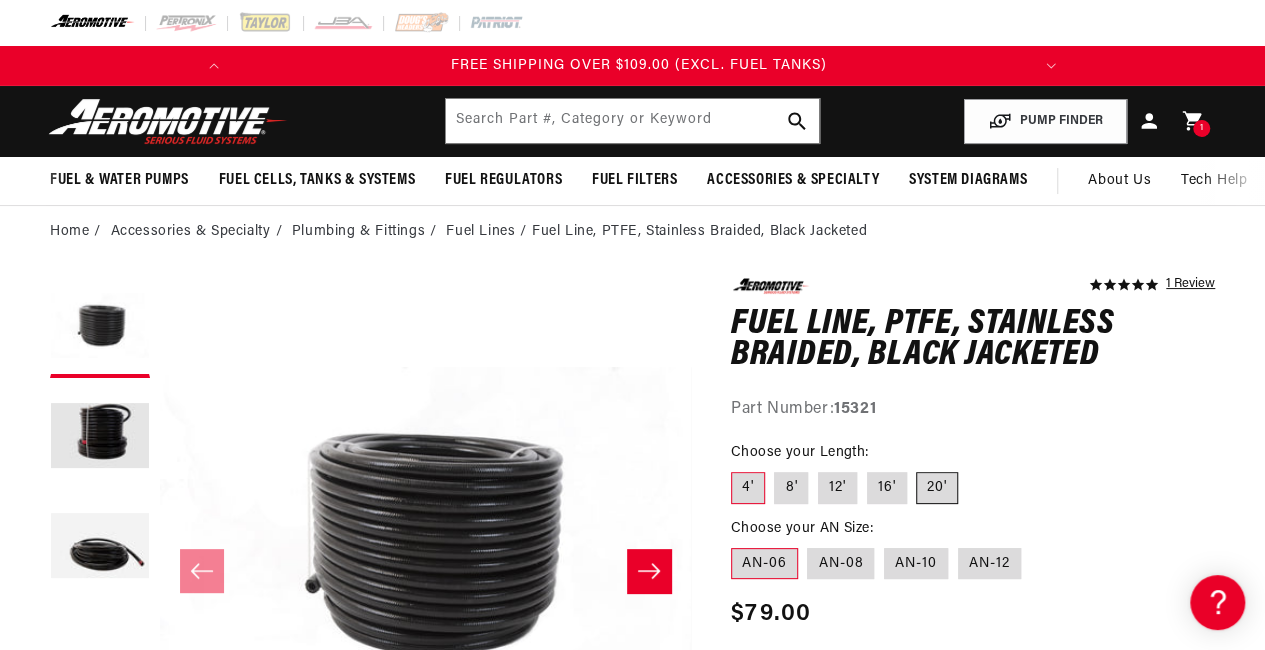 click on "20'" at bounding box center [917, 468] 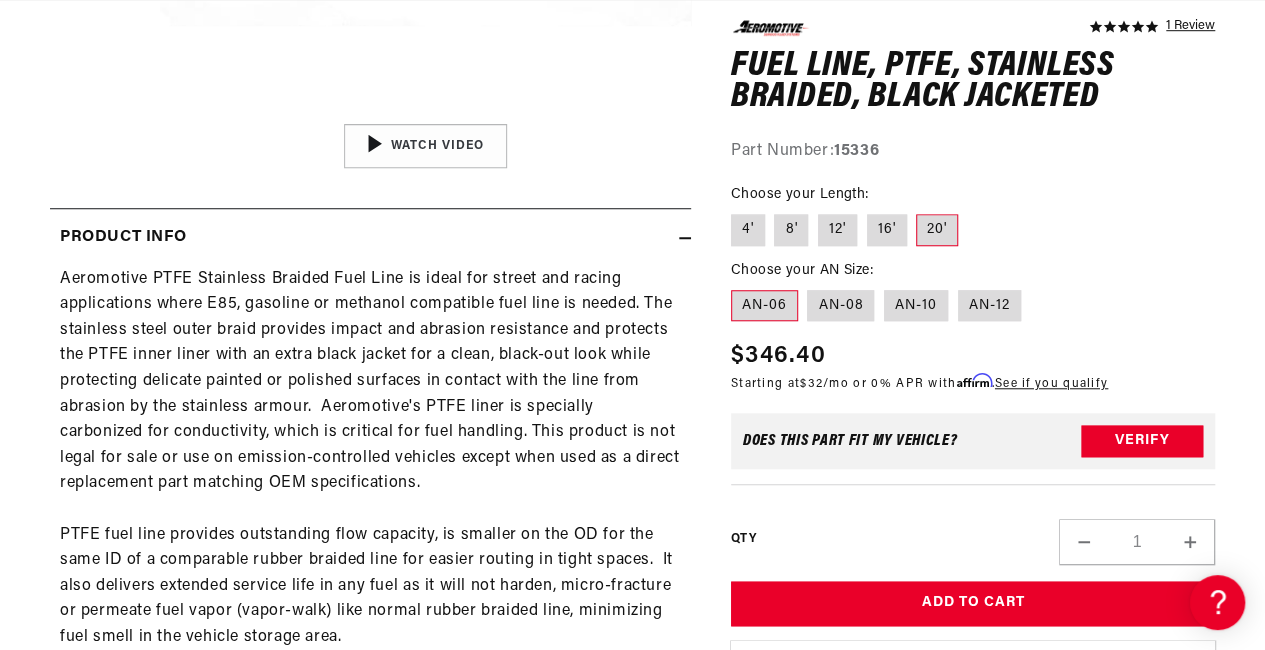 scroll, scrollTop: 755, scrollLeft: 0, axis: vertical 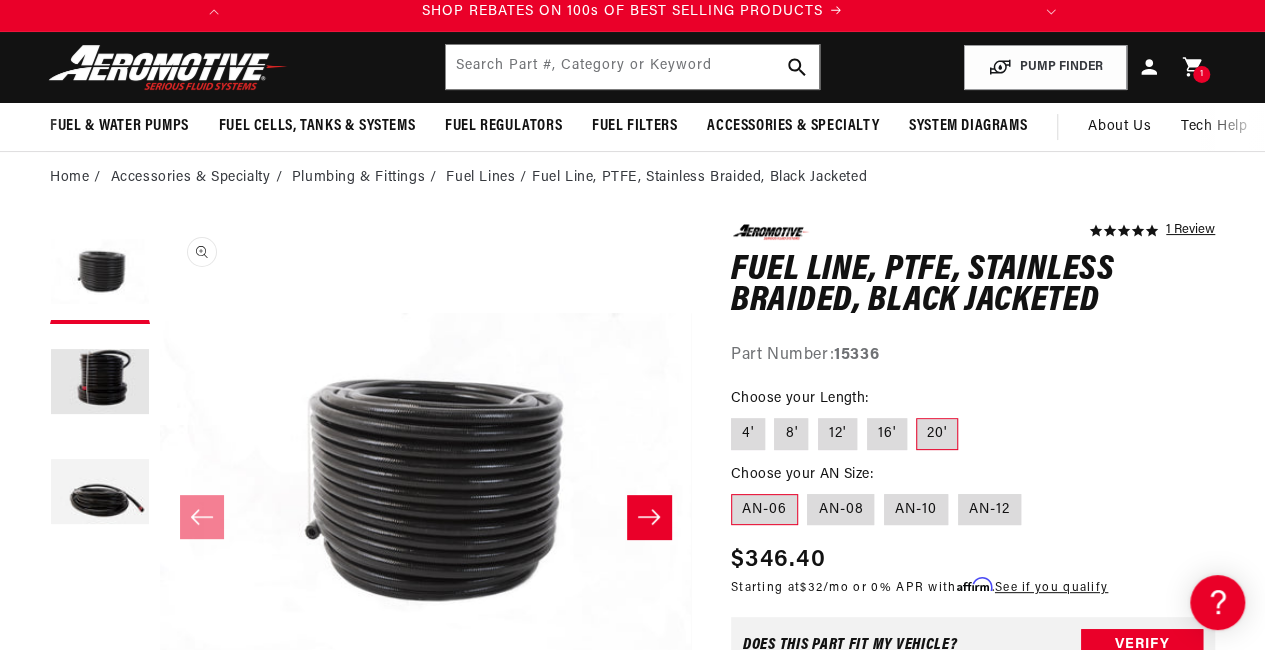 click on "Open media 1 in modal" at bounding box center [160, 755] 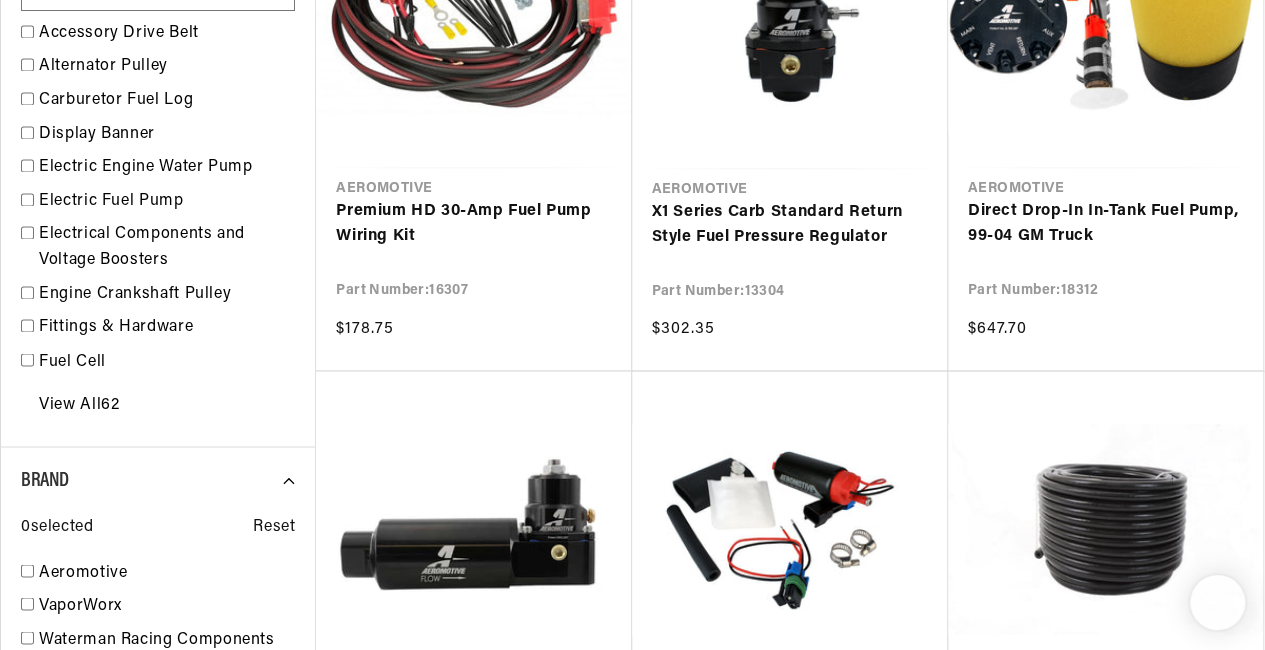 scroll, scrollTop: 1662, scrollLeft: 0, axis: vertical 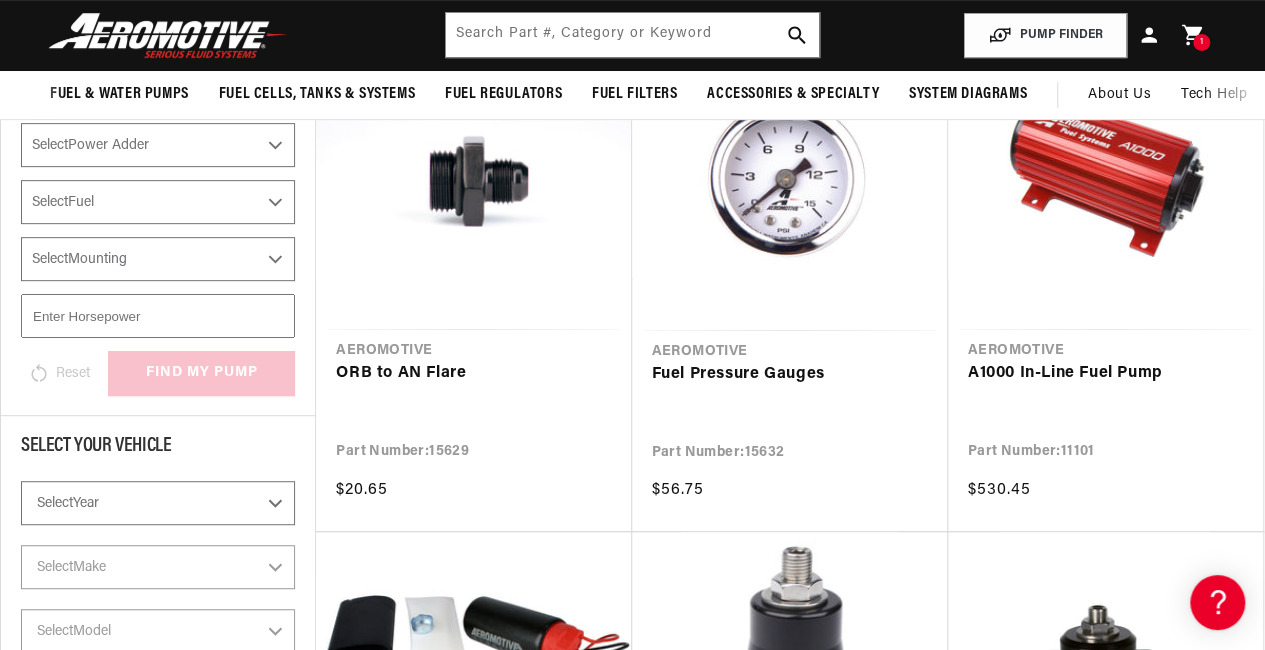click 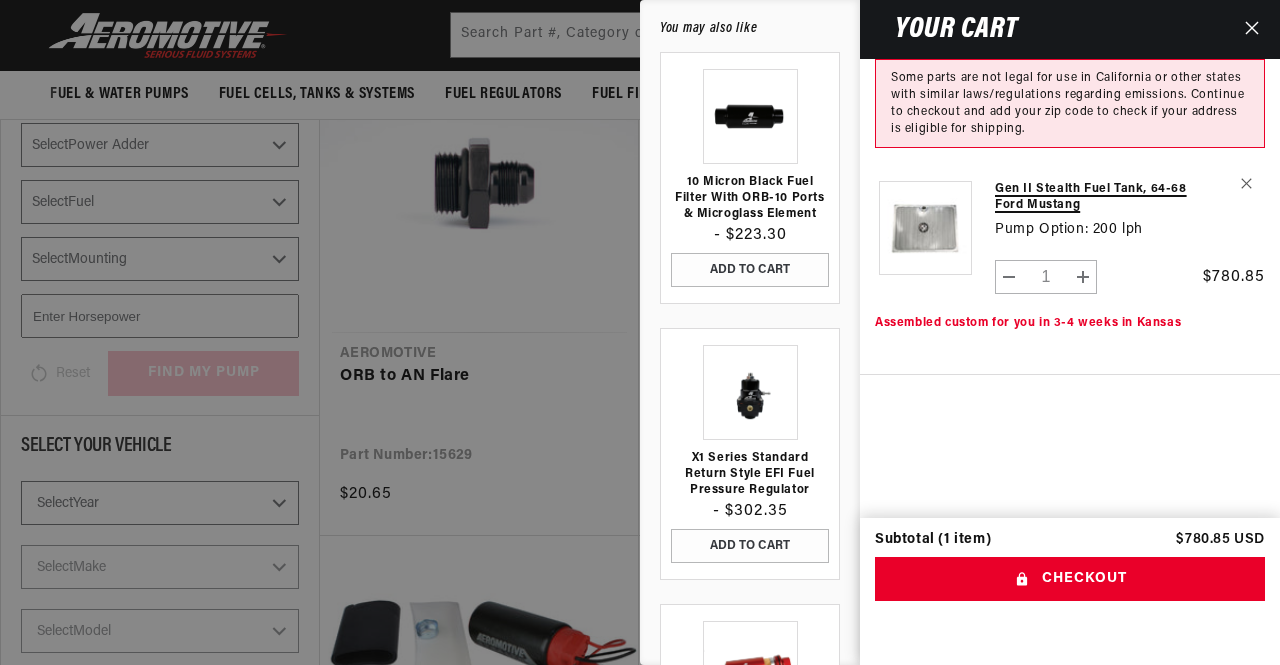click on "Gen II Stealth Fuel Tank, 64-68 Ford Mustang" at bounding box center (1094, 197) 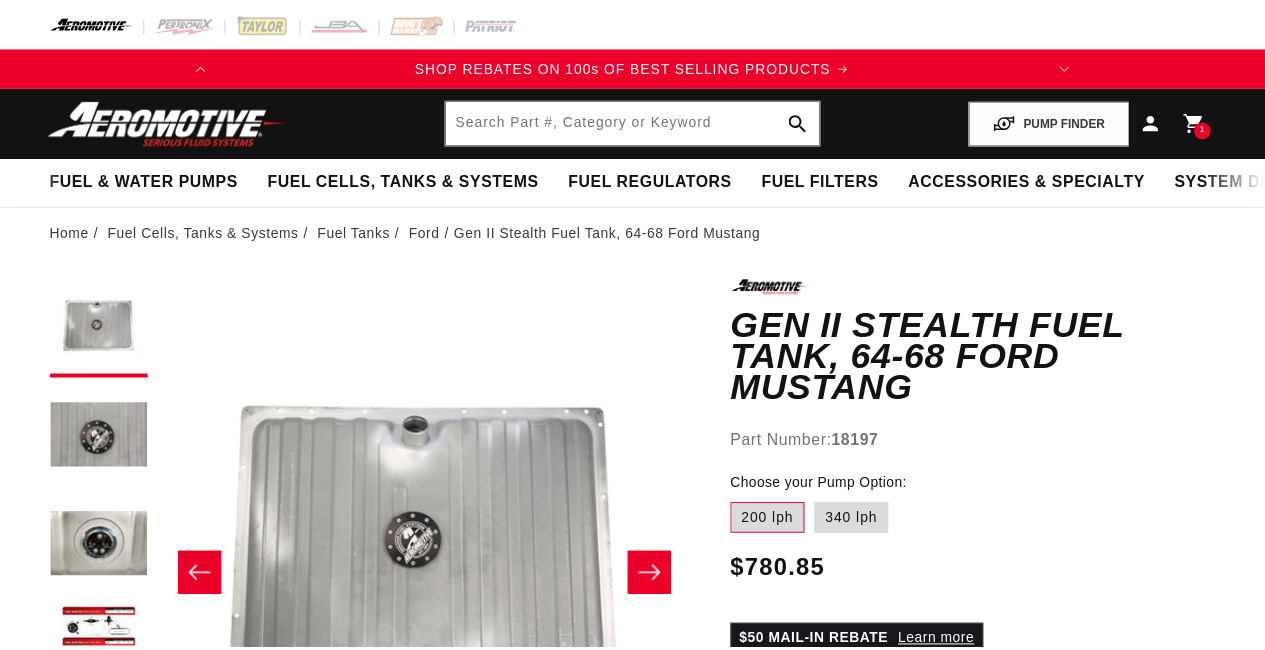 scroll, scrollTop: 0, scrollLeft: 0, axis: both 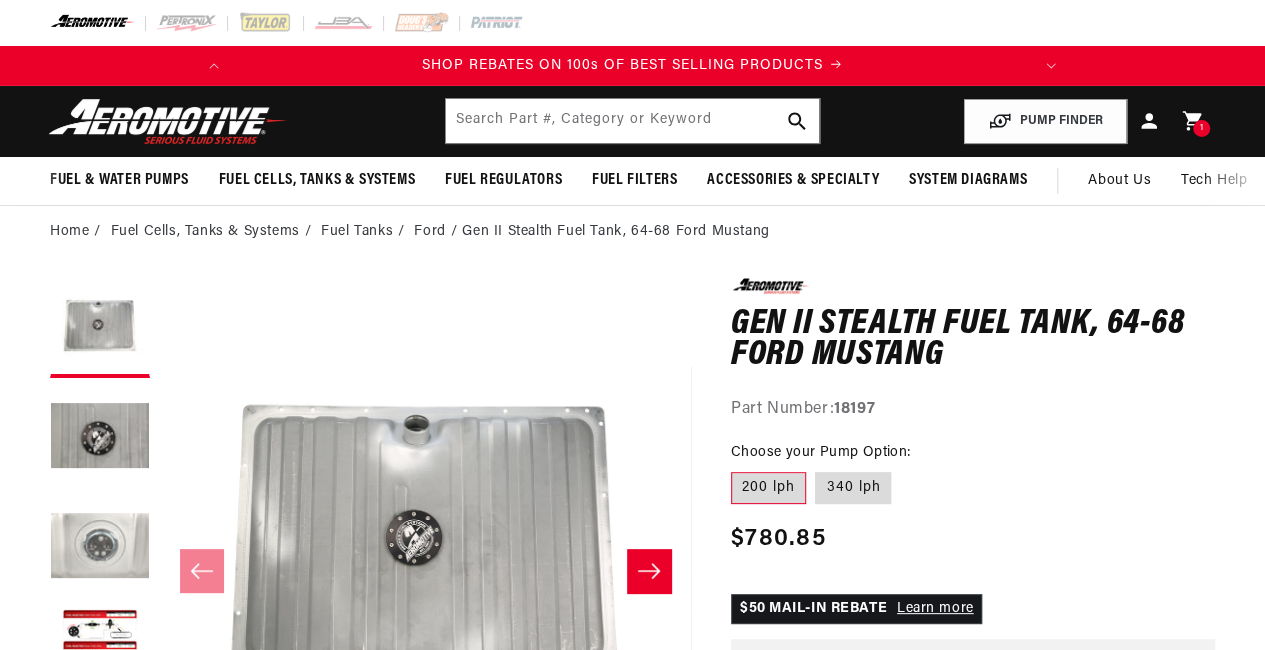 click at bounding box center (100, 548) 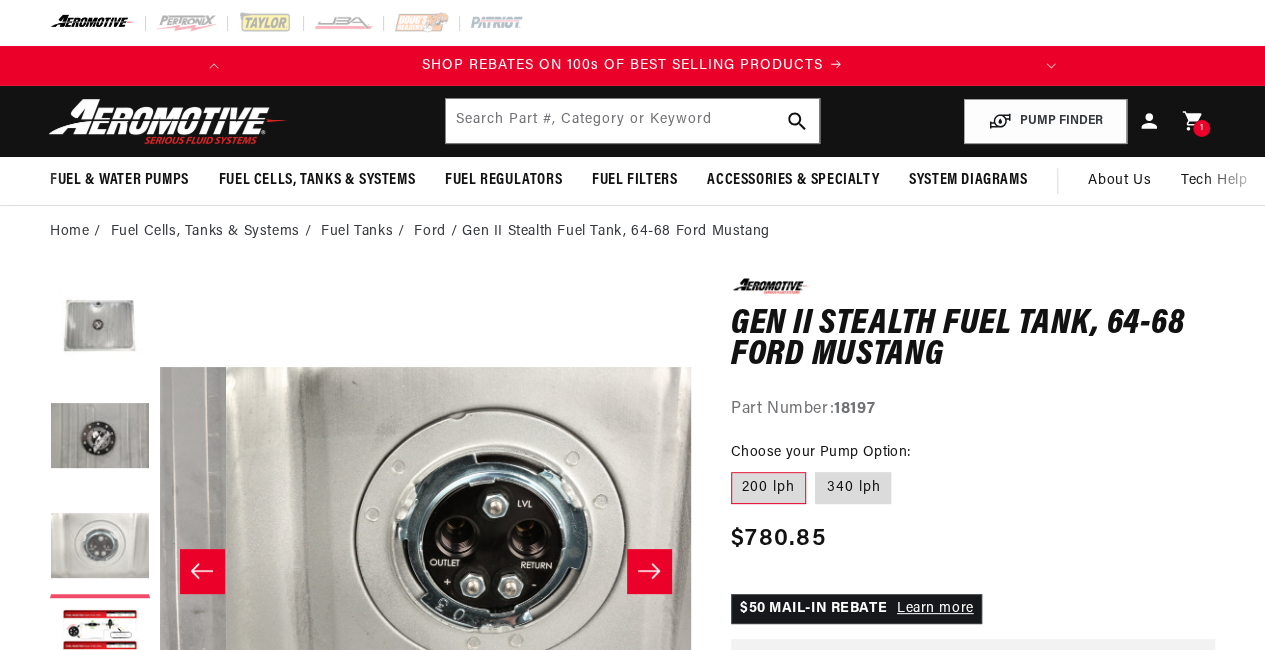 scroll, scrollTop: 0, scrollLeft: 1061, axis: horizontal 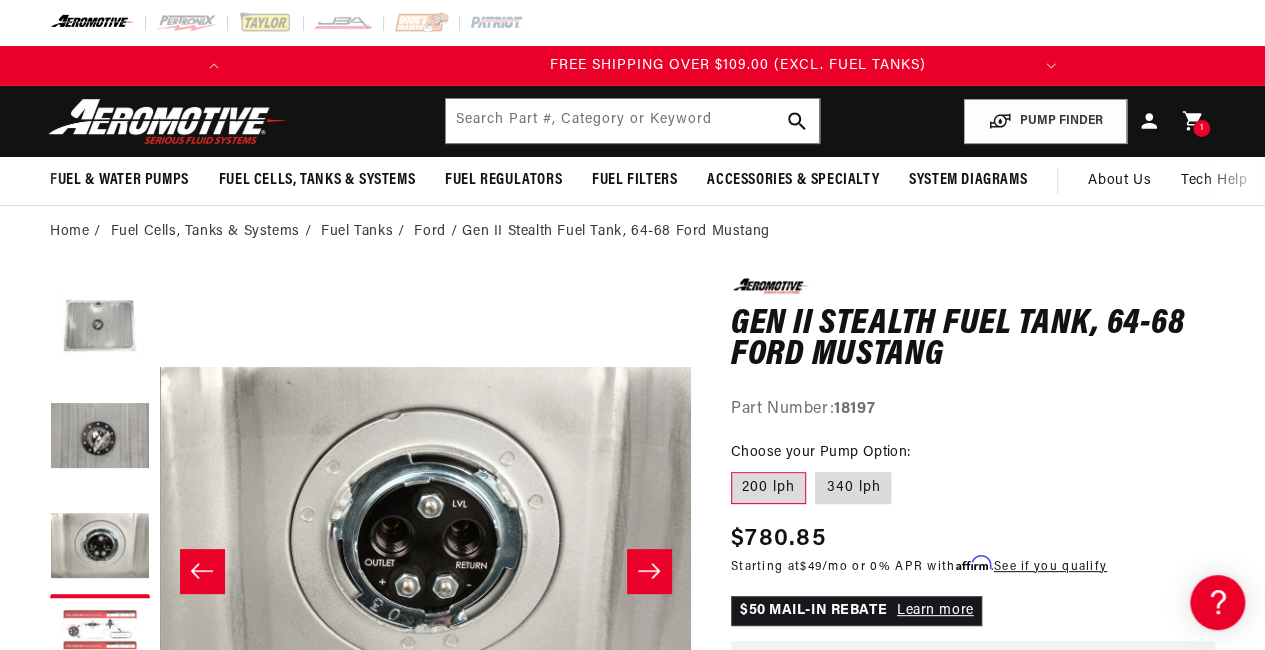 click at bounding box center [100, 658] 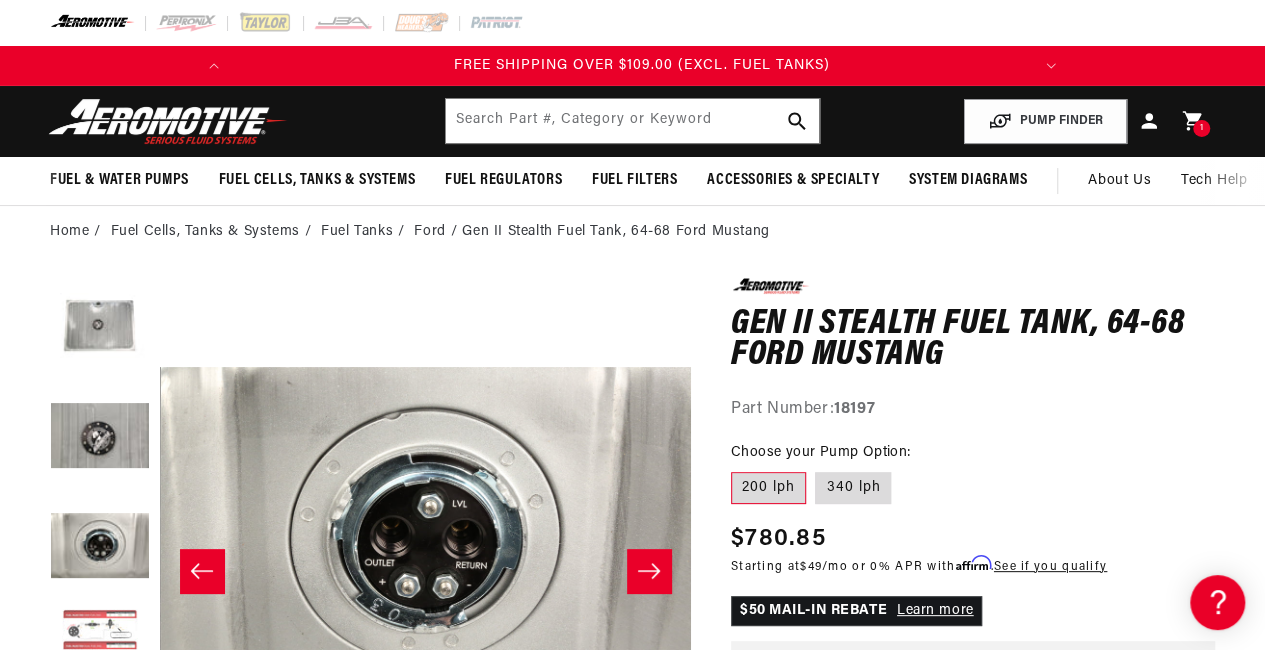 scroll, scrollTop: 54, scrollLeft: 0, axis: vertical 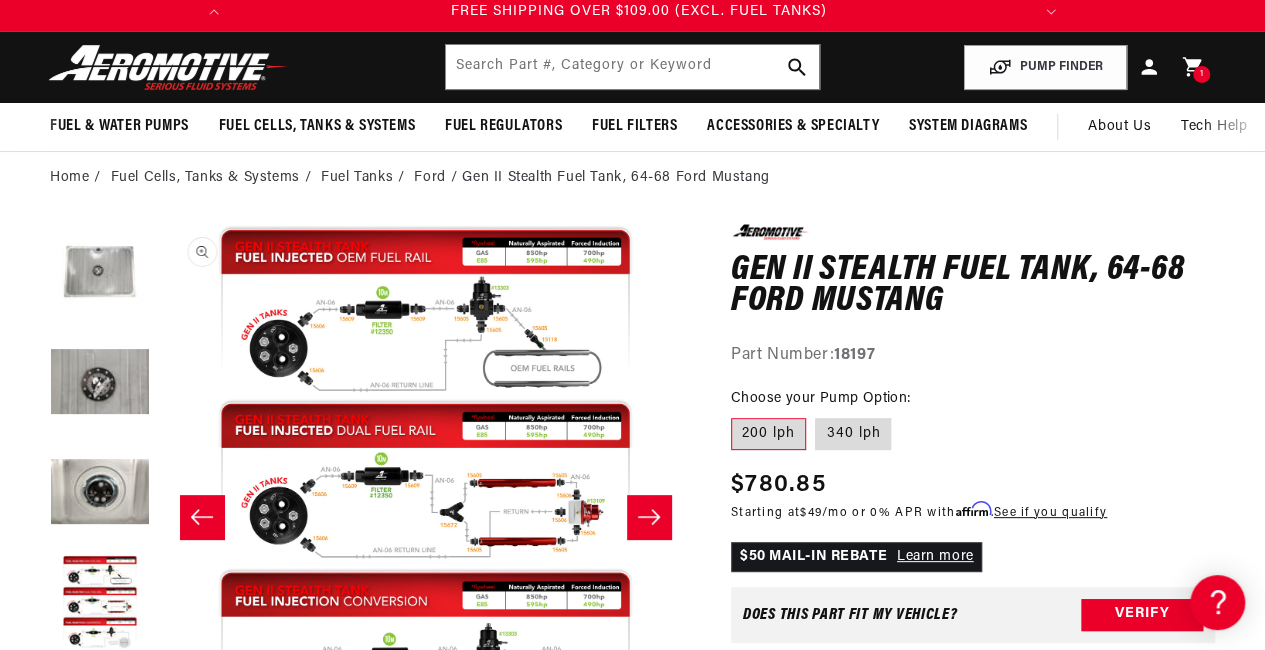 click on "Open media 4 in modal" at bounding box center [160, 755] 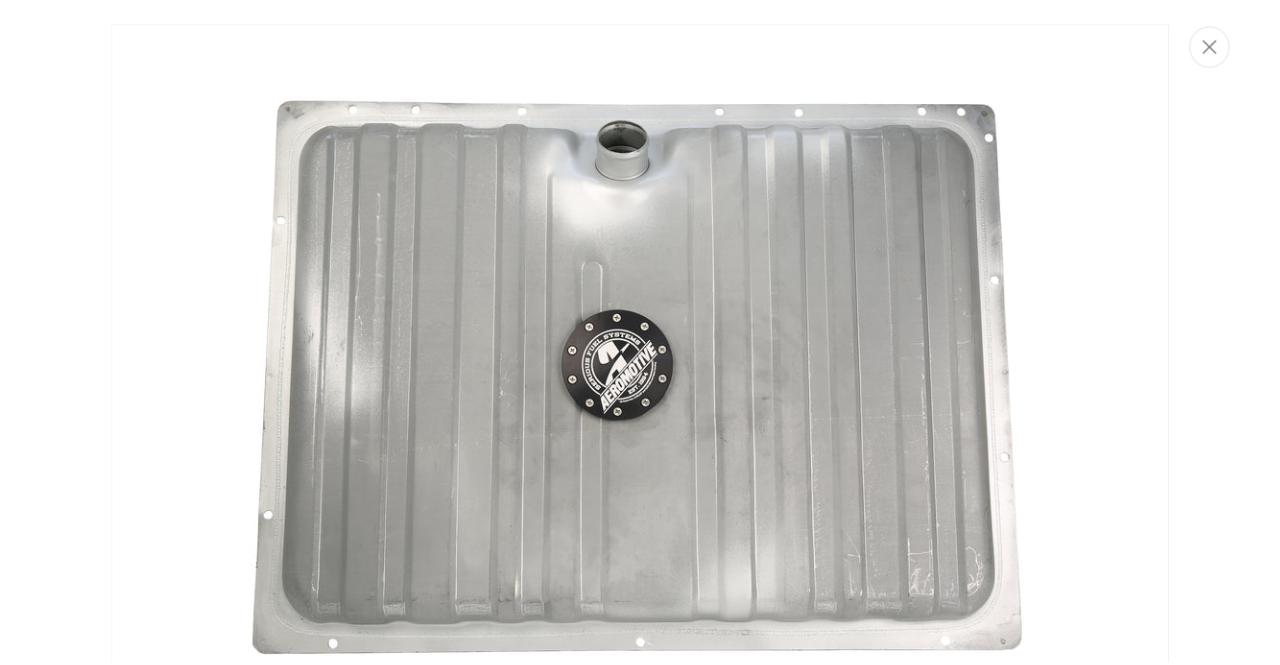 scroll, scrollTop: 0, scrollLeft: 1617, axis: horizontal 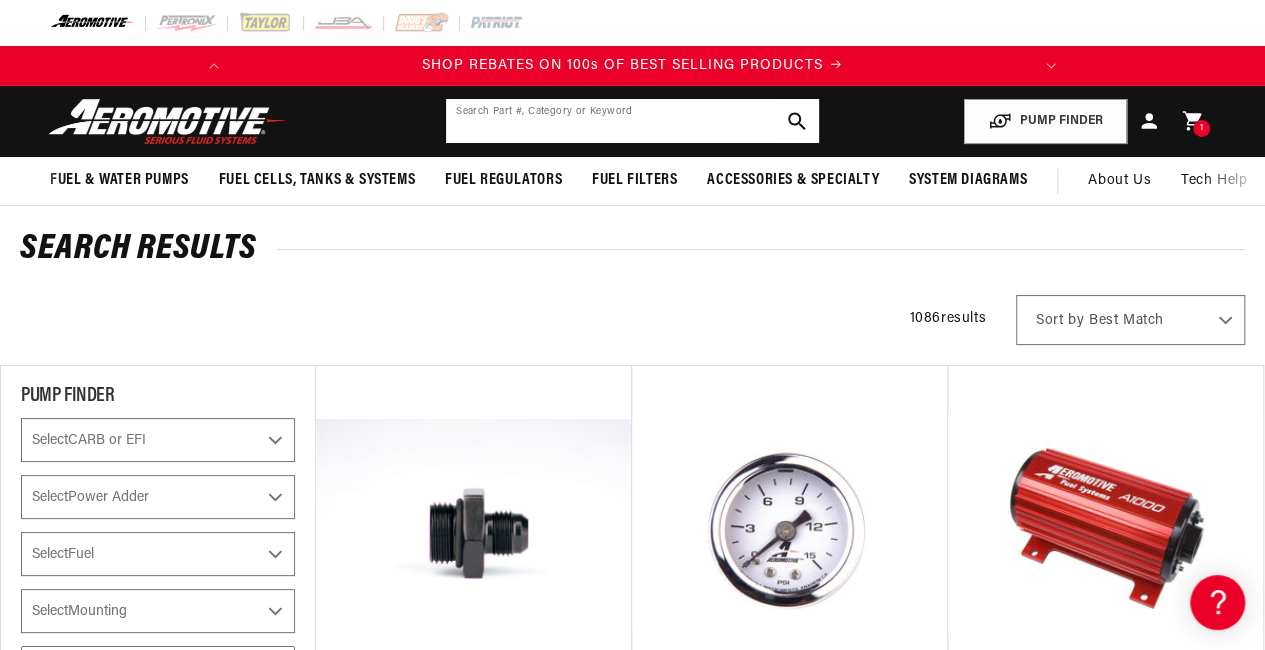 click 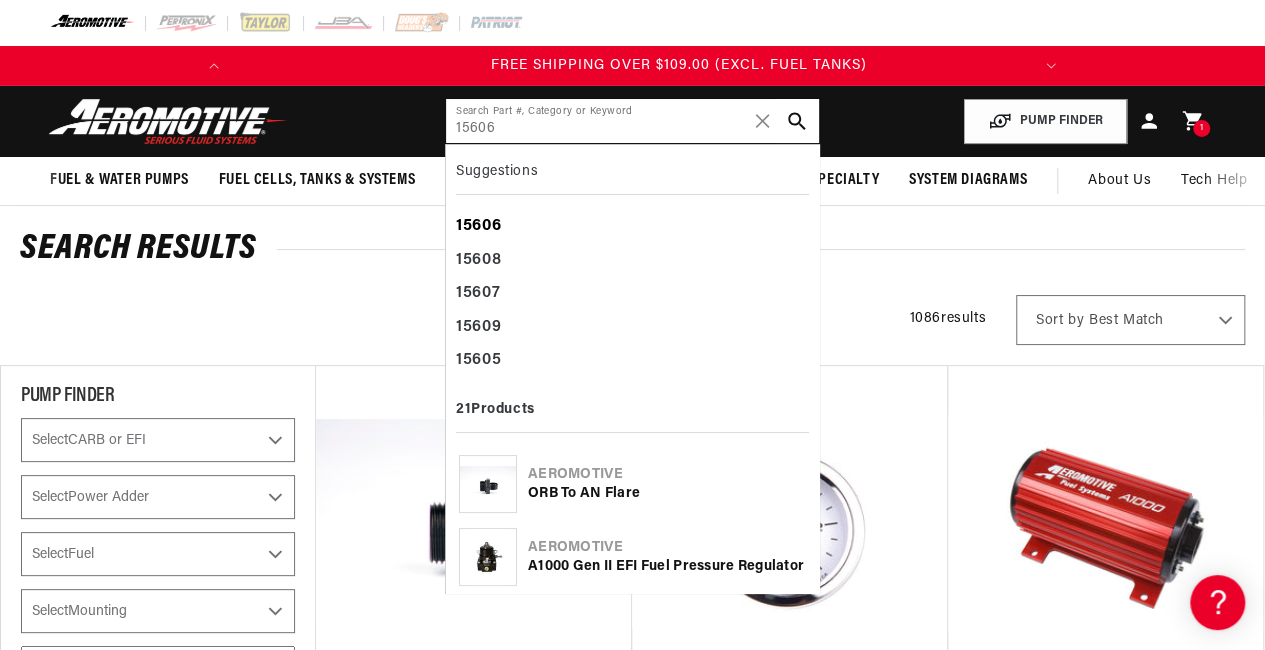 scroll, scrollTop: 0, scrollLeft: 791, axis: horizontal 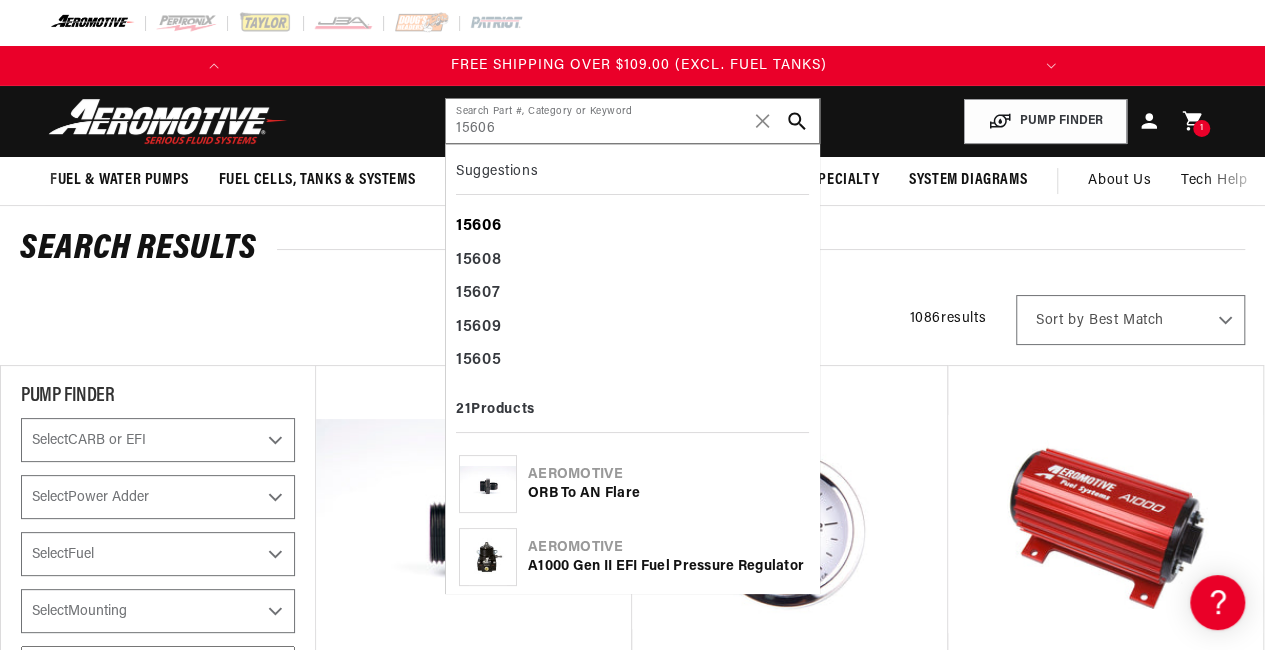 click on "15606" 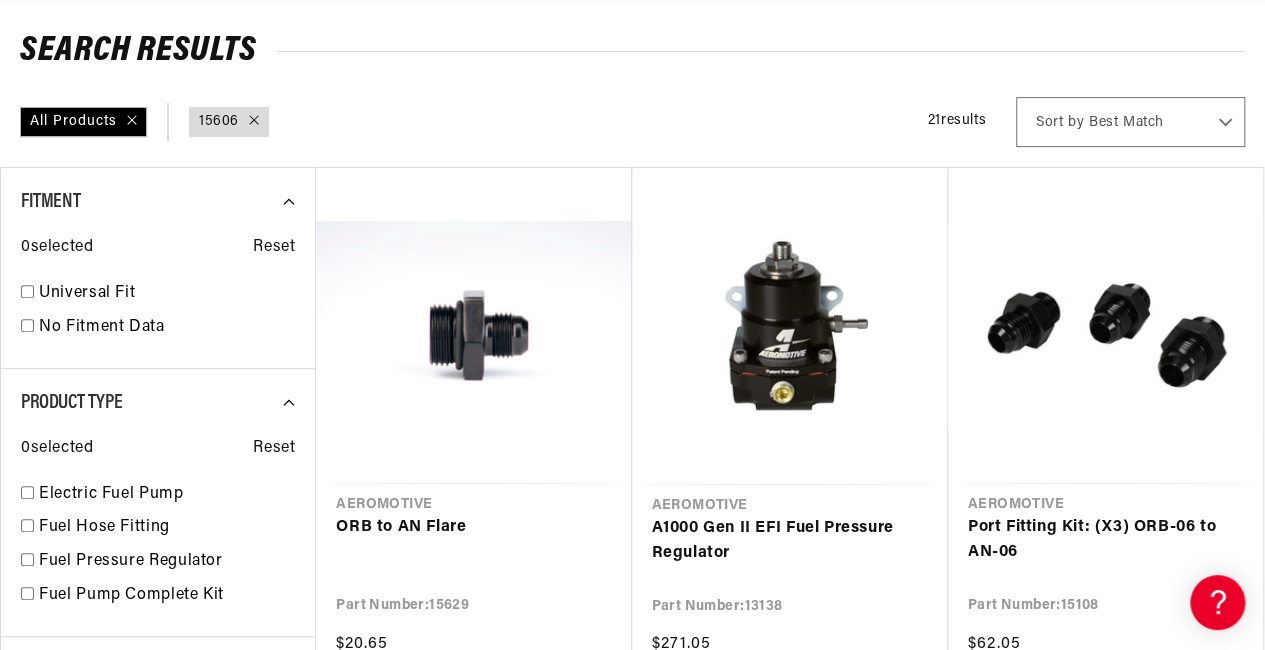 scroll, scrollTop: 304, scrollLeft: 0, axis: vertical 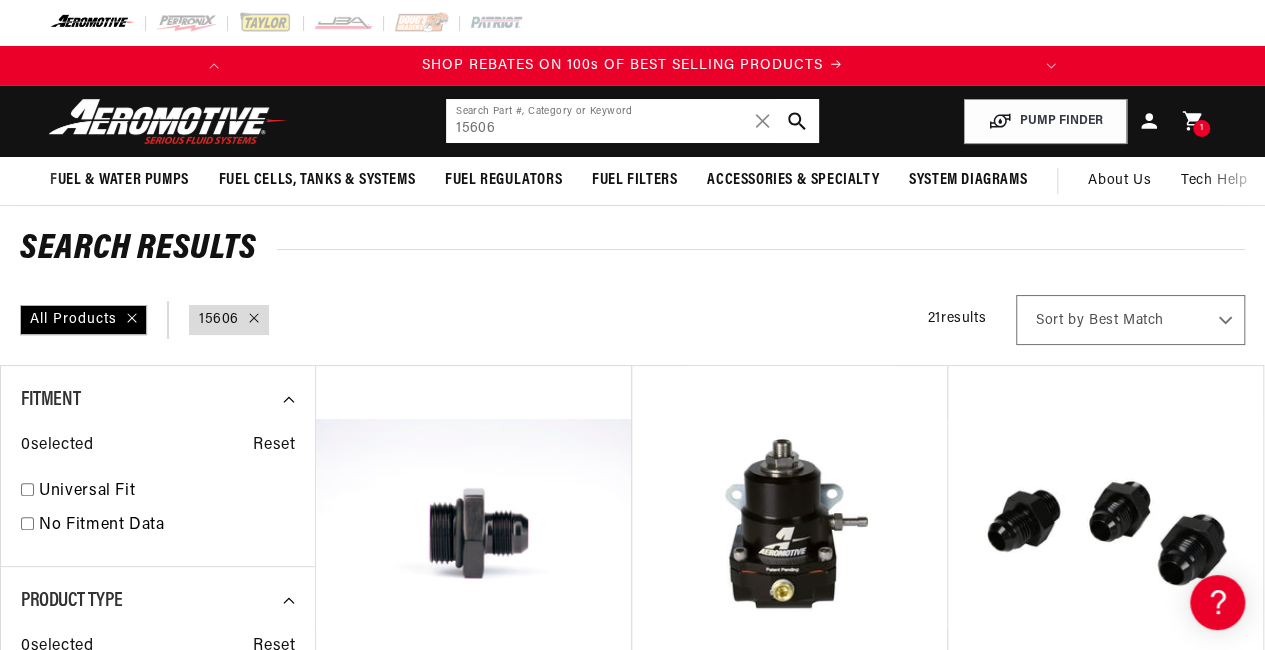 click on "15606" 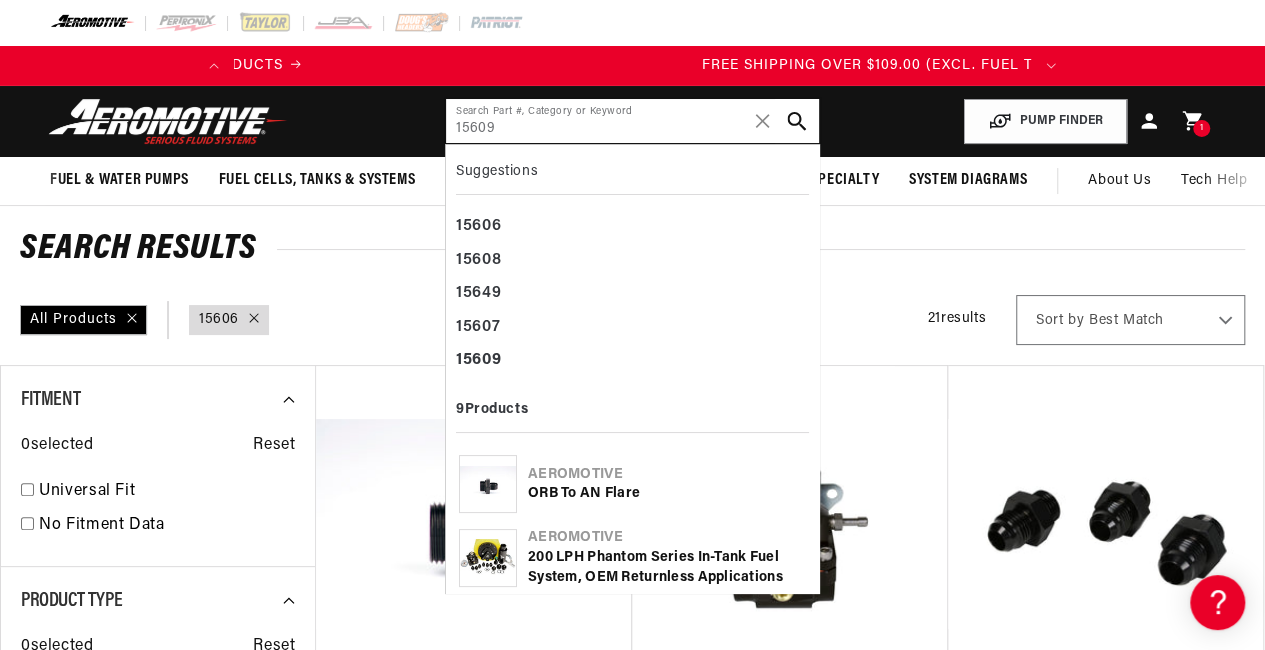 scroll, scrollTop: 0, scrollLeft: 791, axis: horizontal 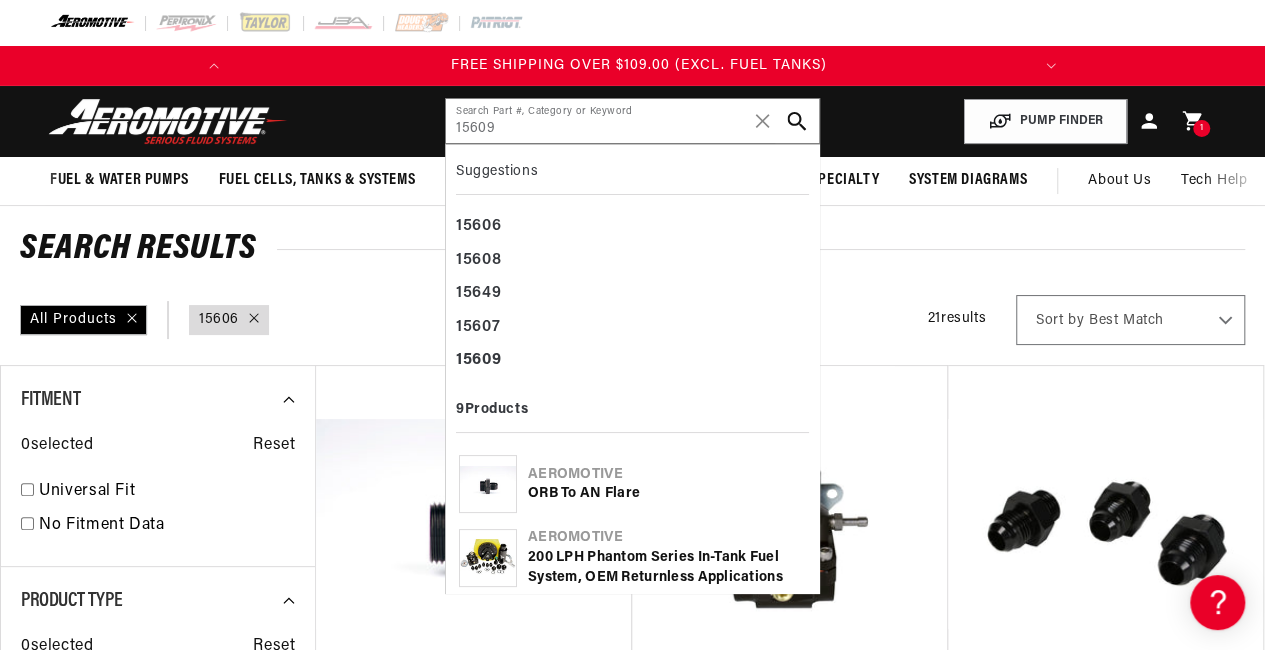 click 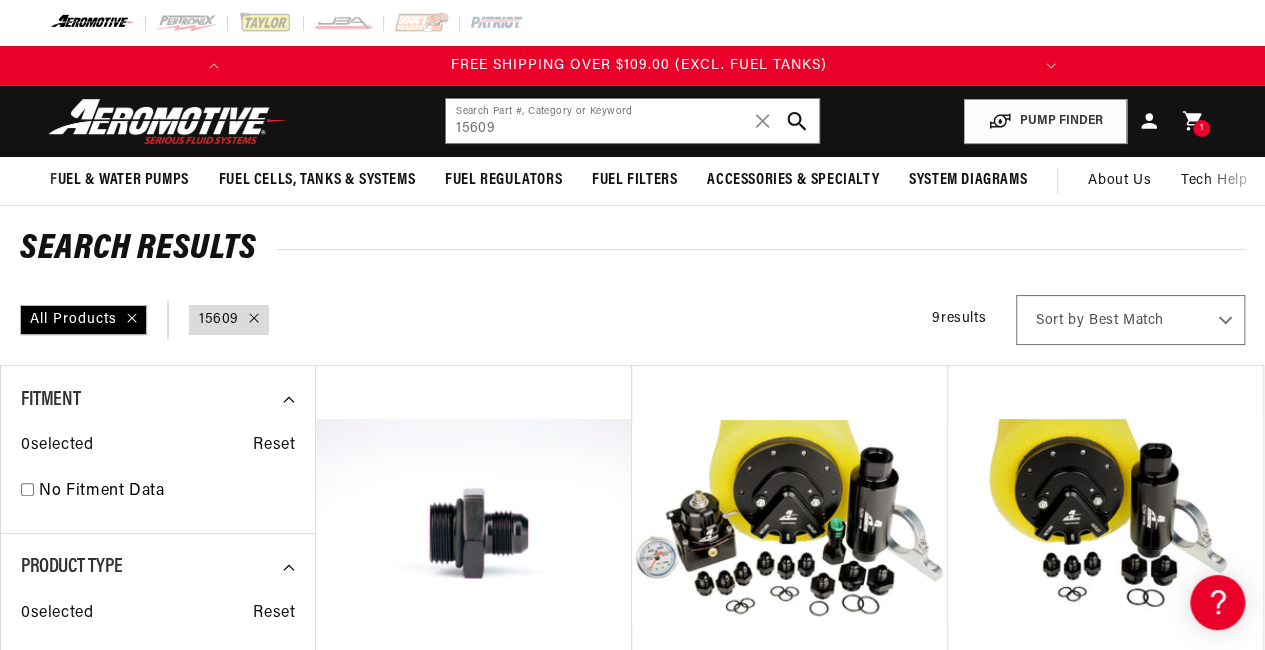 click 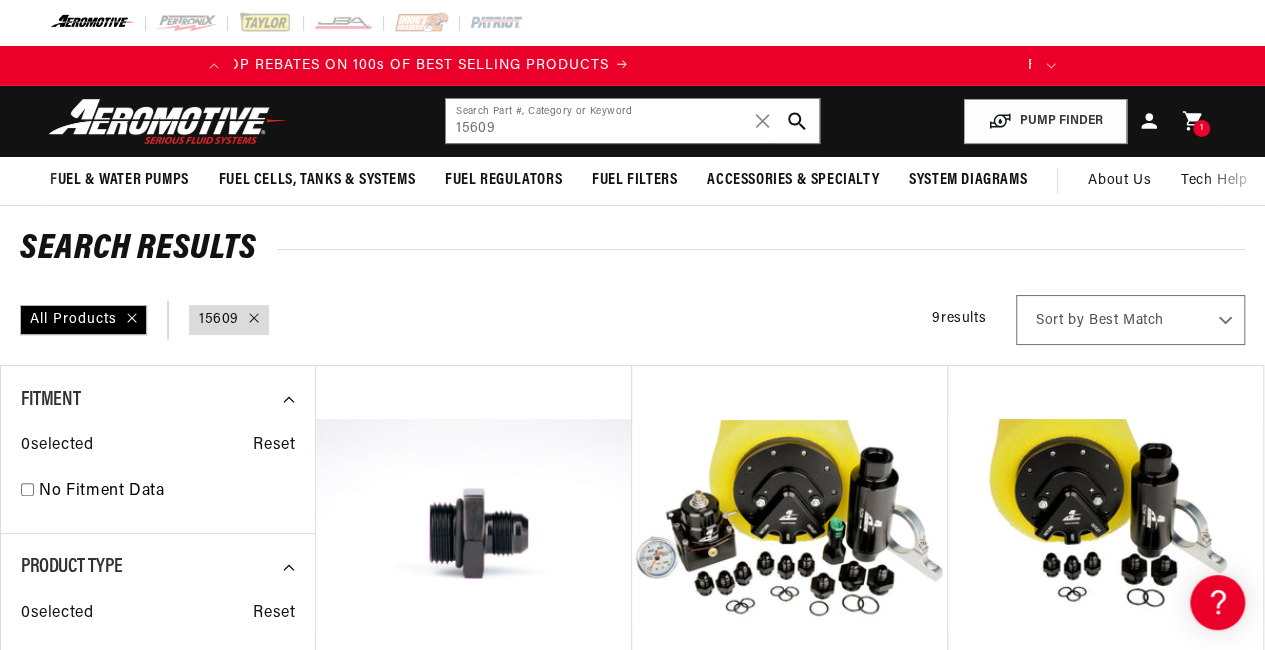 scroll, scrollTop: 0, scrollLeft: 0, axis: both 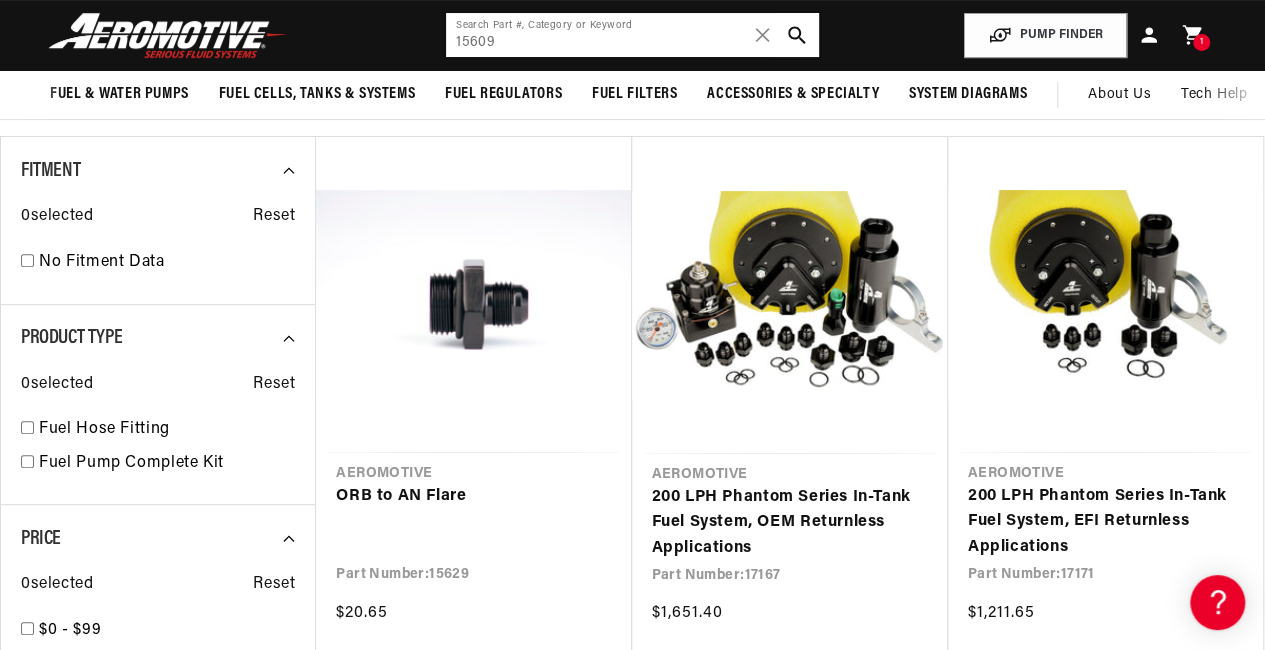 click on "15609" 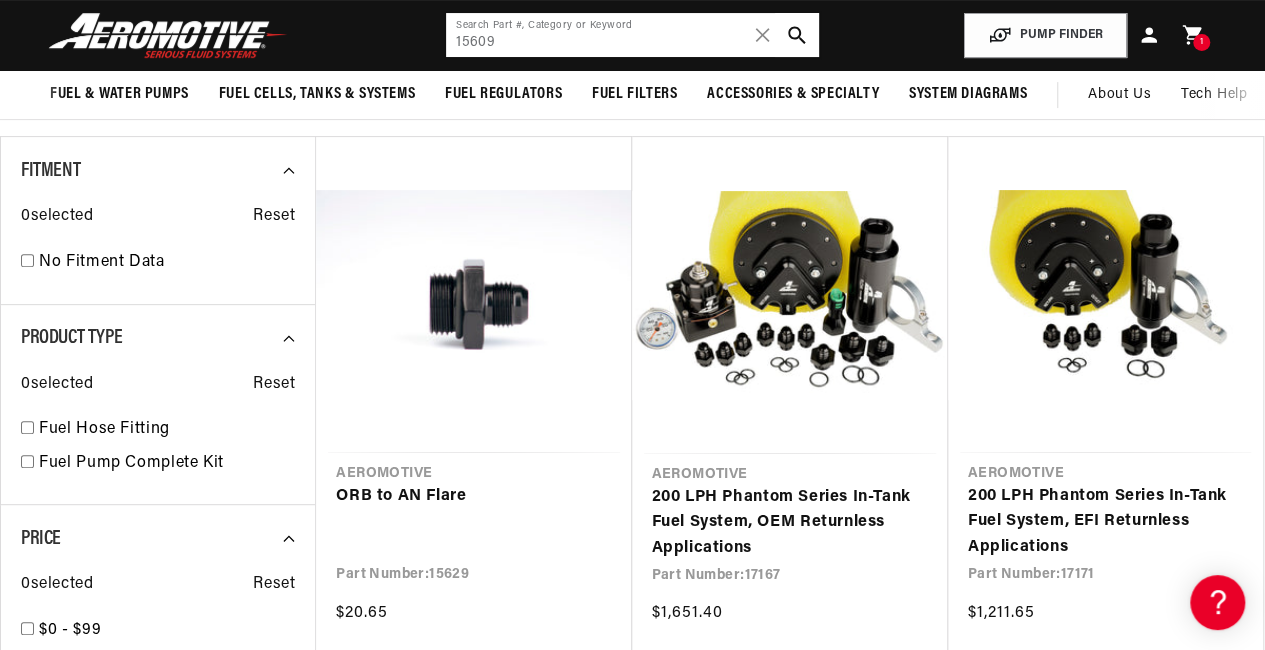 drag, startPoint x: 569, startPoint y: 48, endPoint x: 424, endPoint y: 37, distance: 145.41664 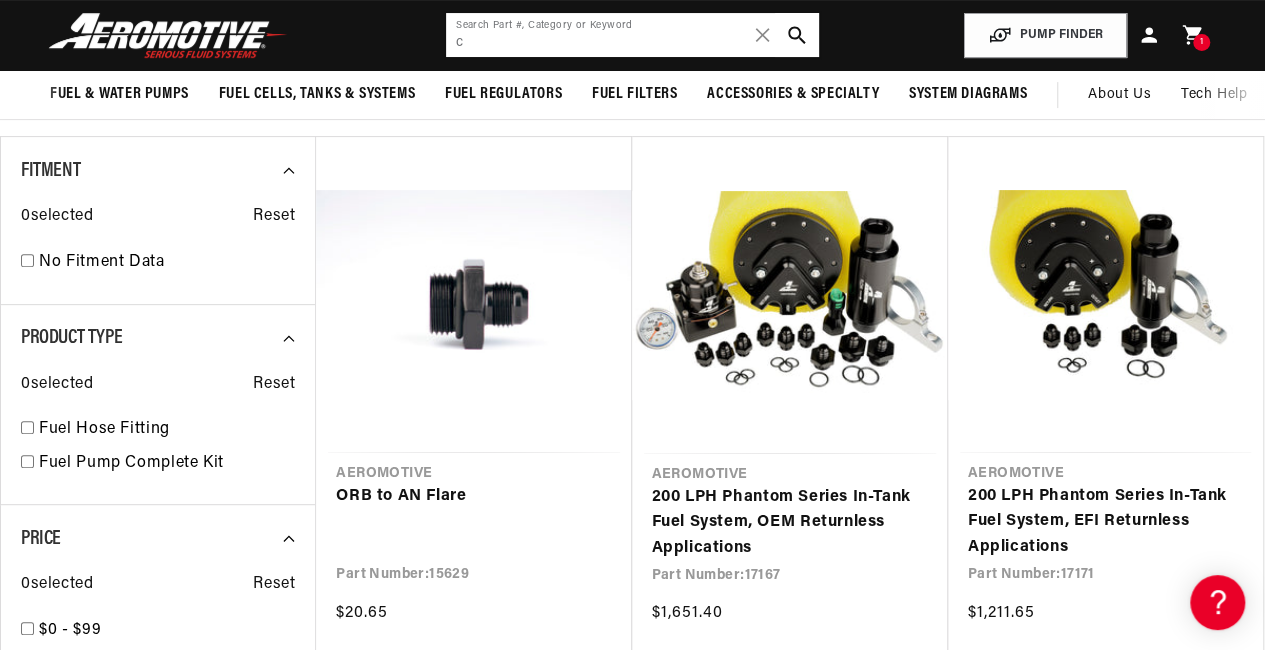 scroll, scrollTop: 0, scrollLeft: 0, axis: both 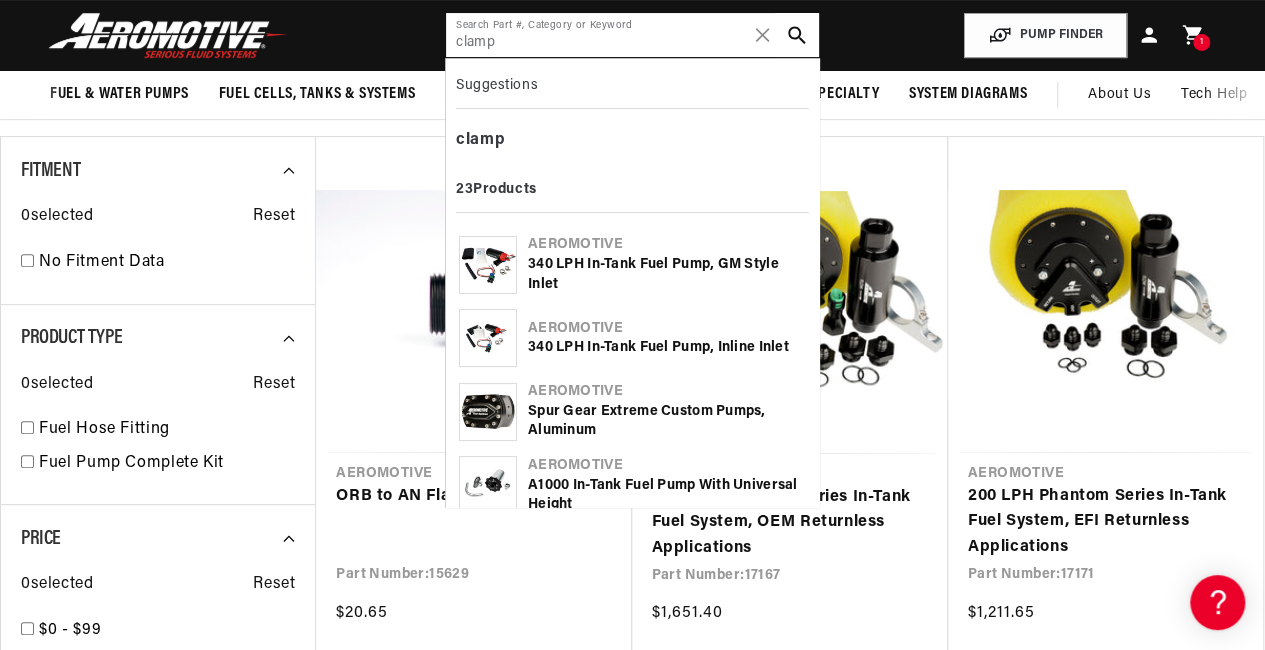 type on "clamp" 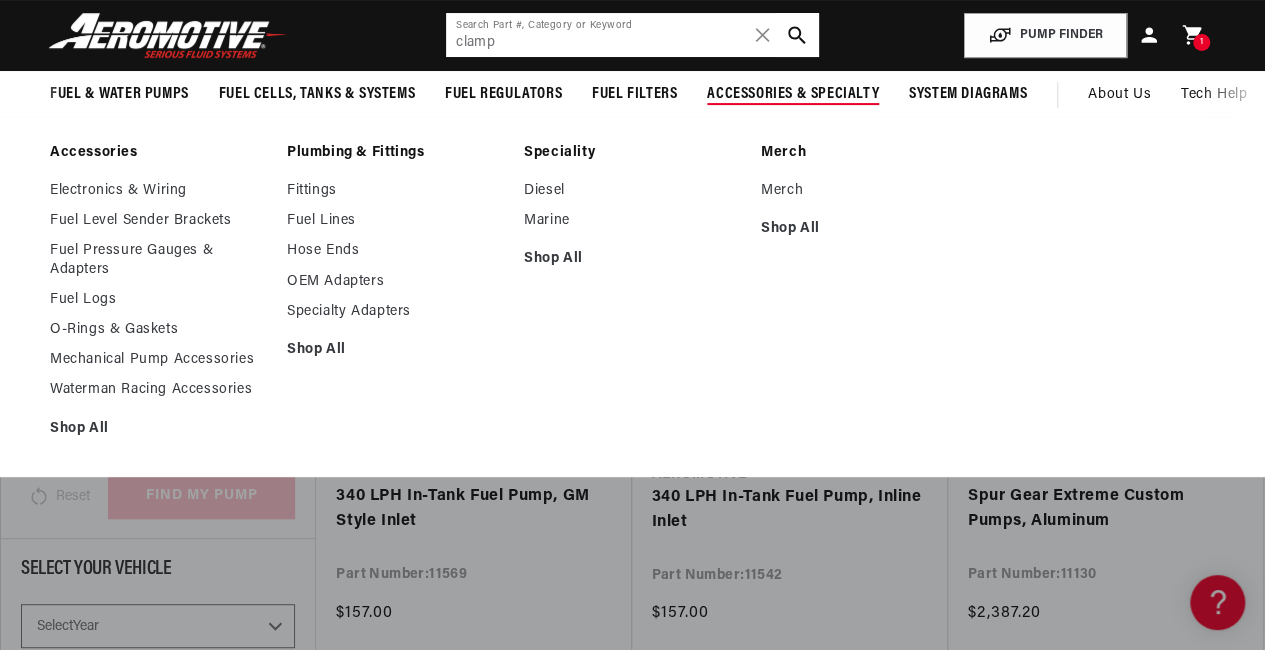 scroll, scrollTop: 0, scrollLeft: 0, axis: both 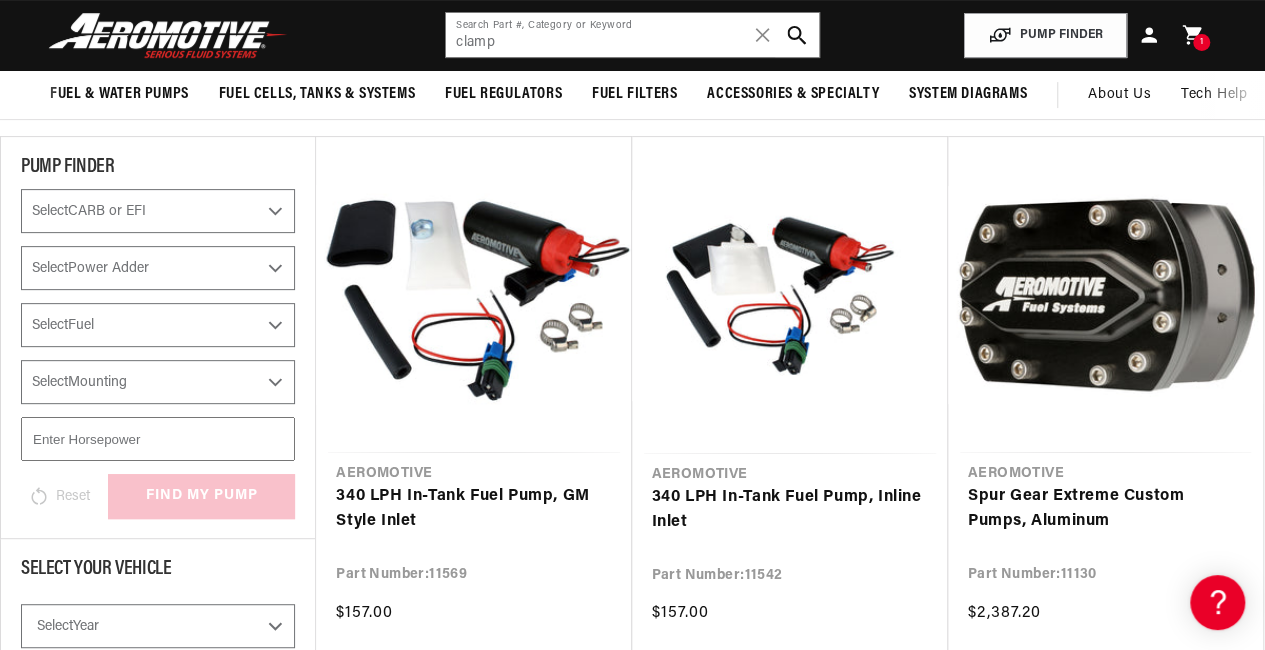 click 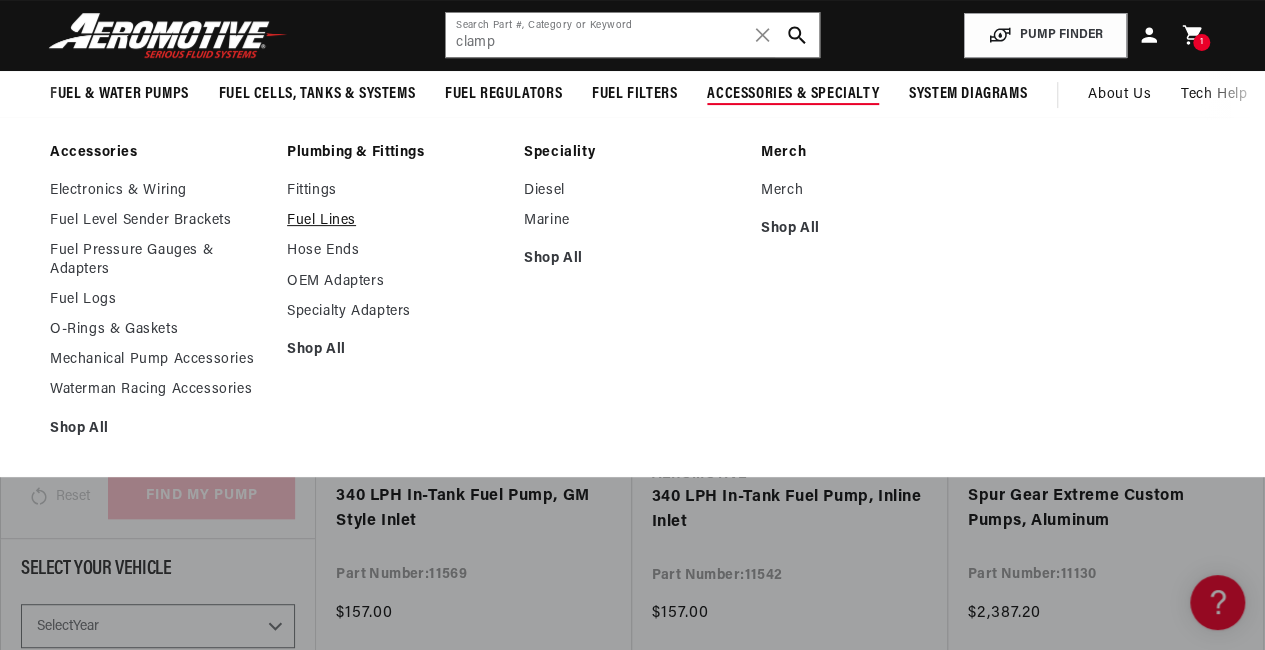 scroll, scrollTop: 0, scrollLeft: 0, axis: both 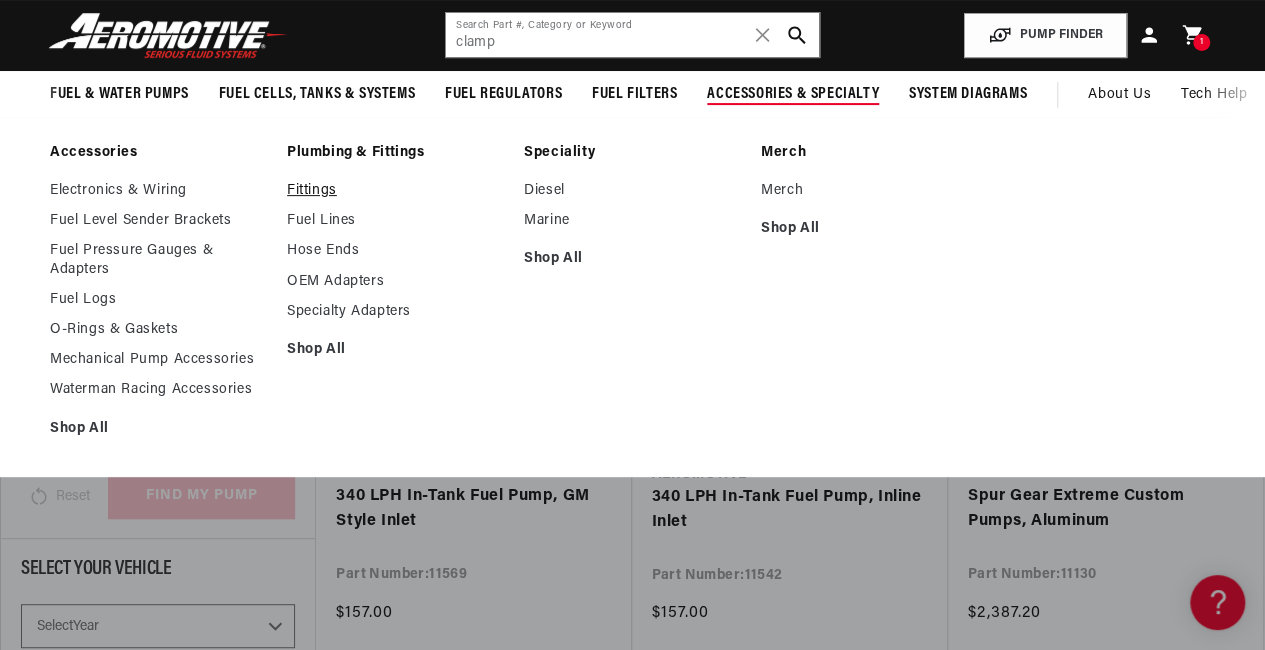 click on "Fittings" at bounding box center (395, 191) 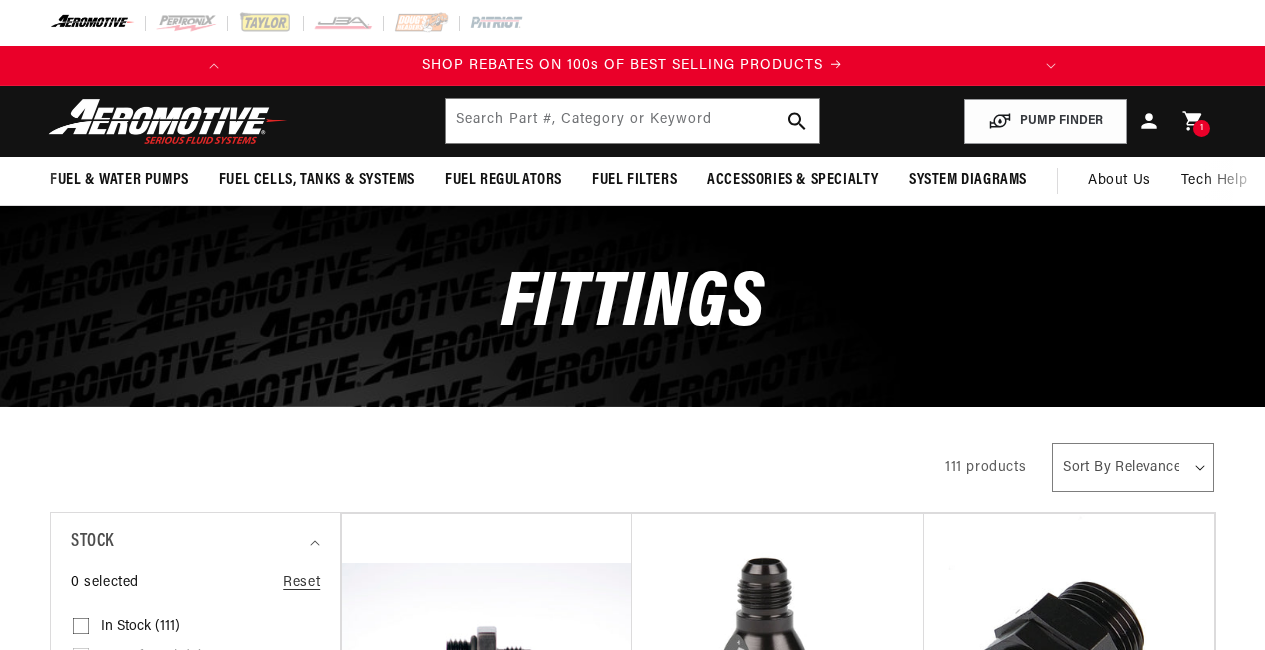 scroll, scrollTop: 0, scrollLeft: 0, axis: both 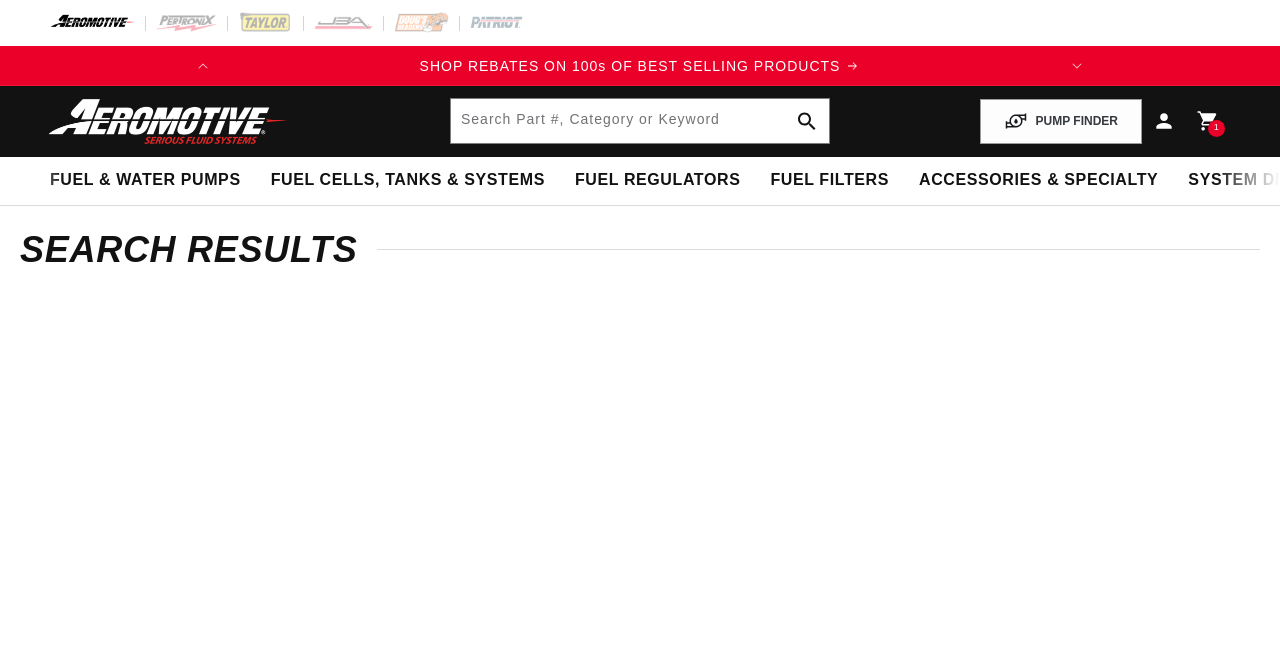 type on "clamp" 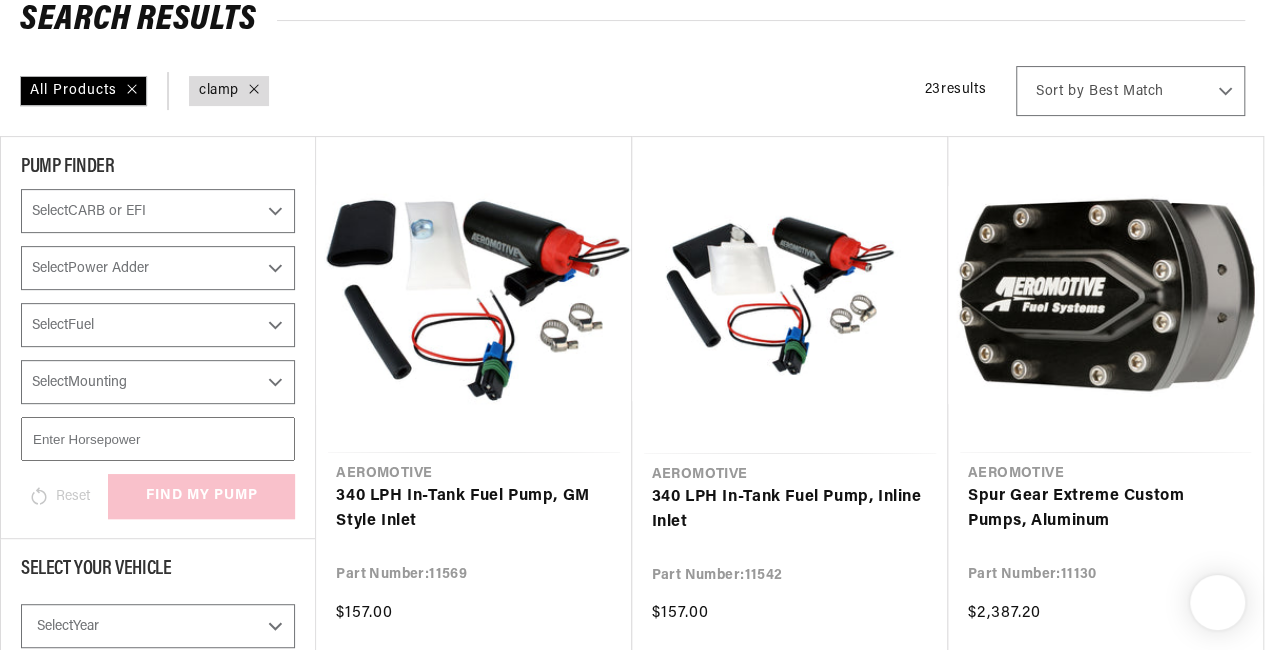 scroll, scrollTop: 229, scrollLeft: 0, axis: vertical 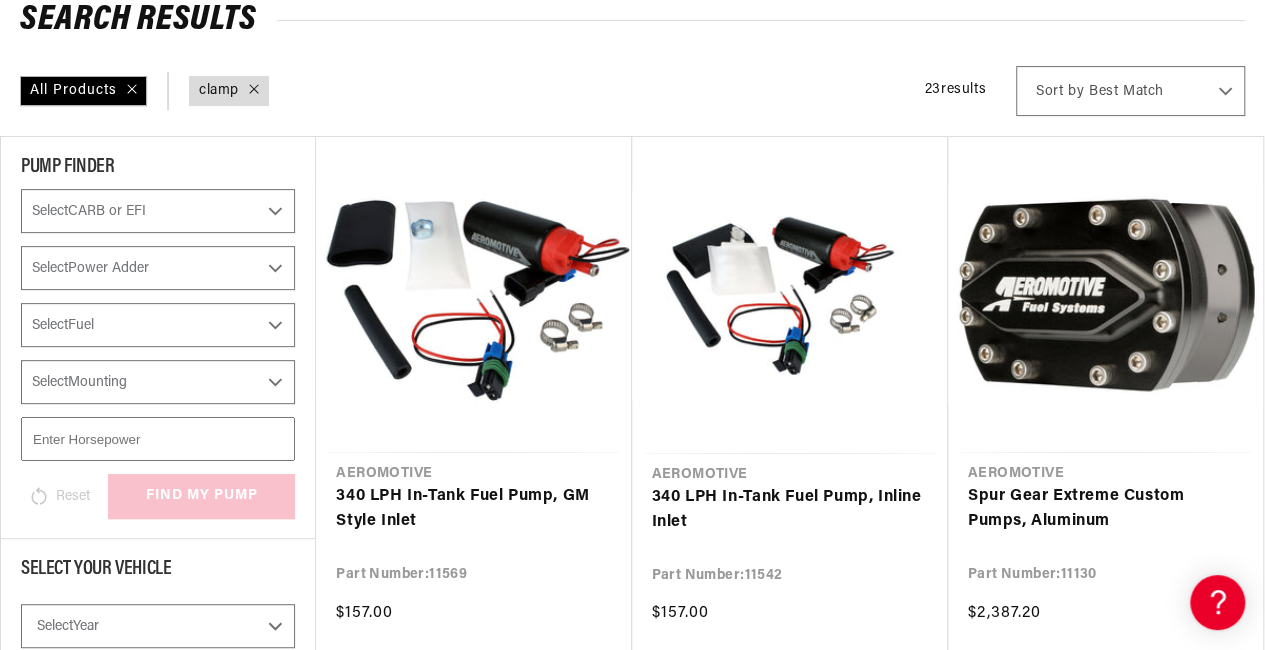 click on "query :
clamp" at bounding box center [219, 91] 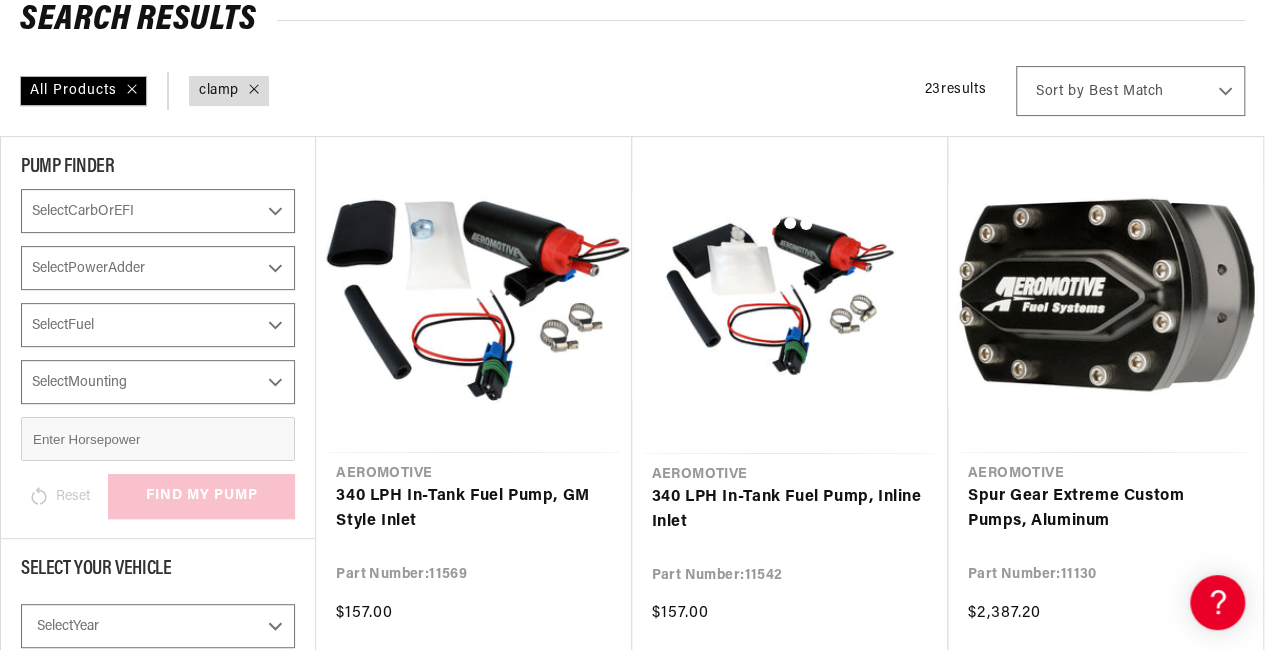 type 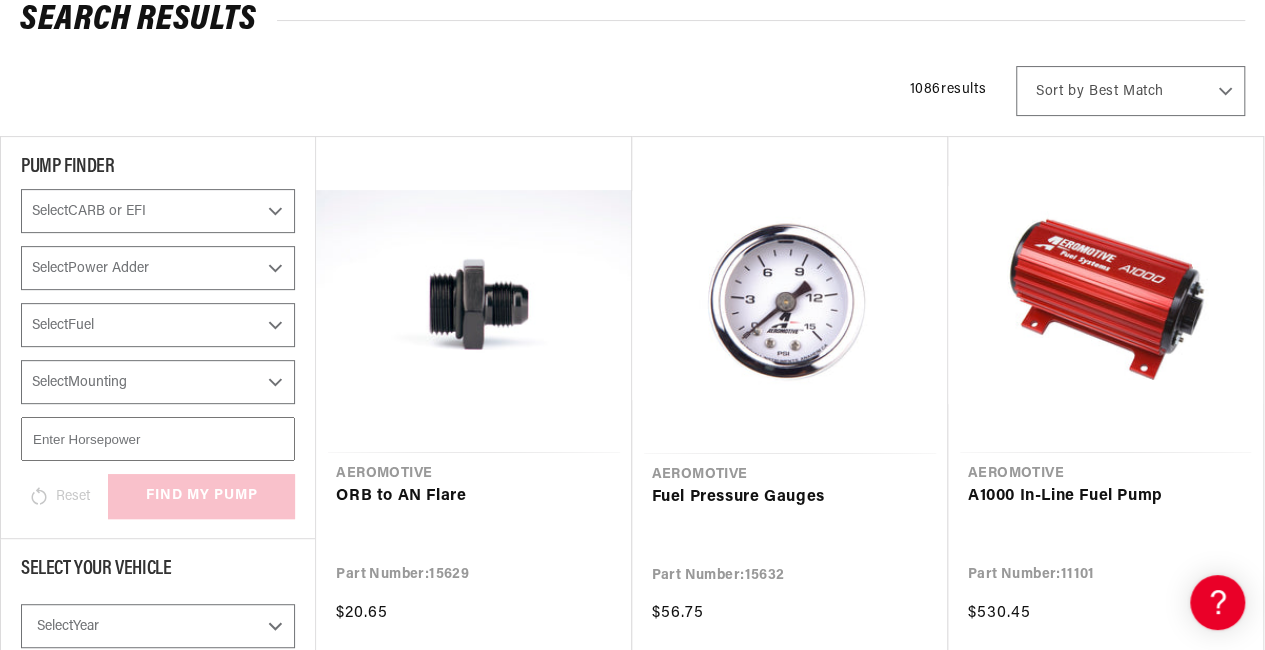 scroll, scrollTop: 0, scrollLeft: 0, axis: both 